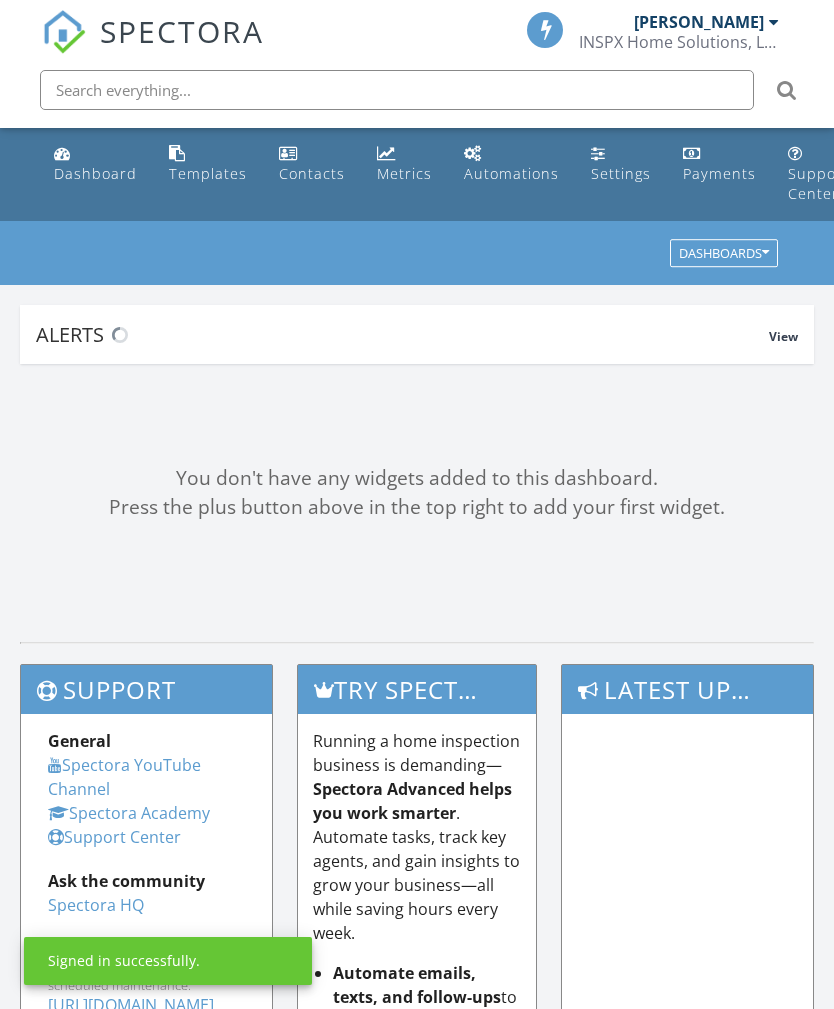 scroll, scrollTop: 0, scrollLeft: 0, axis: both 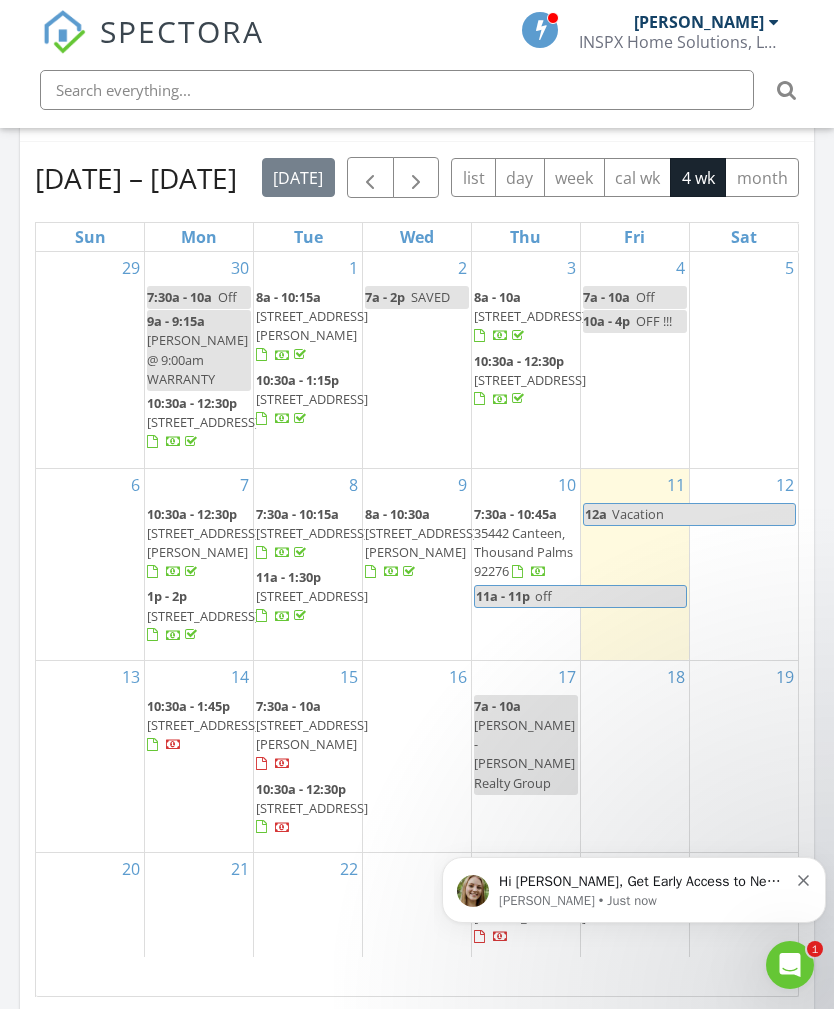 click 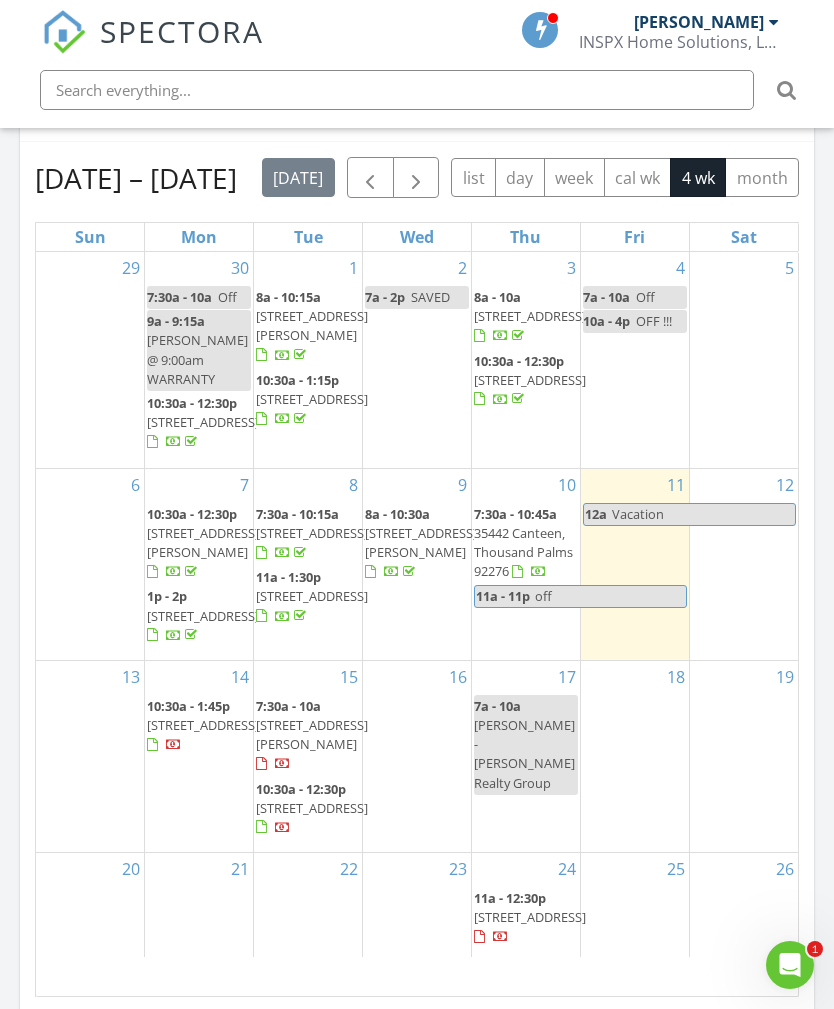 scroll, scrollTop: 92, scrollLeft: 0, axis: vertical 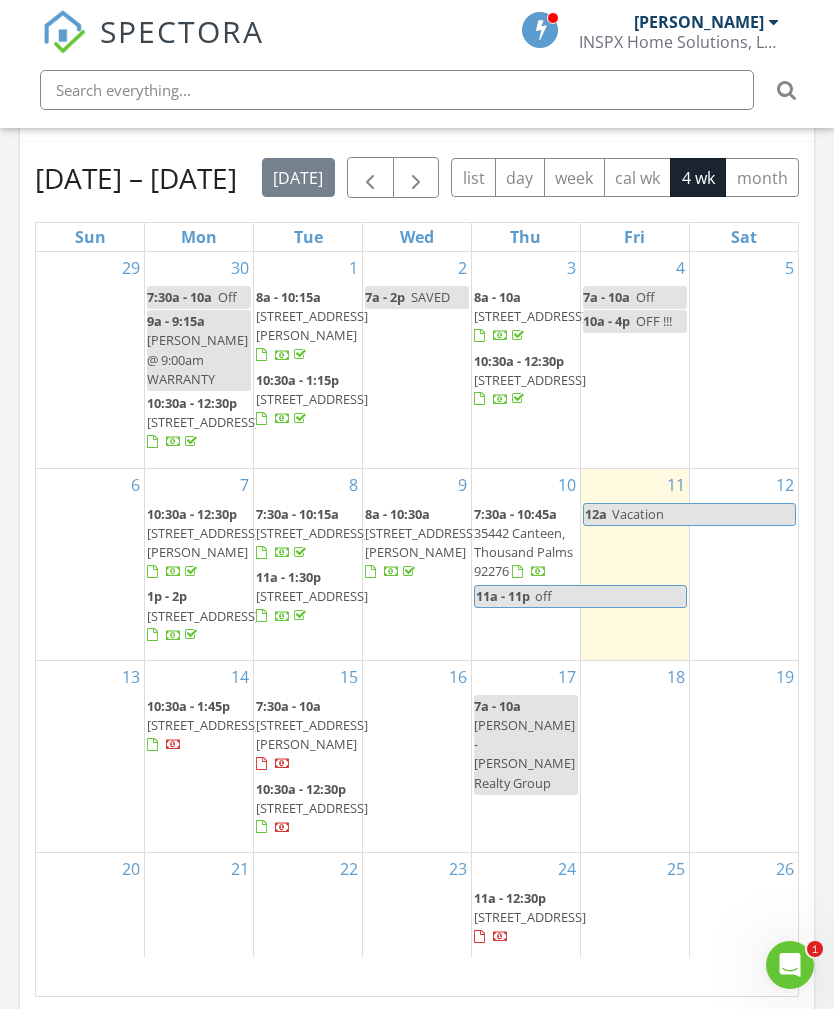 click on "17
7a - 10a
Scott Smith - Alta Realty Group" at bounding box center [526, 756] 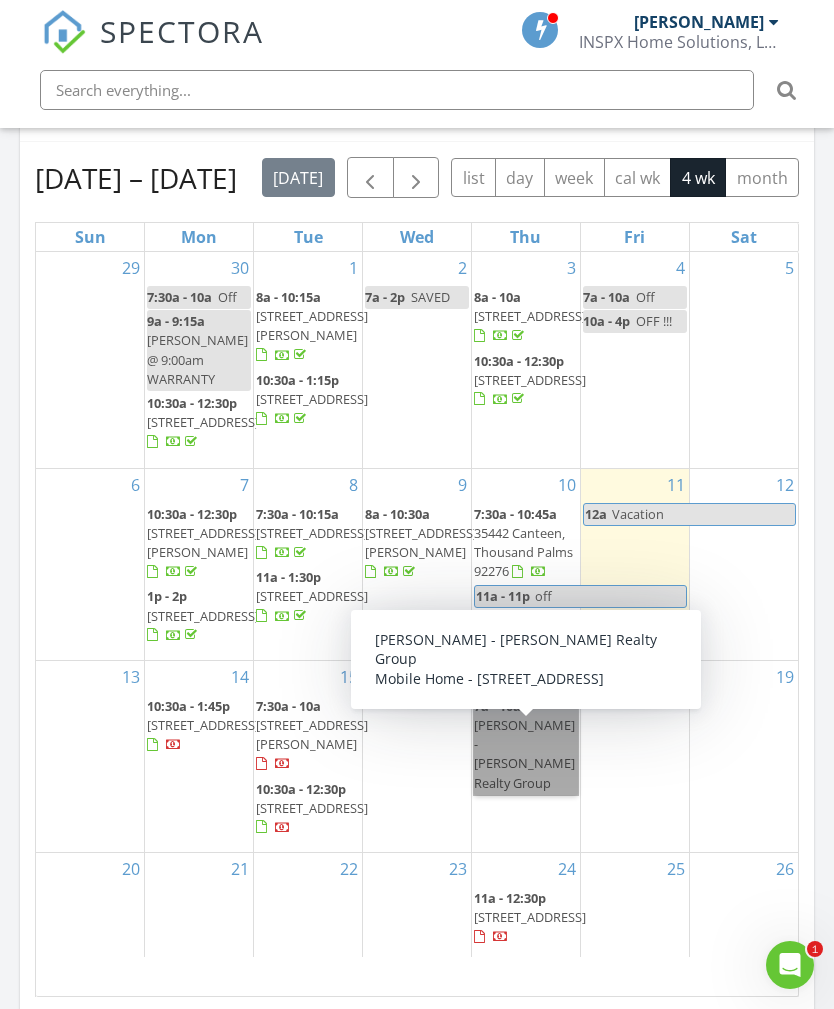 click on "7a - 10a
Scott Smith - Alta Realty Group" at bounding box center (526, 745) 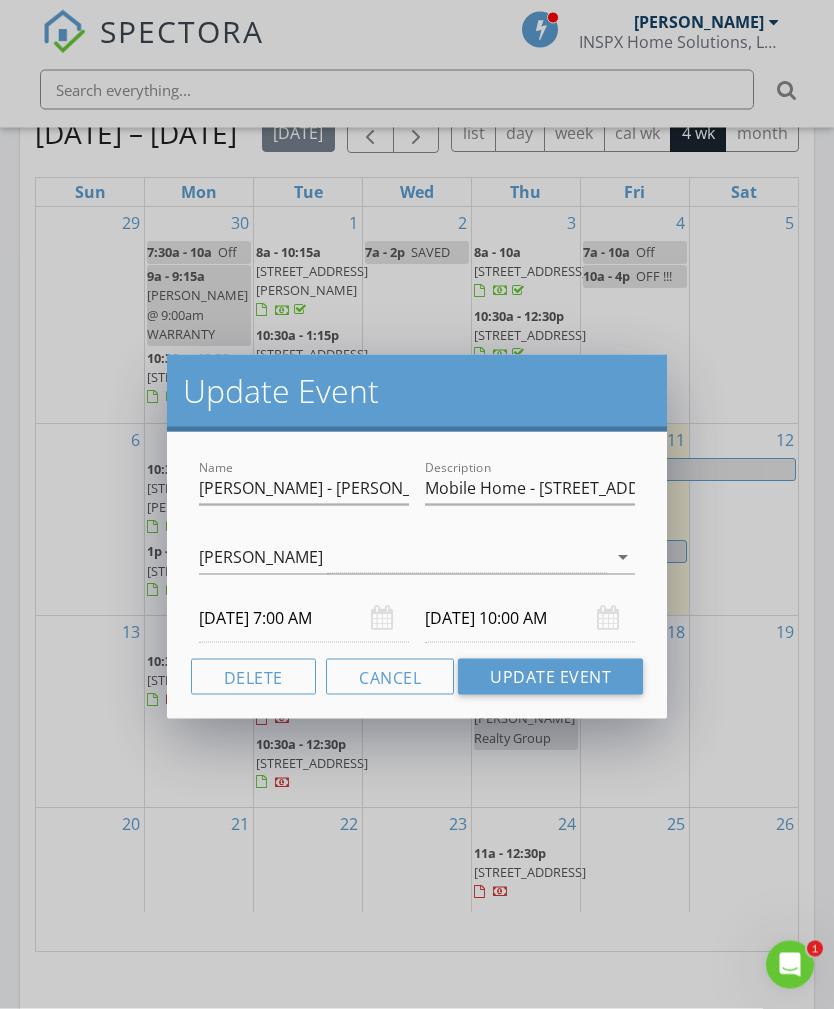 scroll, scrollTop: 2146, scrollLeft: 0, axis: vertical 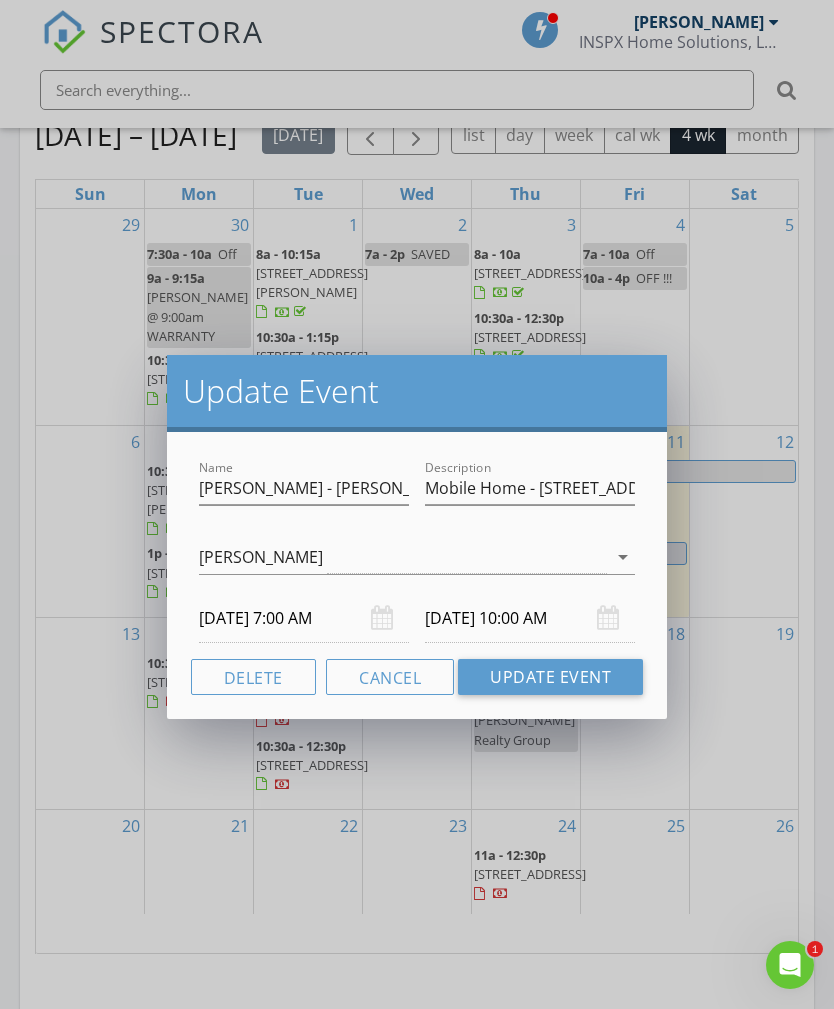 click on "Name Scott Smith - Alta Realty Group" at bounding box center [304, 490] 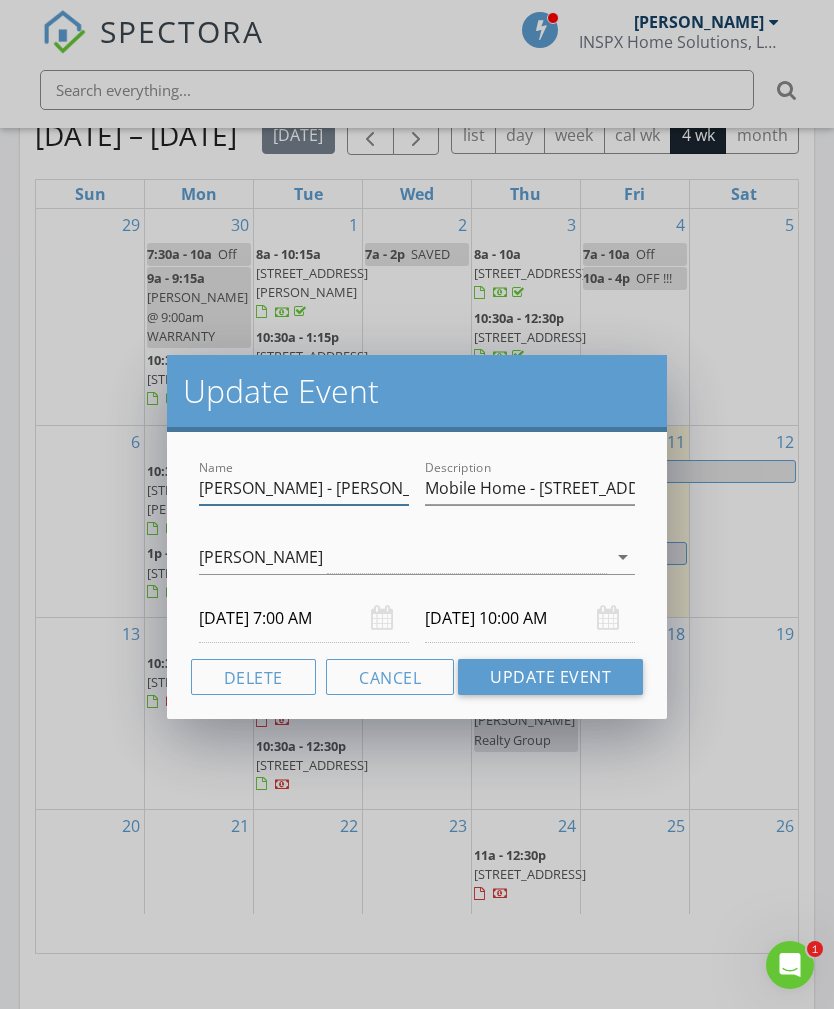 click on "Scott Smith - Alta Realty Group" at bounding box center (304, 488) 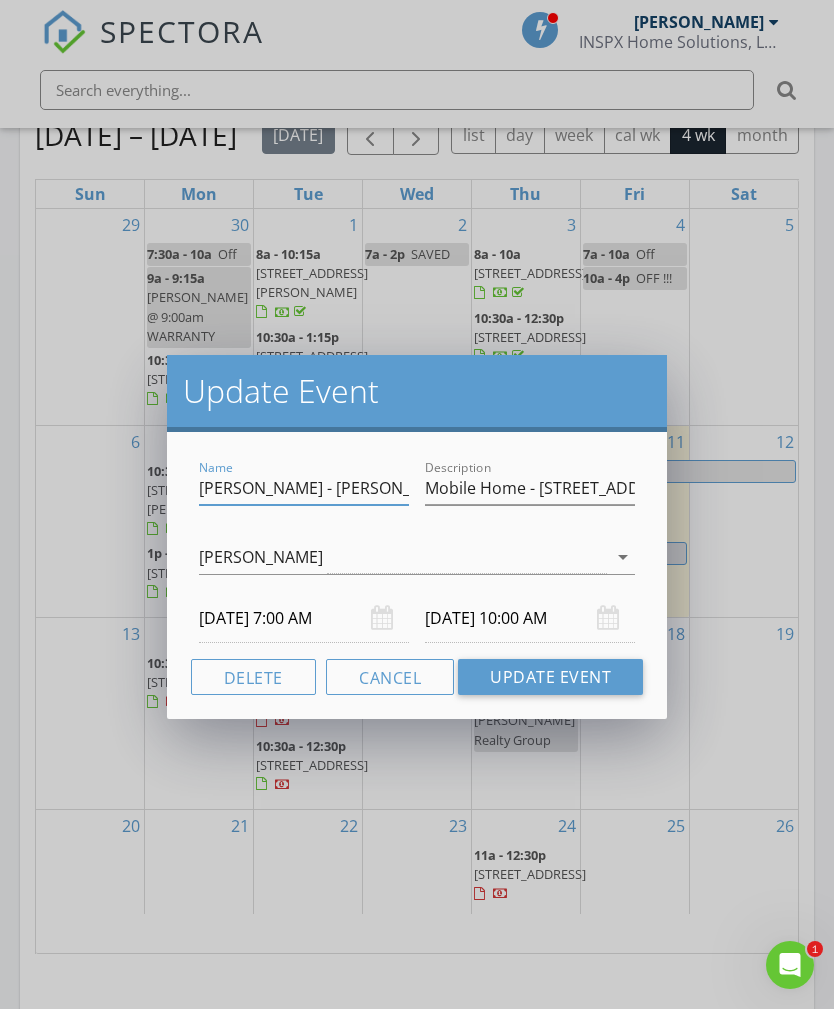 click on "Scott Smith - Alta Realty Group" at bounding box center [304, 488] 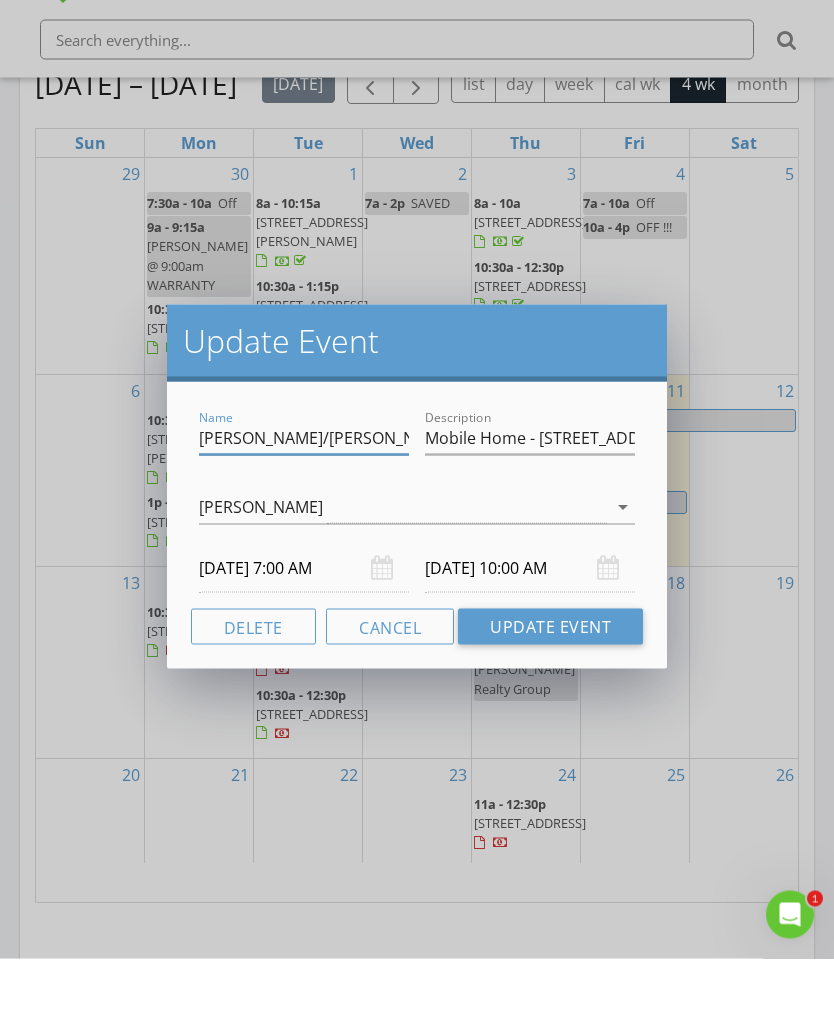 type on "Tim/Scott Smith - Alta Realty Group" 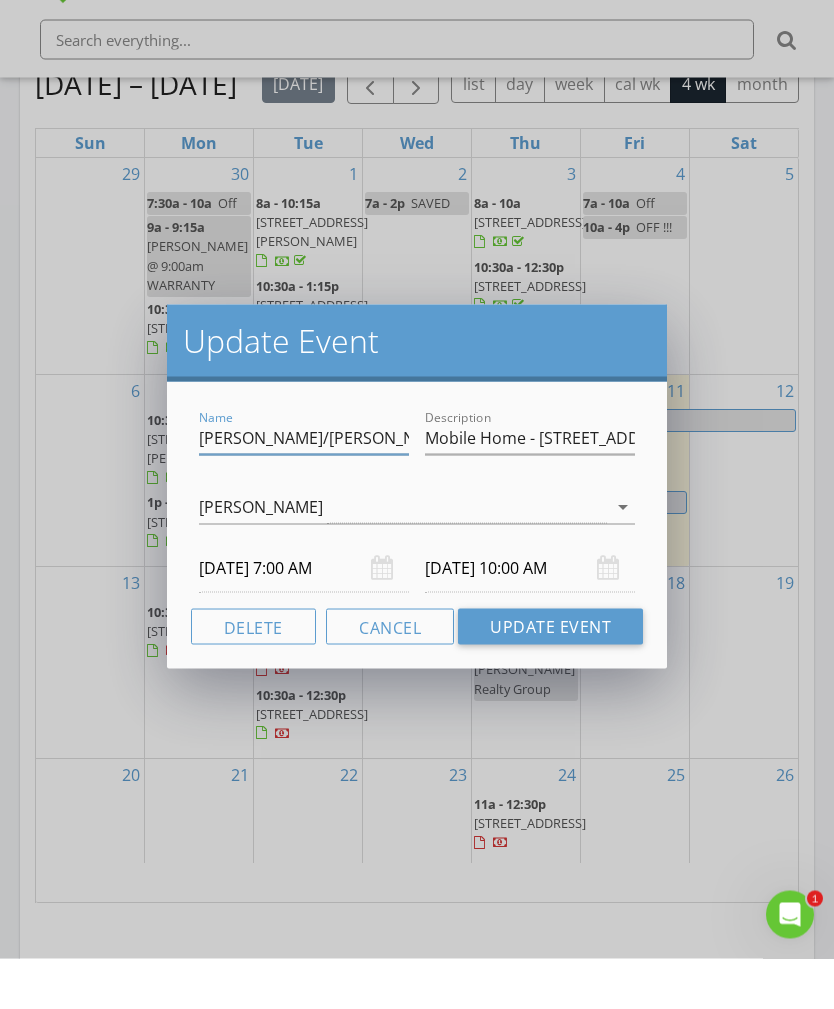 click on "Update Event" at bounding box center [550, 677] 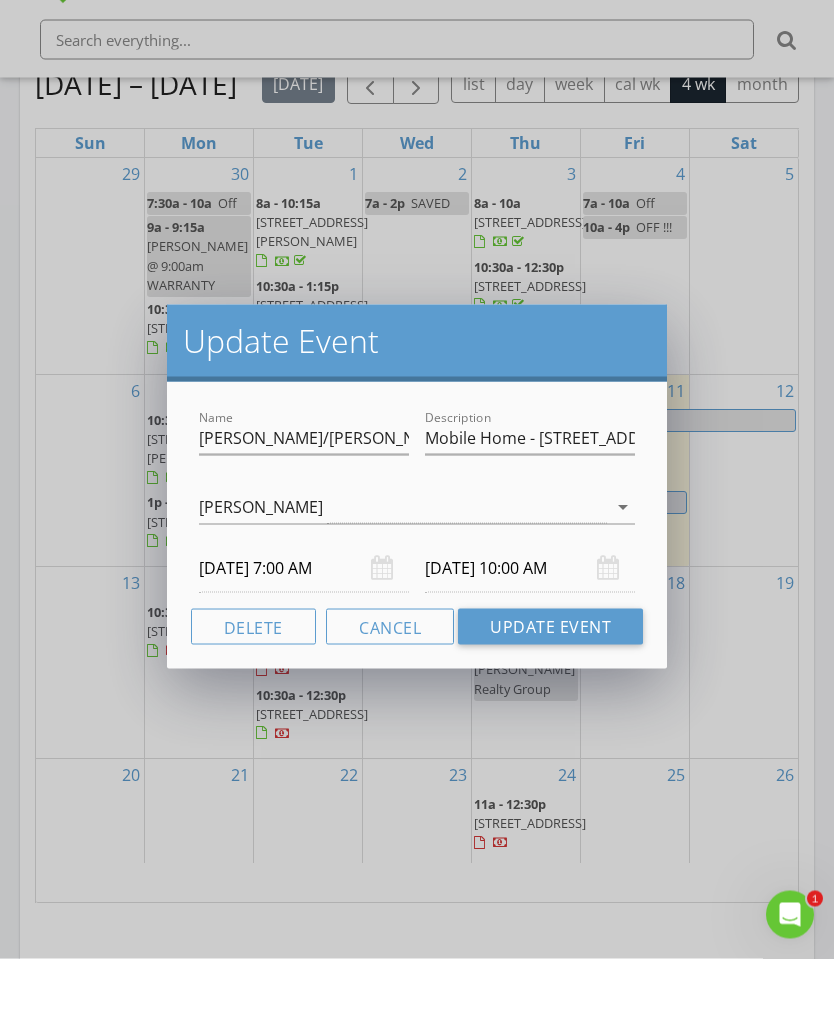 scroll, scrollTop: 2197, scrollLeft: 0, axis: vertical 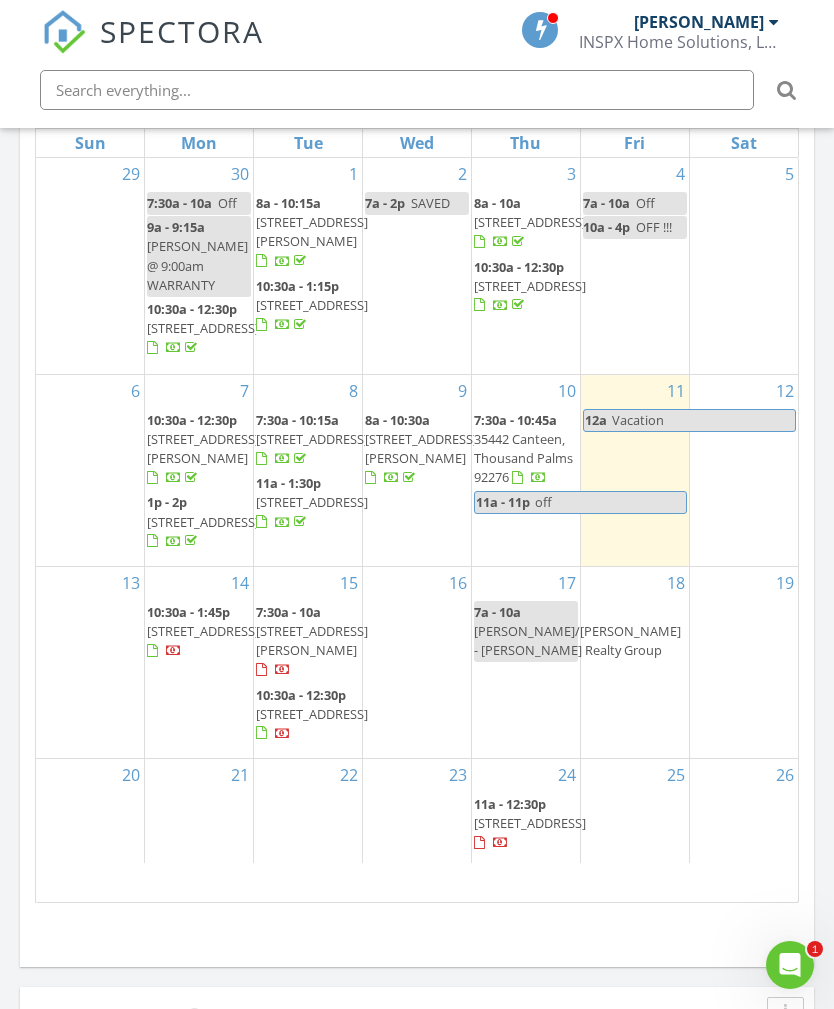 click on "17
7a - 10a
Tim/Scott Smith - Alta Realty Group" at bounding box center (526, 662) 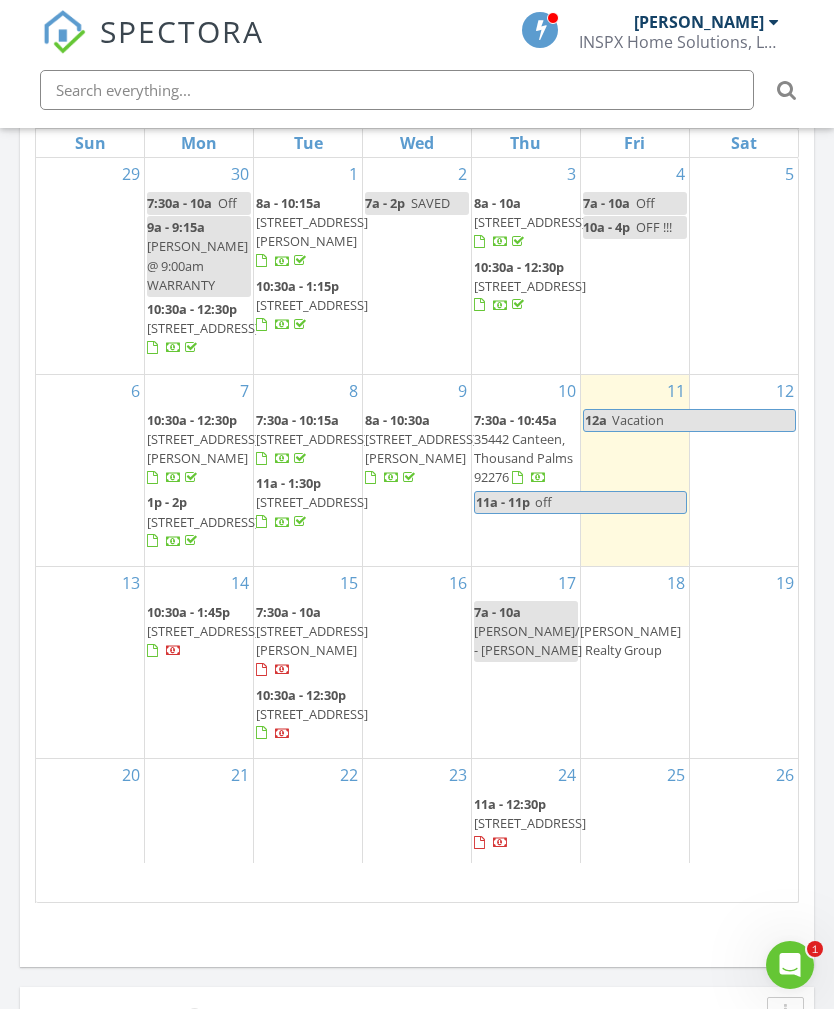 click on "17
7a - 10a
Tim/Scott Smith - Alta Realty Group" at bounding box center [526, 662] 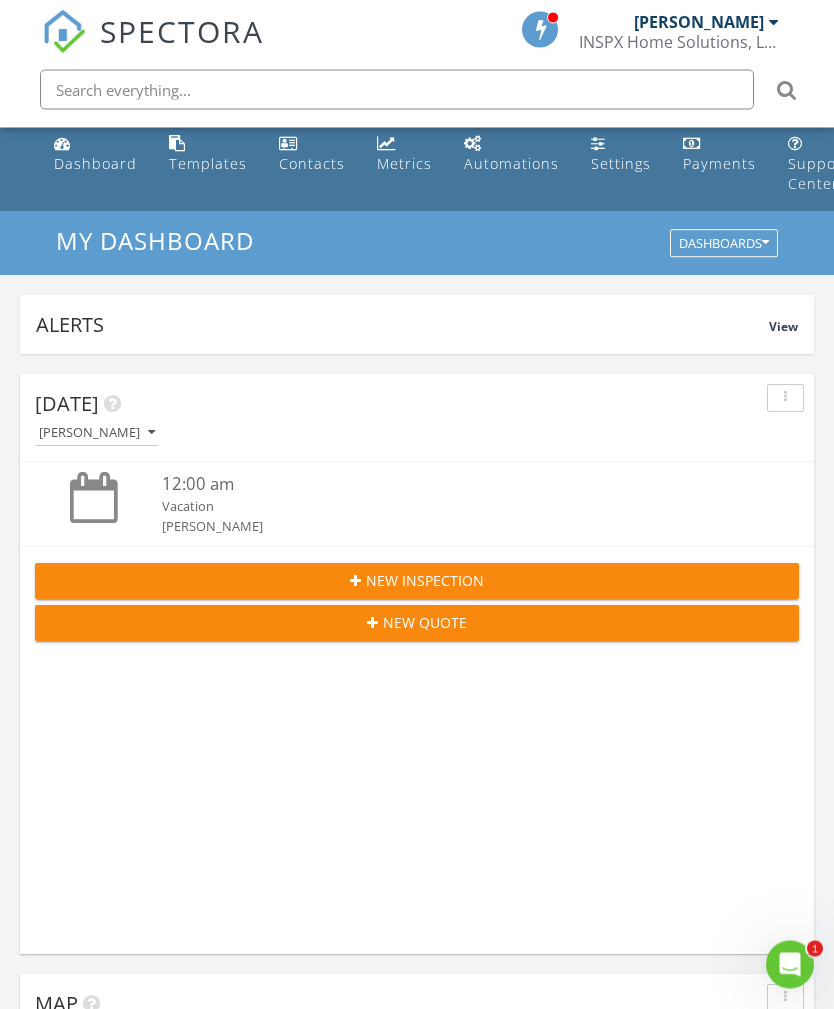 scroll, scrollTop: 0, scrollLeft: 0, axis: both 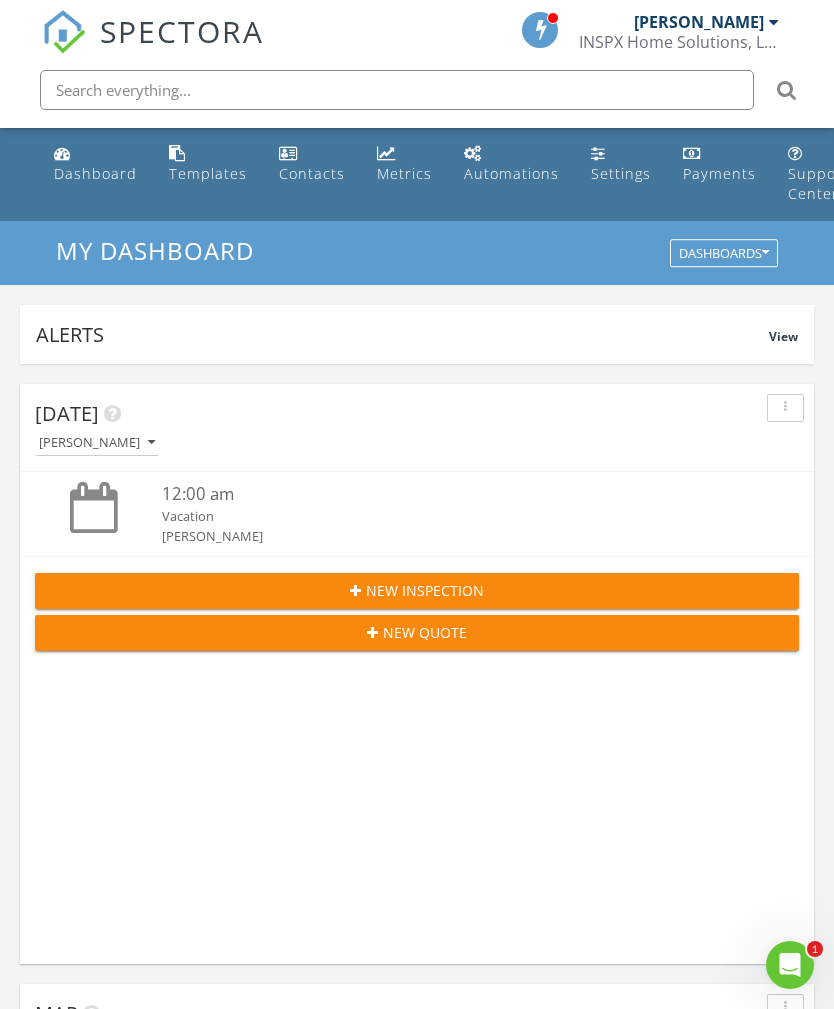 click on "New Inspection" at bounding box center (417, 590) 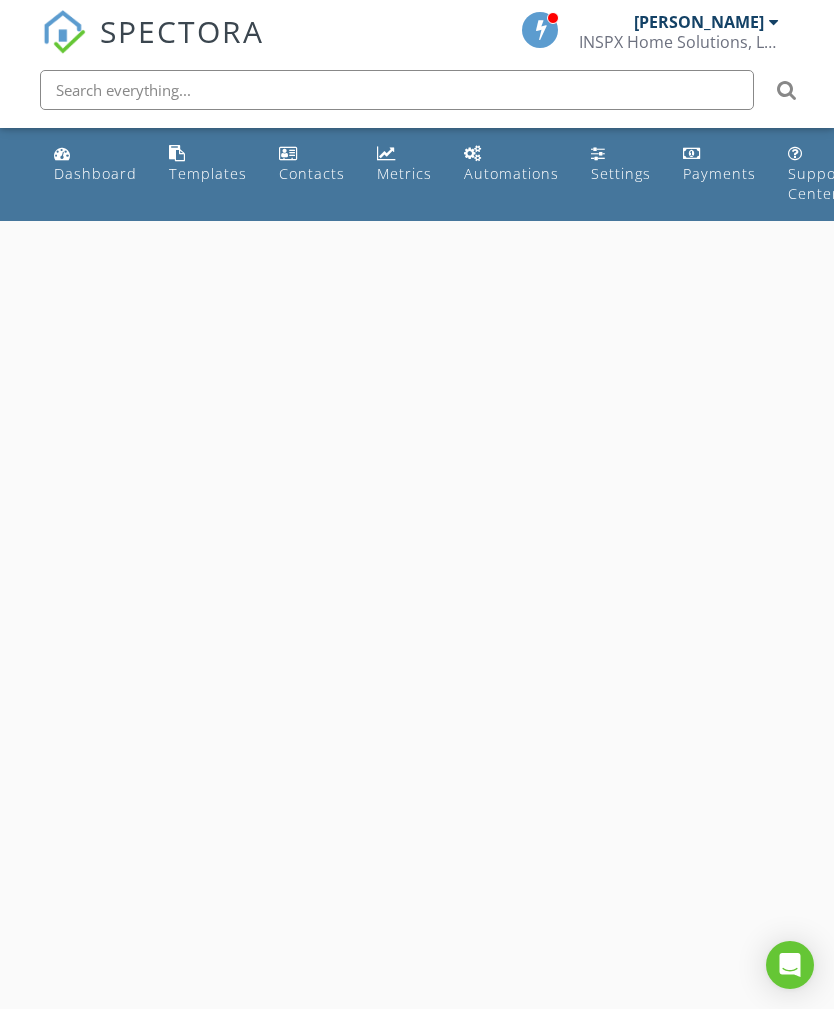 scroll, scrollTop: 0, scrollLeft: 0, axis: both 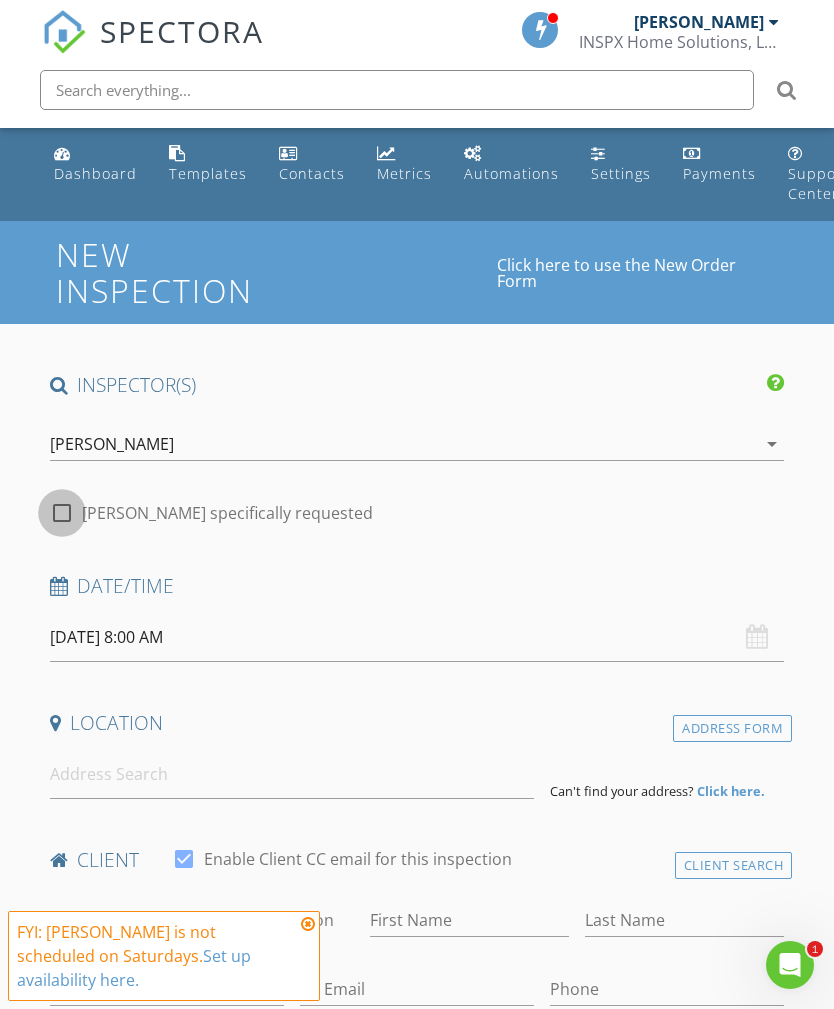 click at bounding box center [62, 513] 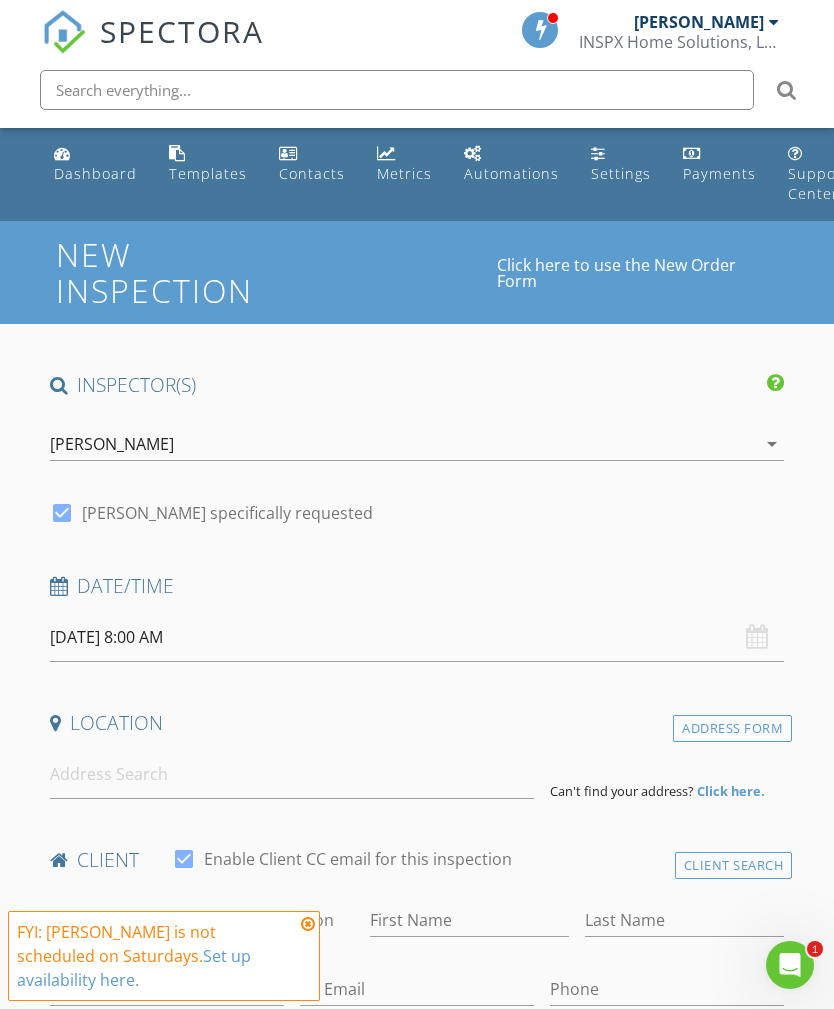 click on "SPECTORA
Paul Johnson
INSPX Home Solutions, LLC
Role:
Inspector
Change Role
Dashboard
New Inspection
Inspections
Calendar
Template Editor
Contacts
Automations
Team
Metrics
Payments
Data Exports
Billing
Reporting
Advanced
Settings
What's New
Sign Out
Change Active Role
Your account has more than one possible role. Please choose how you'd like to view the site:
Company/Agency
City
Role
Dashboard
Templates
Contacts
Metrics
Automations
Settings
Payments
Support Center
Online     Add the listing agent to automatically send confirmation emails, reminders and follow-ups.         VIP     New Inspection" at bounding box center [417, 1721] 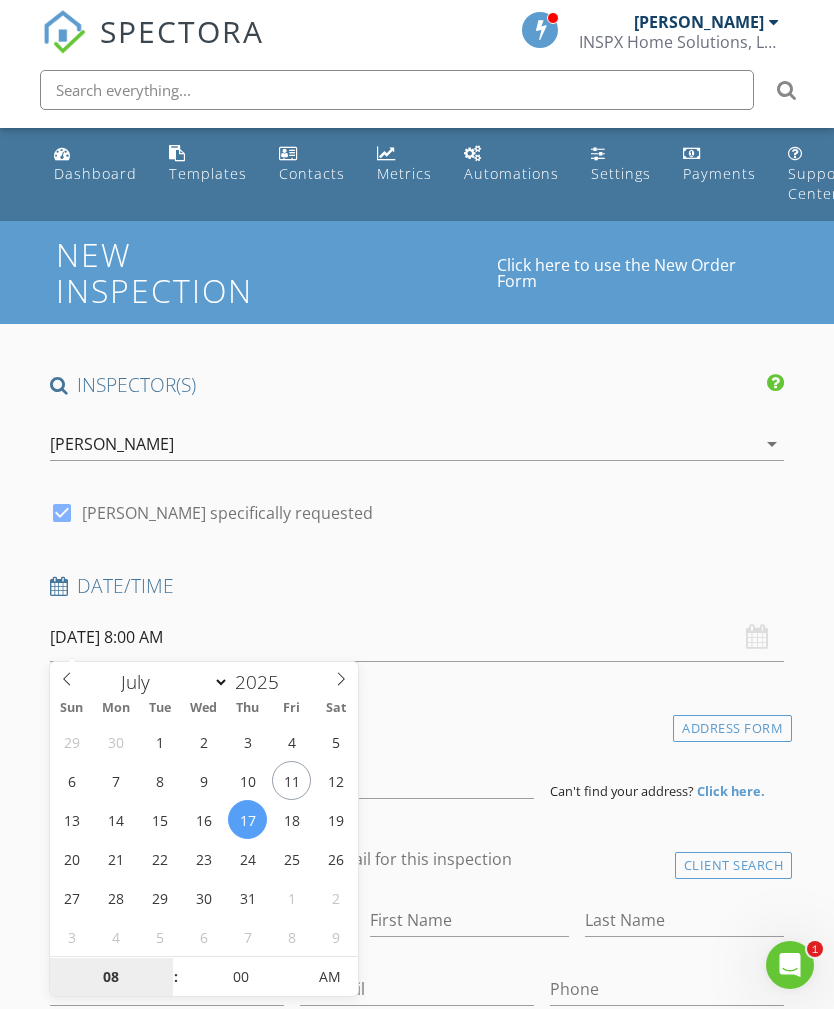 type on "07/17/2025 8:00 AM" 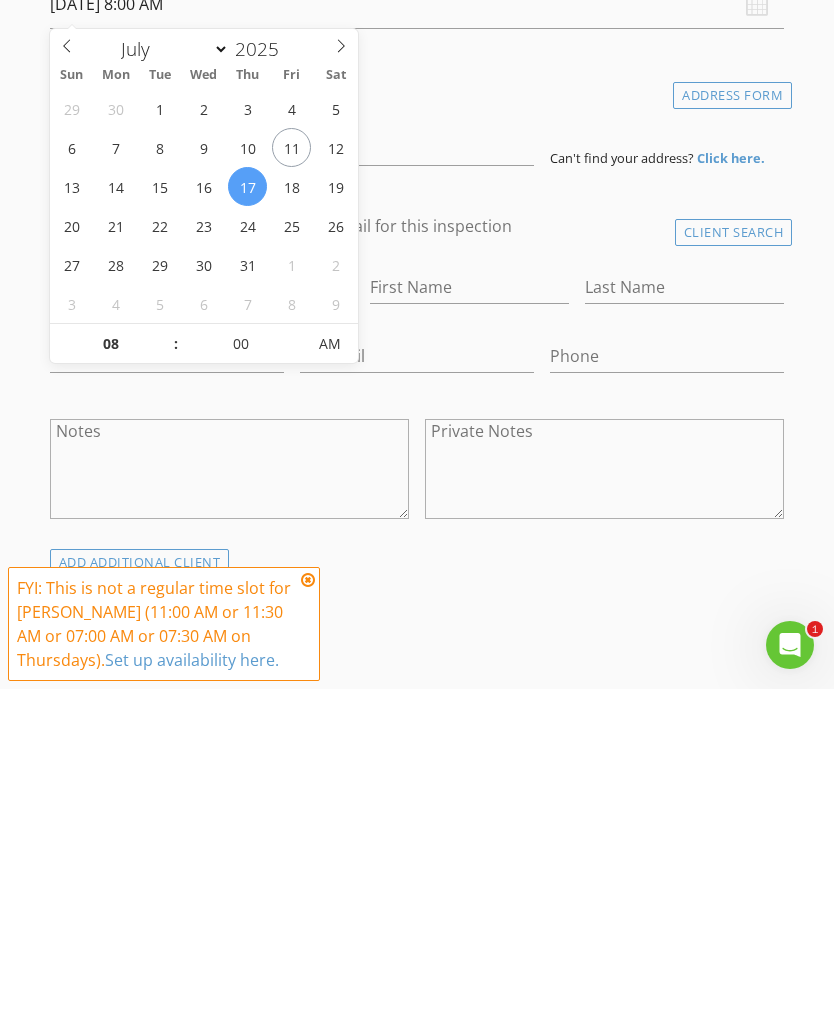 scroll, scrollTop: 633, scrollLeft: 0, axis: vertical 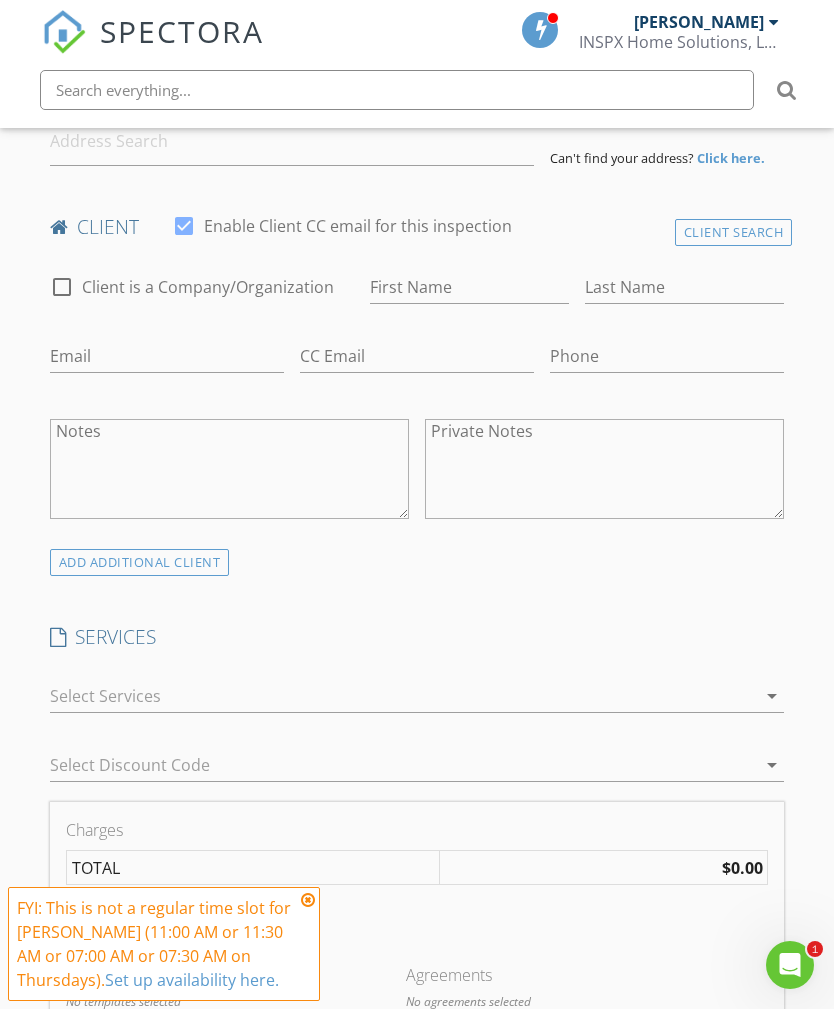 click on "INSPECTOR(S)
check_box   Paul Johnson   PRIMARY   Paul Johnson arrow_drop_down   check_box Paul Johnson specifically requested
Date/Time
07/17/2025 8:00 AM
Location
Address Form       Can't find your address?   Click here.
client
check_box Enable Client CC email for this inspection   Client Search     check_box_outline_blank Client is a Company/Organization     First Name   Last Name   Email   CC Email   Phone           Notes   Private Notes
ADD ADDITIONAL client
SERVICES
check_box_outline_blank   Residential Condo Inspection   Visual Inspection of Condo check_box_outline_blank   Residential Inspection   Single Family Residential Home Inspection check_box_outline_blank   Manufactured/Mobile Home   Roof + Mobile Home + Crawlspace Inspection check_box_outline_blank   Pool & Spa" at bounding box center (417, 1191) 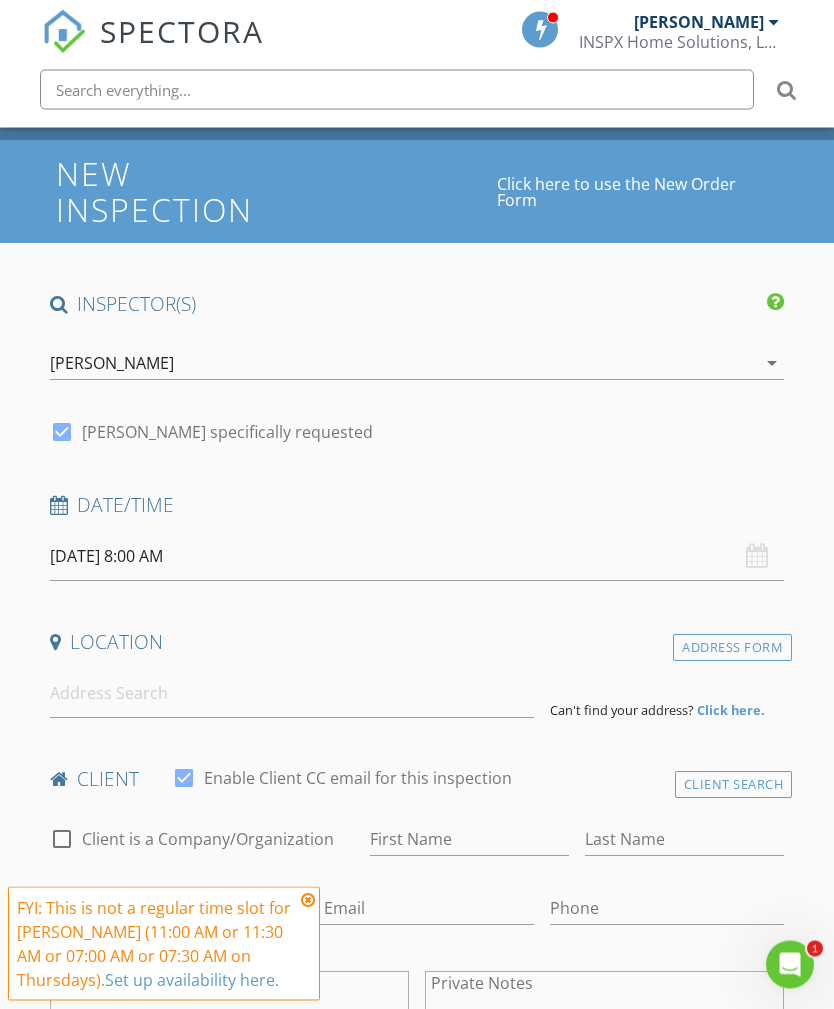 scroll, scrollTop: 65, scrollLeft: 0, axis: vertical 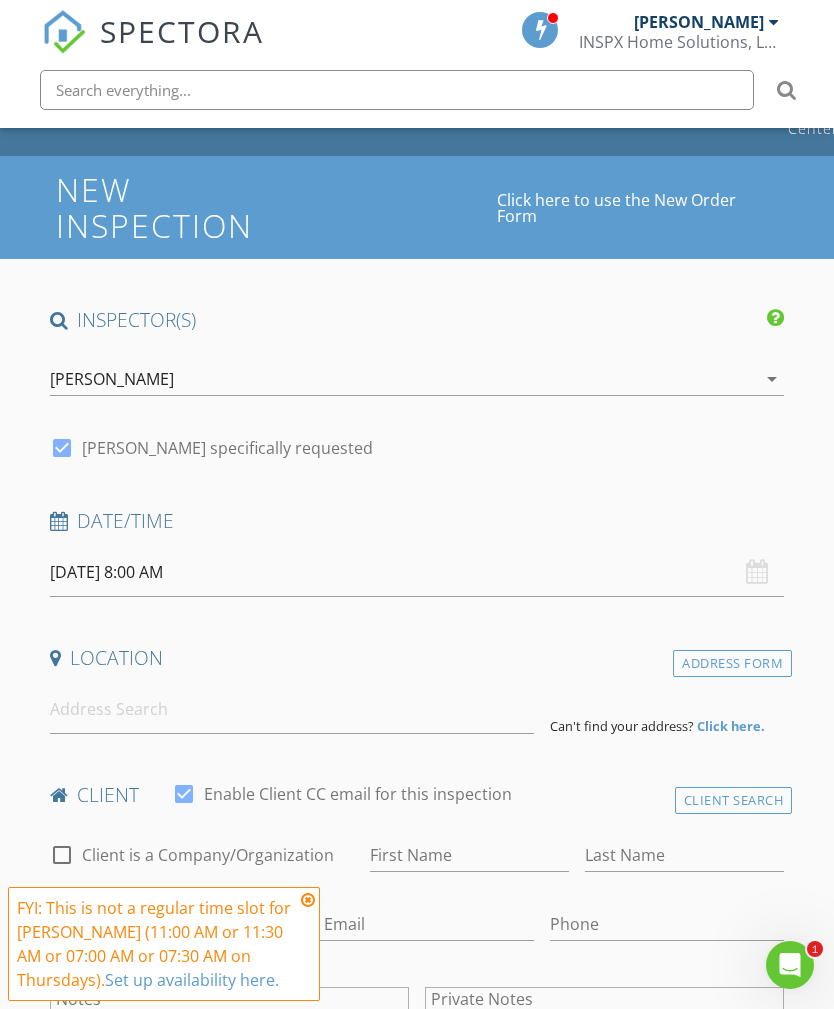 click on "SPECTORA
Paul Johnson
INSPX Home Solutions, LLC
Role:
Inspector
Change Role
Dashboard
New Inspection
Inspections
Calendar
Template Editor
Contacts
Automations
Team
Metrics
Payments
Data Exports
Billing
Reporting
Advanced
Settings
What's New
Sign Out
Change Active Role
Your account has more than one possible role. Please choose how you'd like to view the site:
Company/Agency
City
Role
Dashboard
Templates
Contacts
Metrics
Automations
Settings
Payments
Support Center
Online     Add the listing agent to automatically send confirmation emails, reminders and follow-ups.         VIP     New Inspection" at bounding box center (417, 1656) 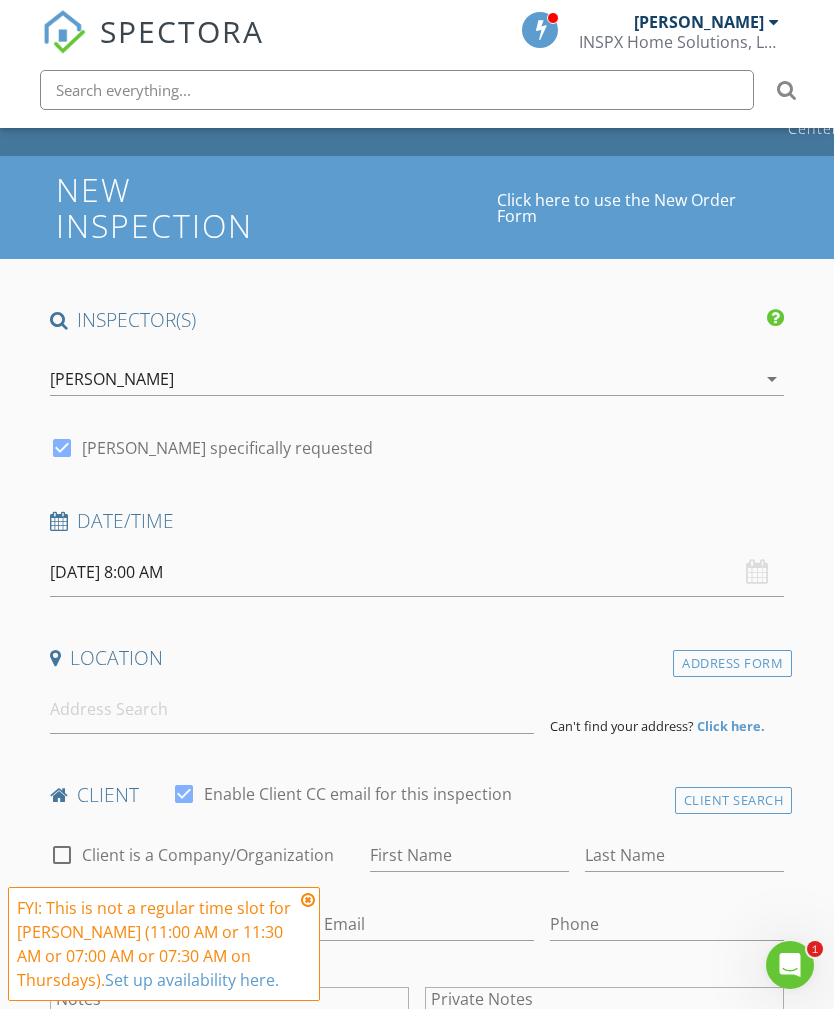 click at bounding box center (308, 900) 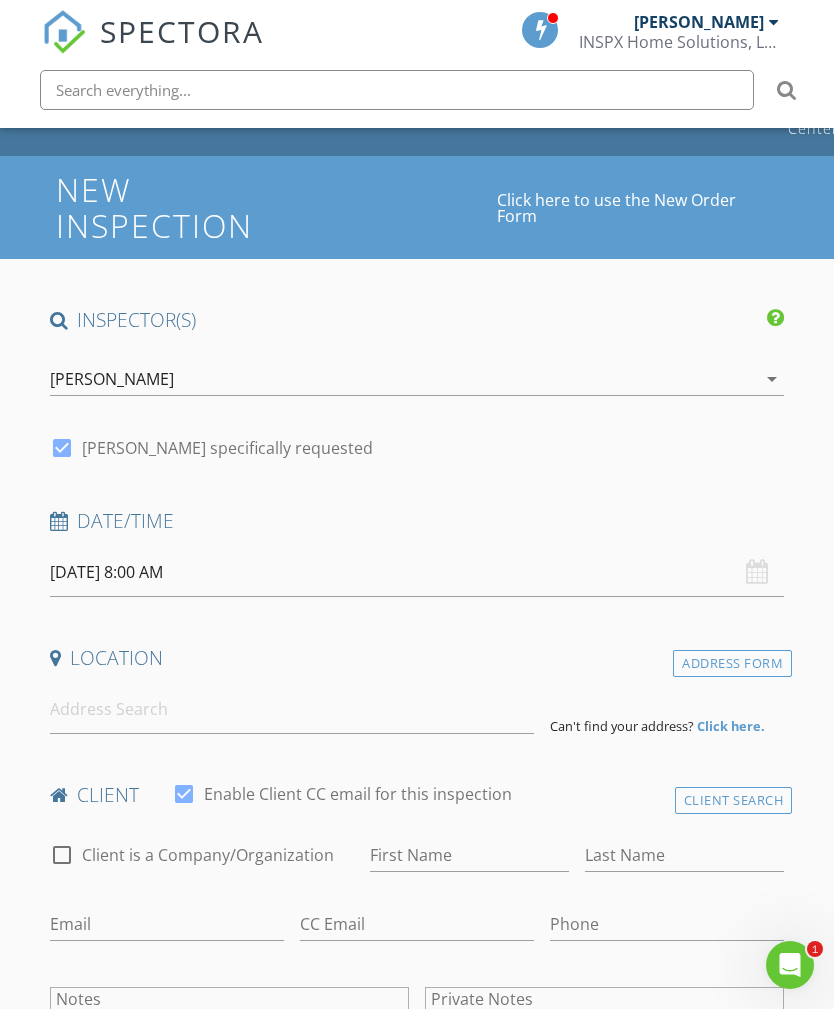 click on "07/17/2025 8:00 AM" at bounding box center (417, 572) 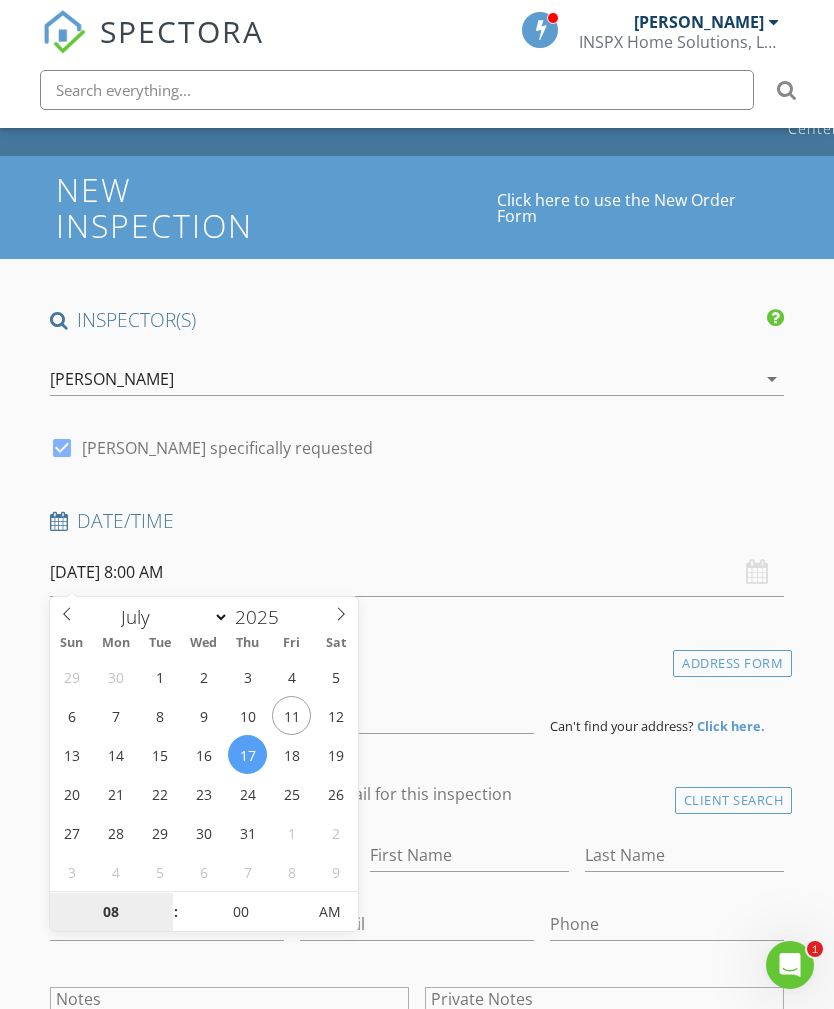 click on "08" at bounding box center [111, 913] 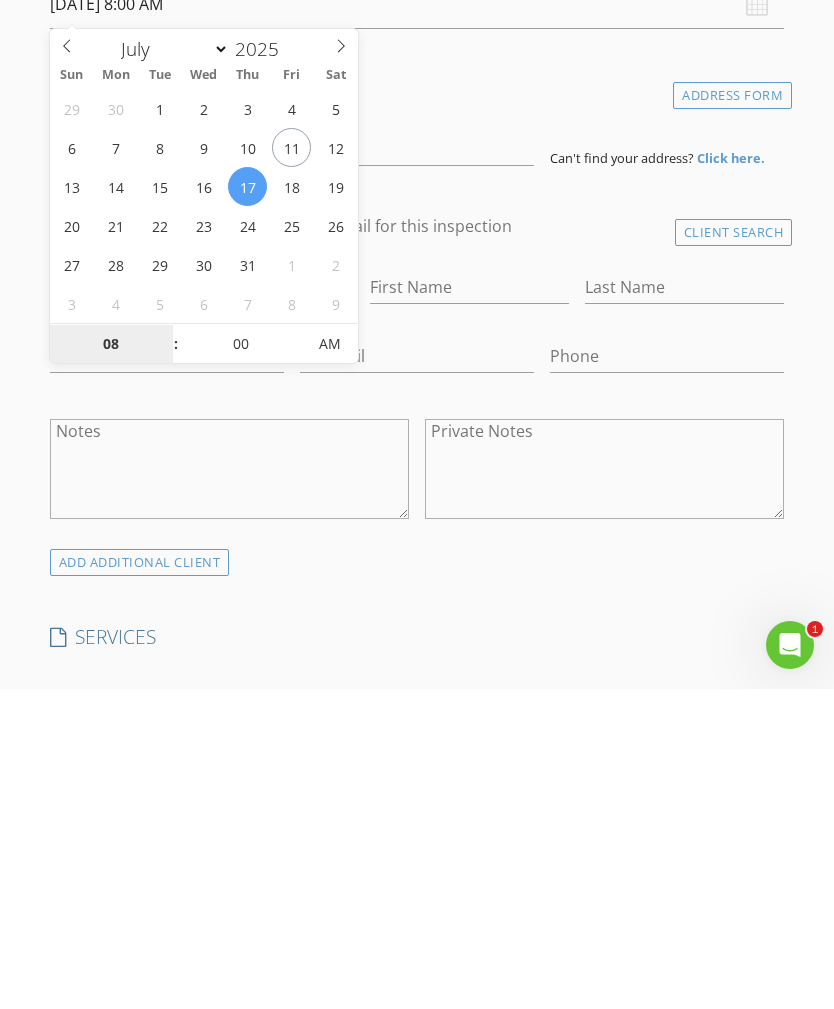 type on "7" 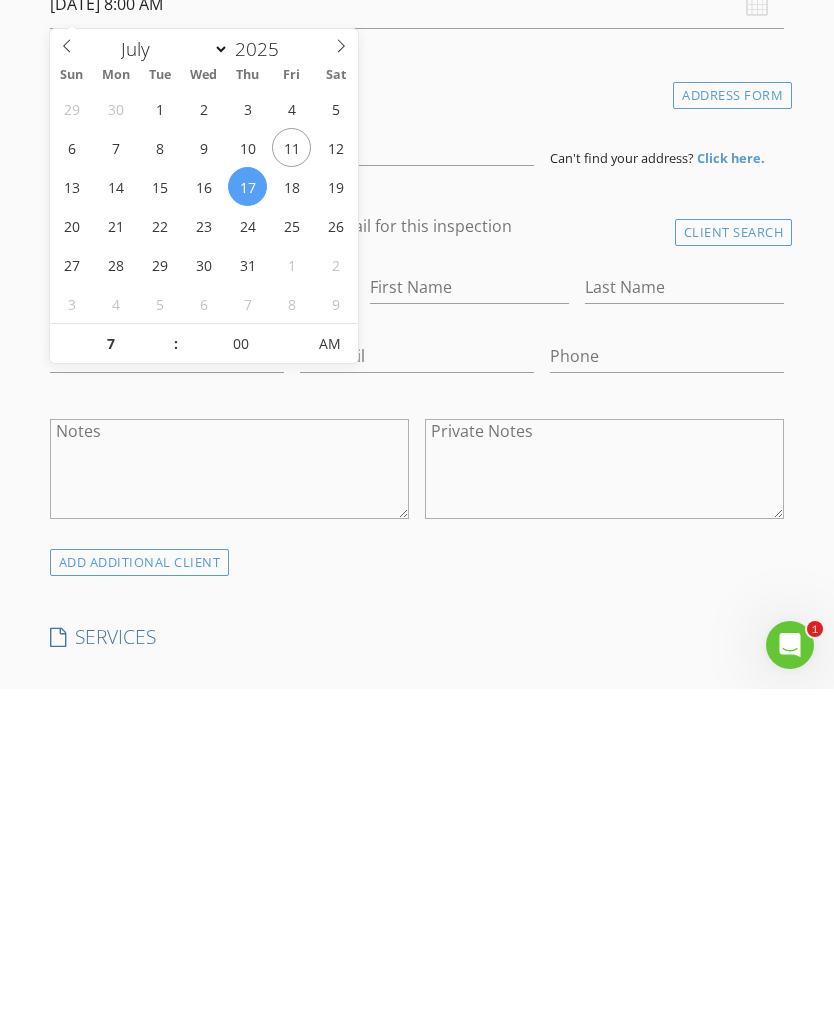 type on "07/17/2025 7:00 AM" 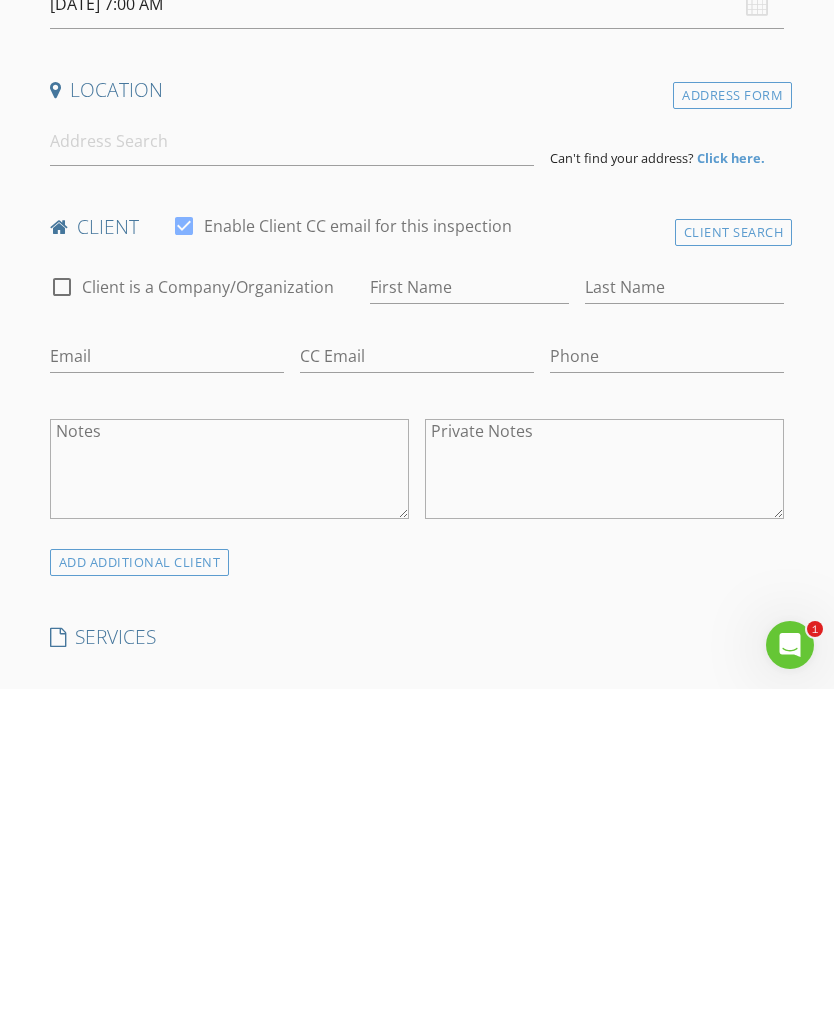 scroll, scrollTop: 633, scrollLeft: 0, axis: vertical 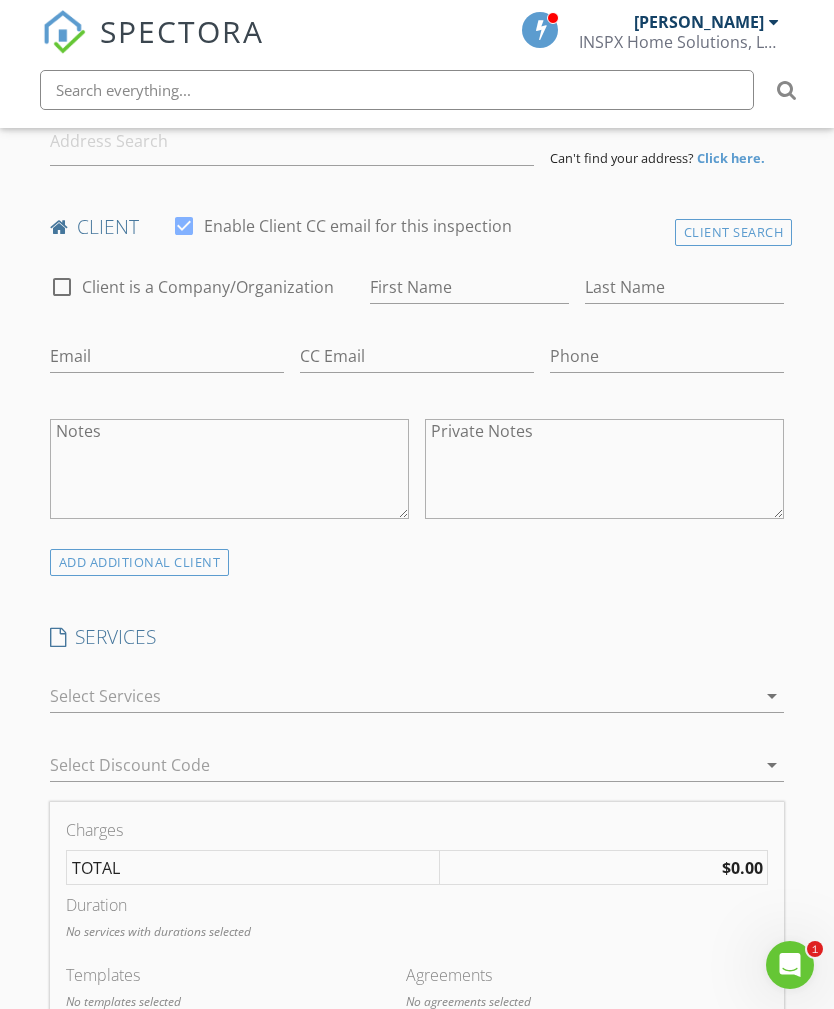 click on "INSPECTOR(S)
check_box   Paul Johnson   PRIMARY   Paul Johnson arrow_drop_down   check_box Paul Johnson specifically requested
Date/Time
07/17/2025 7:00 AM
Location
Address Form       Can't find your address?   Click here.
client
check_box Enable Client CC email for this inspection   Client Search     check_box_outline_blank Client is a Company/Organization     First Name   Last Name   Email   CC Email   Phone           Notes   Private Notes
ADD ADDITIONAL client
SERVICES
check_box_outline_blank   Residential Condo Inspection   Visual Inspection of Condo check_box_outline_blank   Residential Inspection   Single Family Residential Home Inspection check_box_outline_blank   Manufactured/Mobile Home   Roof + Mobile Home + Crawlspace Inspection check_box_outline_blank   Pool & Spa" at bounding box center [417, 1191] 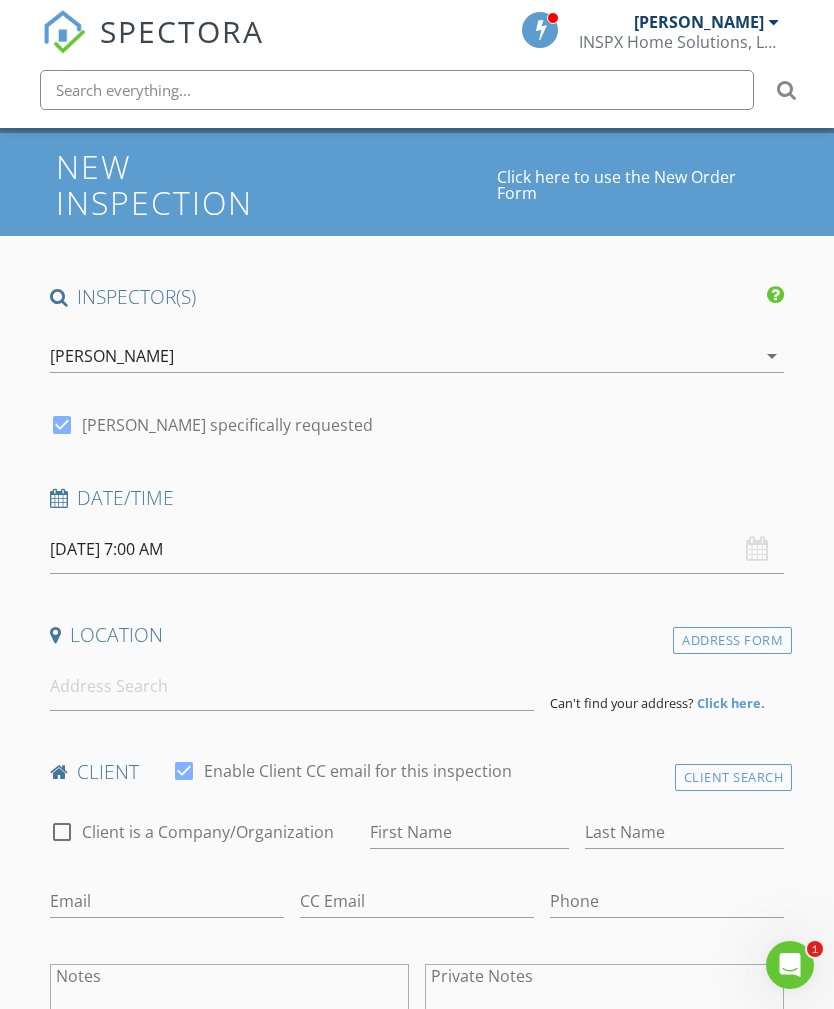 scroll, scrollTop: 85, scrollLeft: 0, axis: vertical 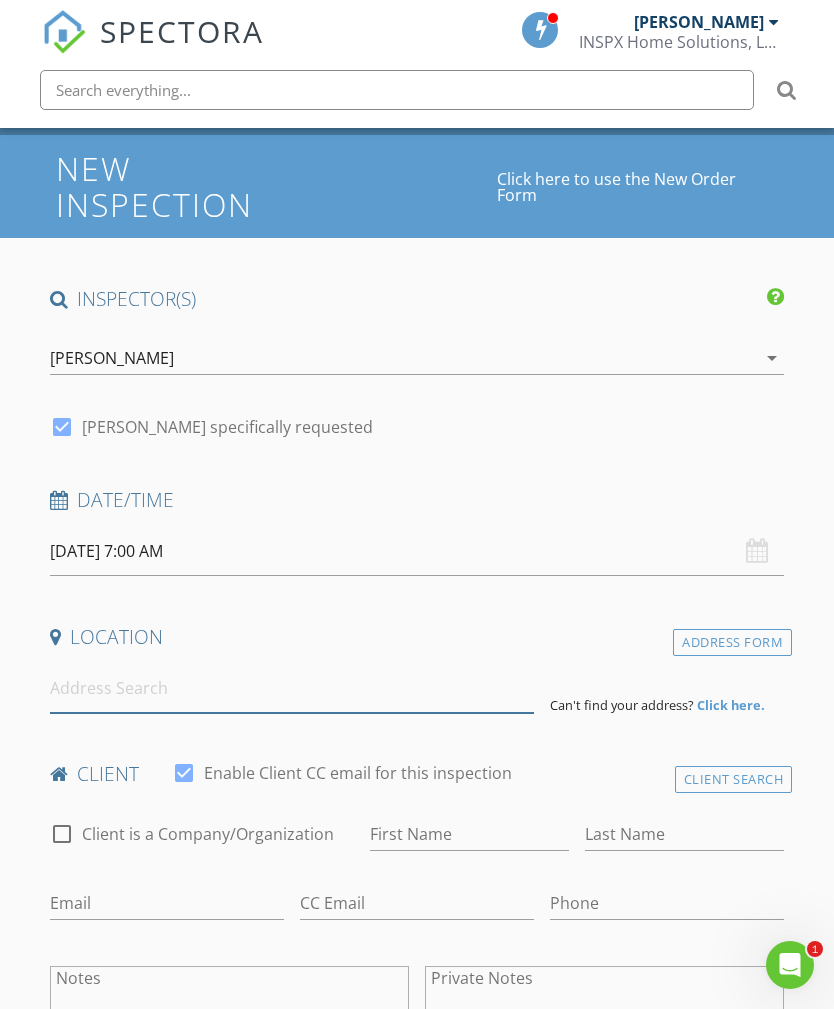 click at bounding box center [292, 688] 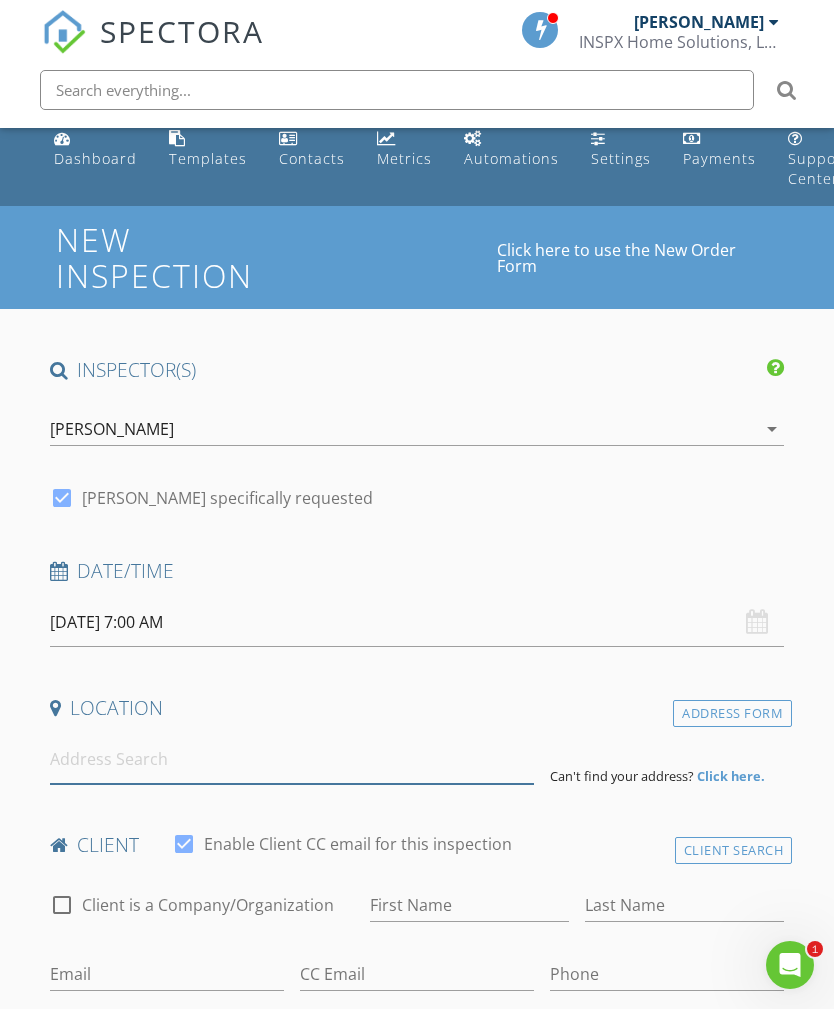 scroll, scrollTop: 0, scrollLeft: 0, axis: both 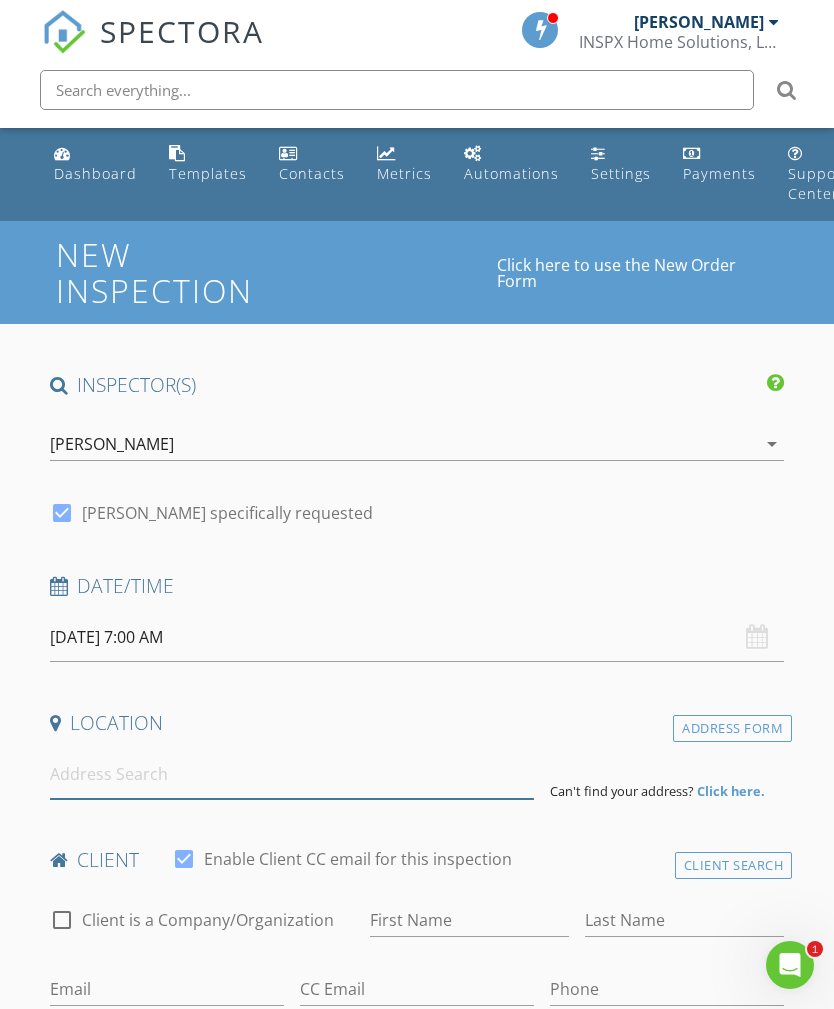 click at bounding box center (292, 774) 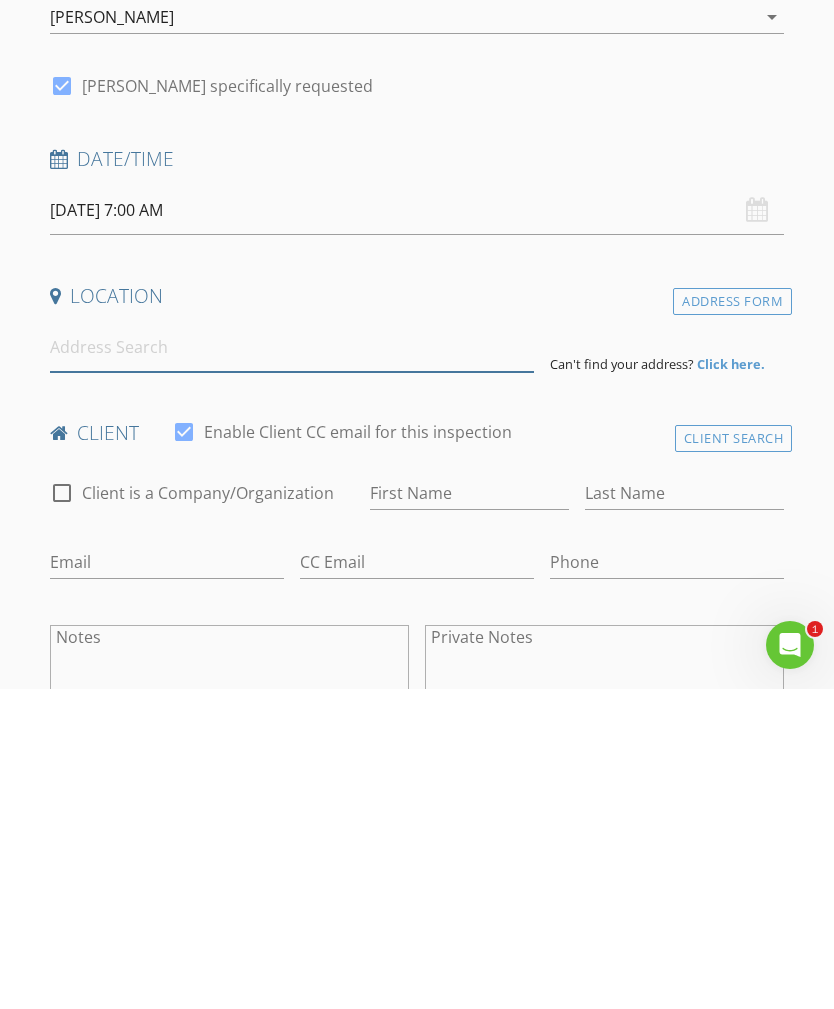 scroll, scrollTop: 427, scrollLeft: 0, axis: vertical 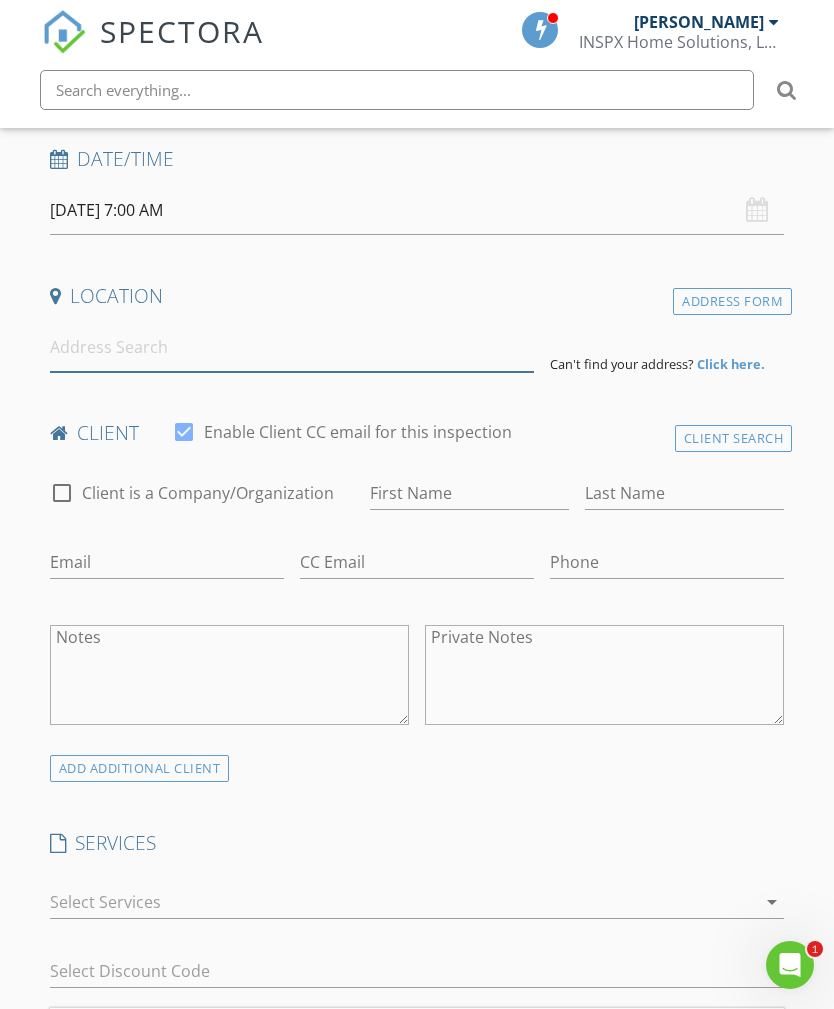 click at bounding box center [292, 347] 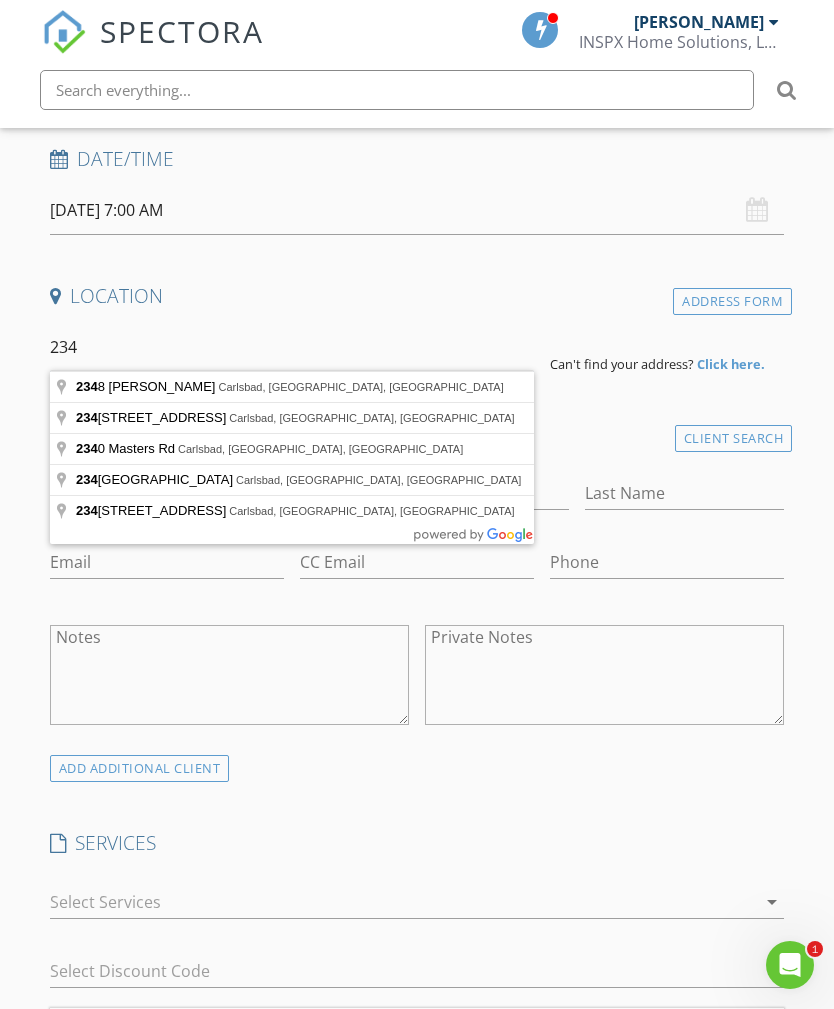 click on "234" at bounding box center (292, 347) 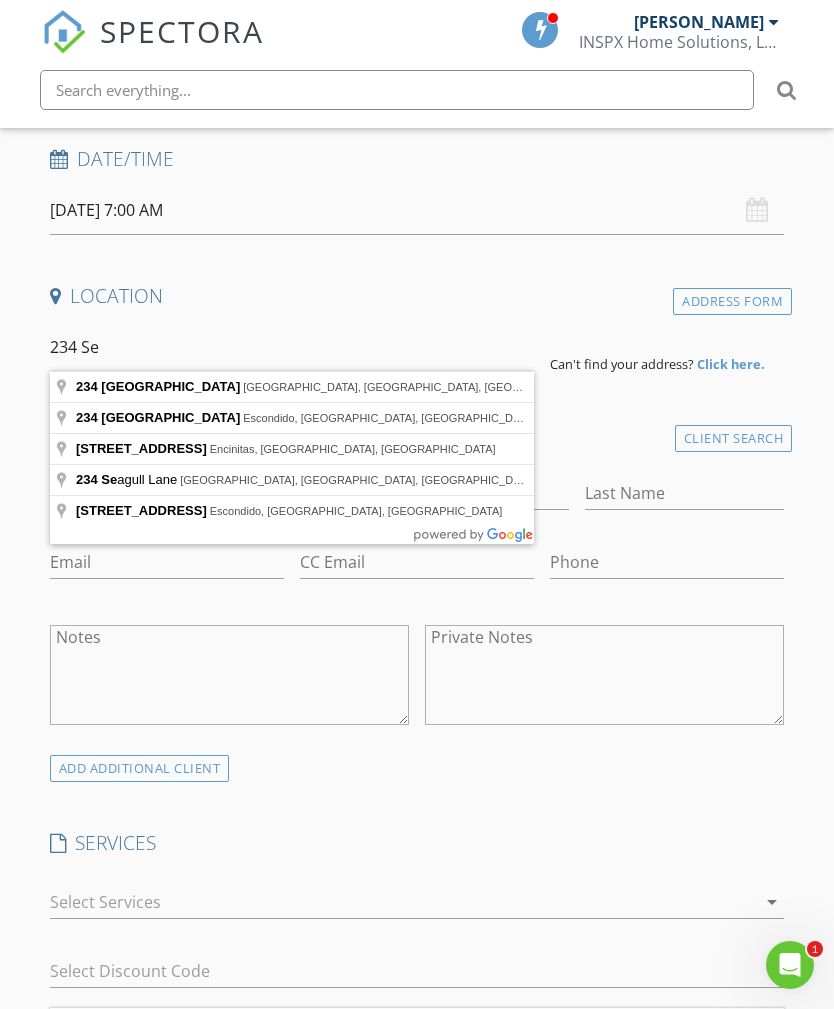 click on "234 Se" at bounding box center [292, 347] 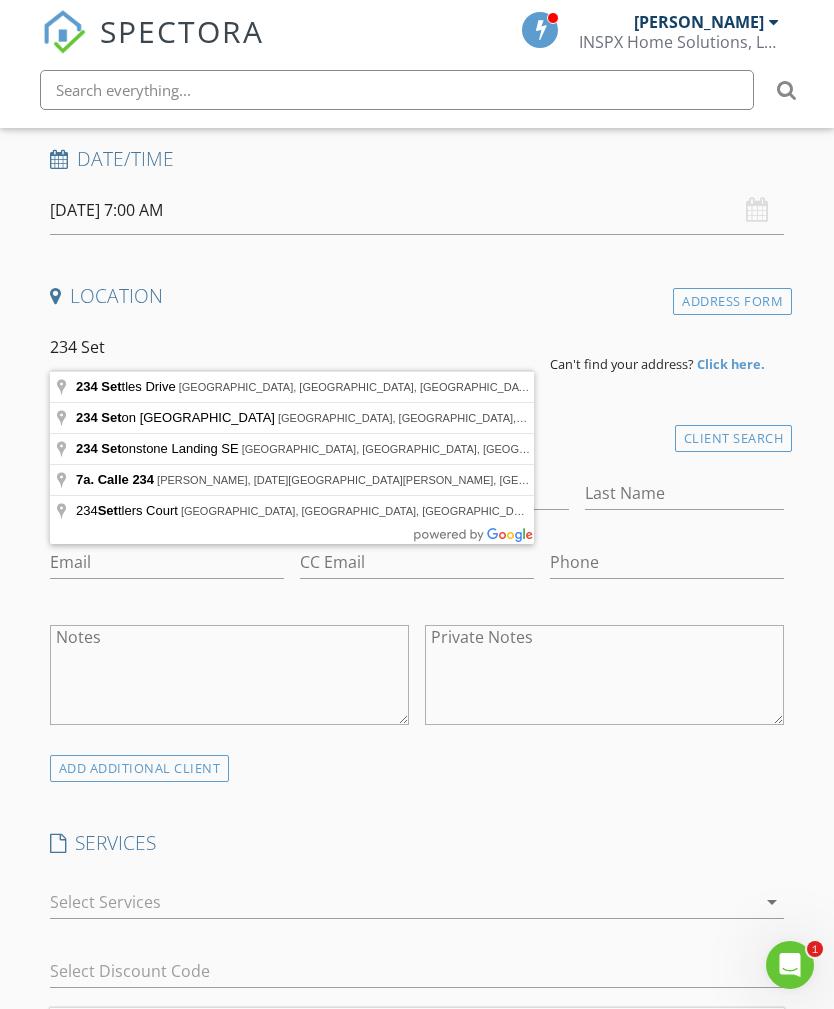 type on "234 Settles Drive, Cathedral City, CA, USA" 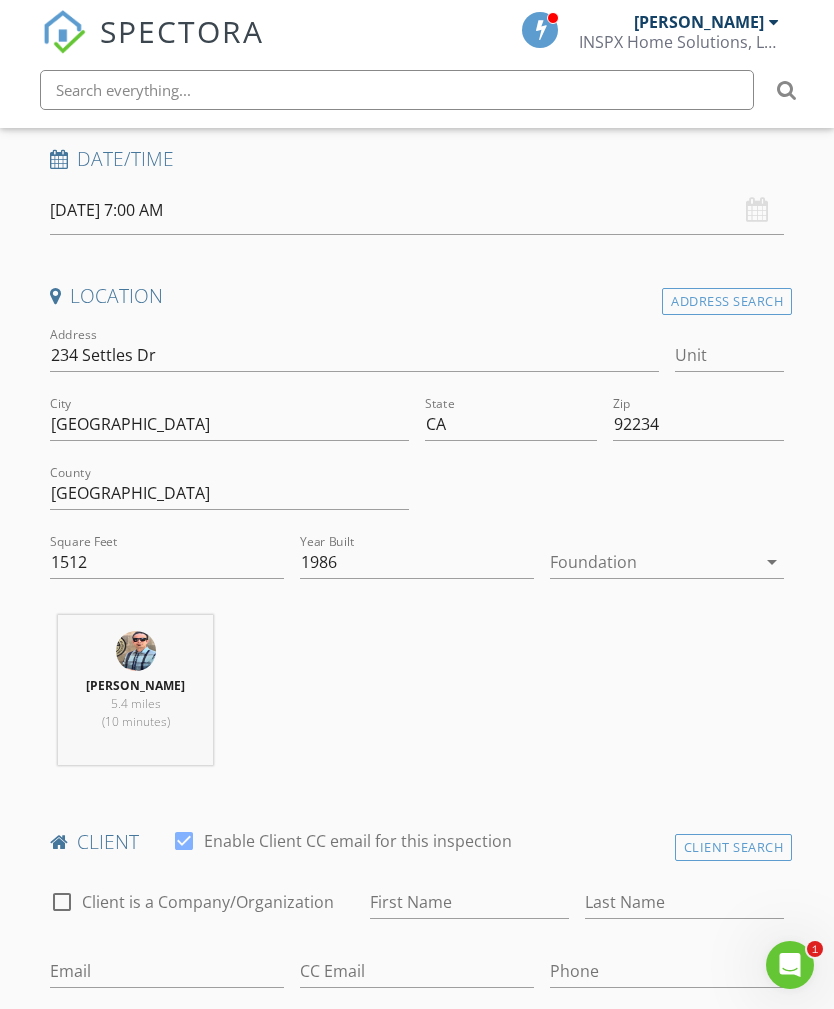 click at bounding box center [653, 562] 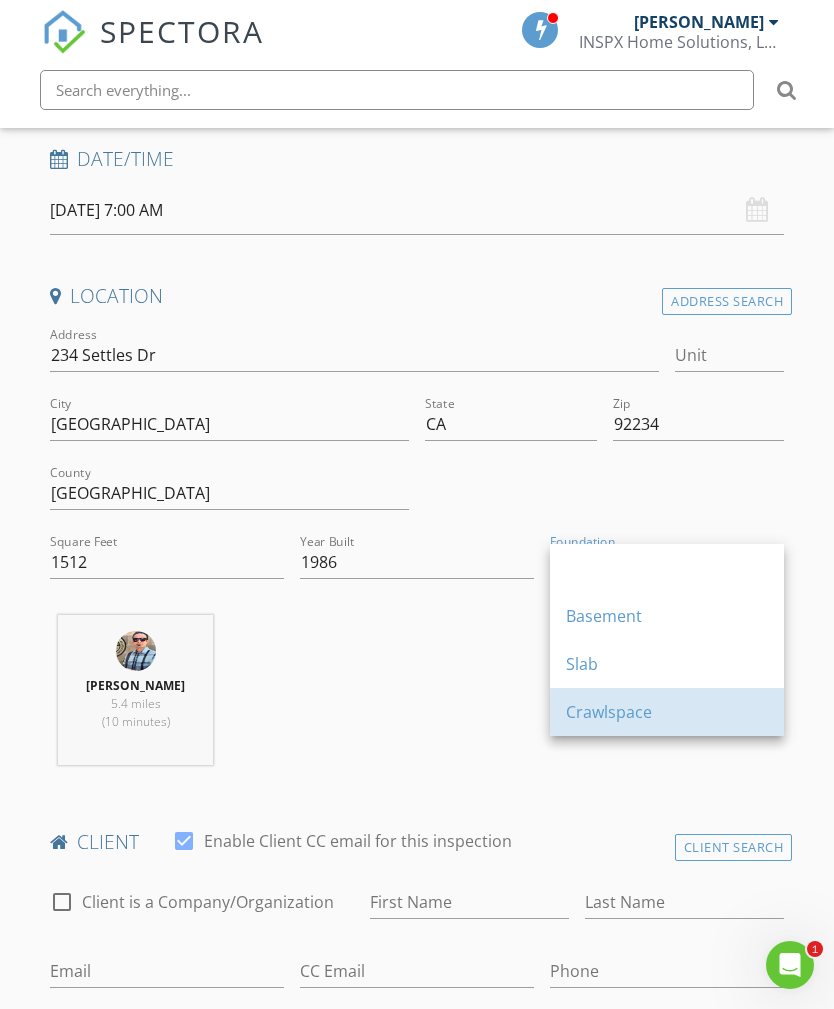 click on "Crawlspace" at bounding box center [667, 712] 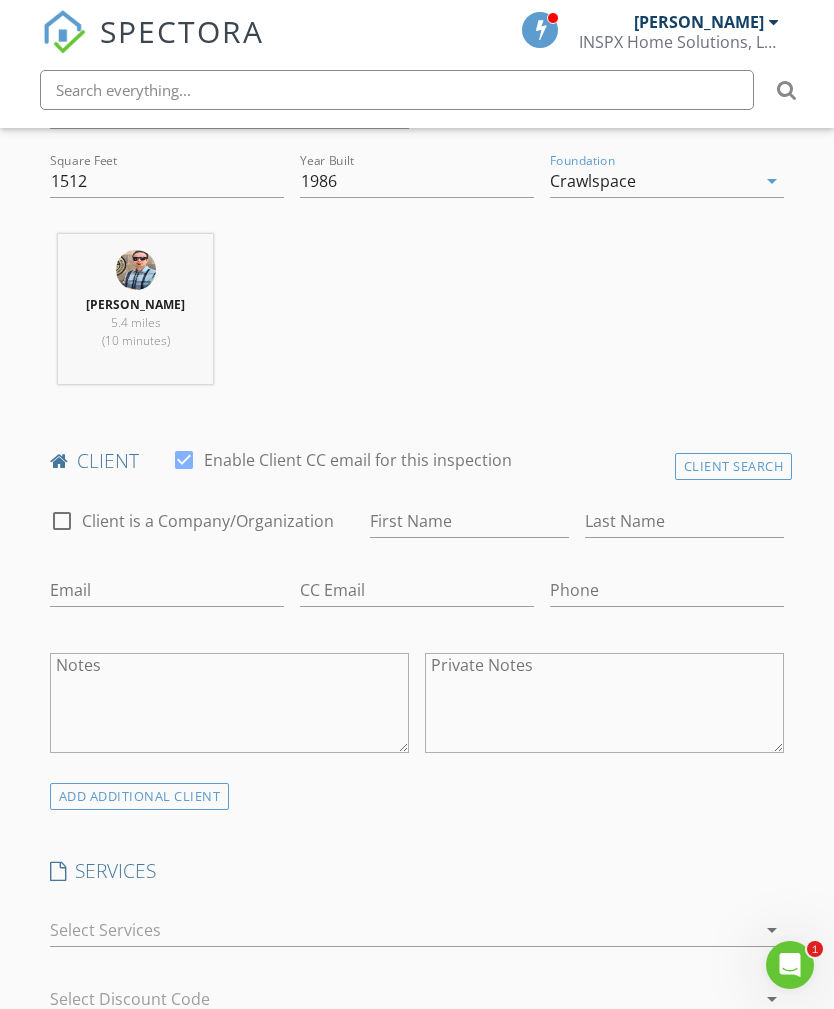 scroll, scrollTop: 825, scrollLeft: 0, axis: vertical 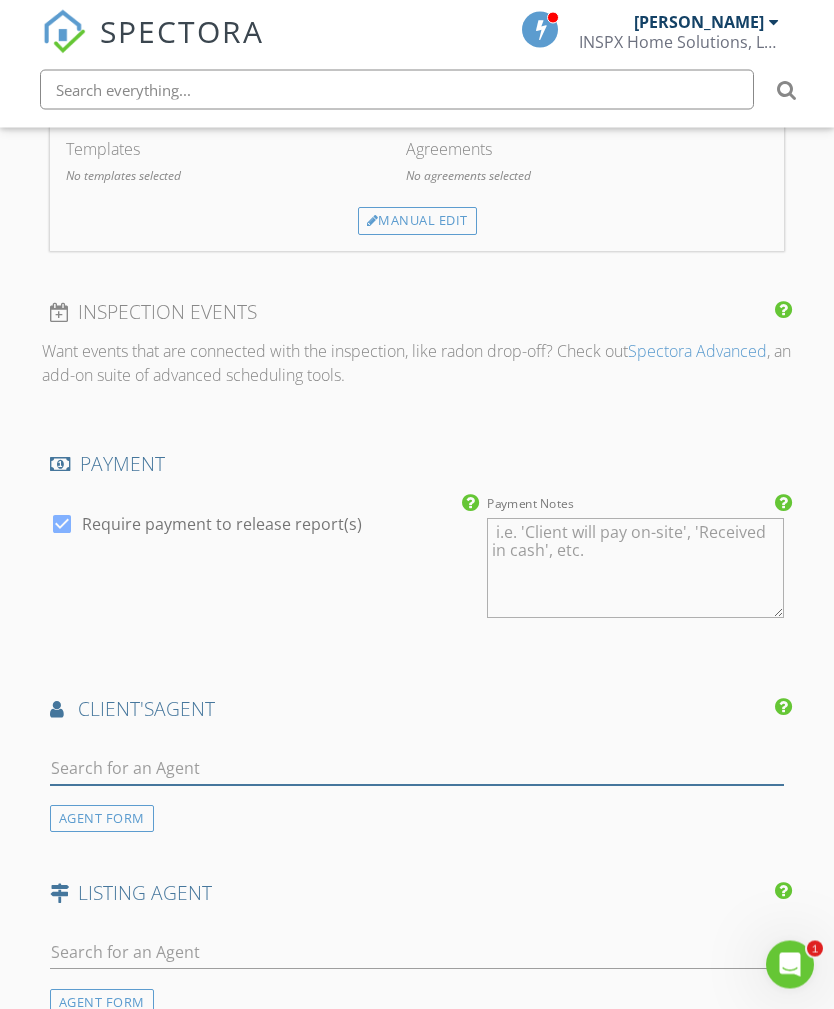 click at bounding box center (417, 769) 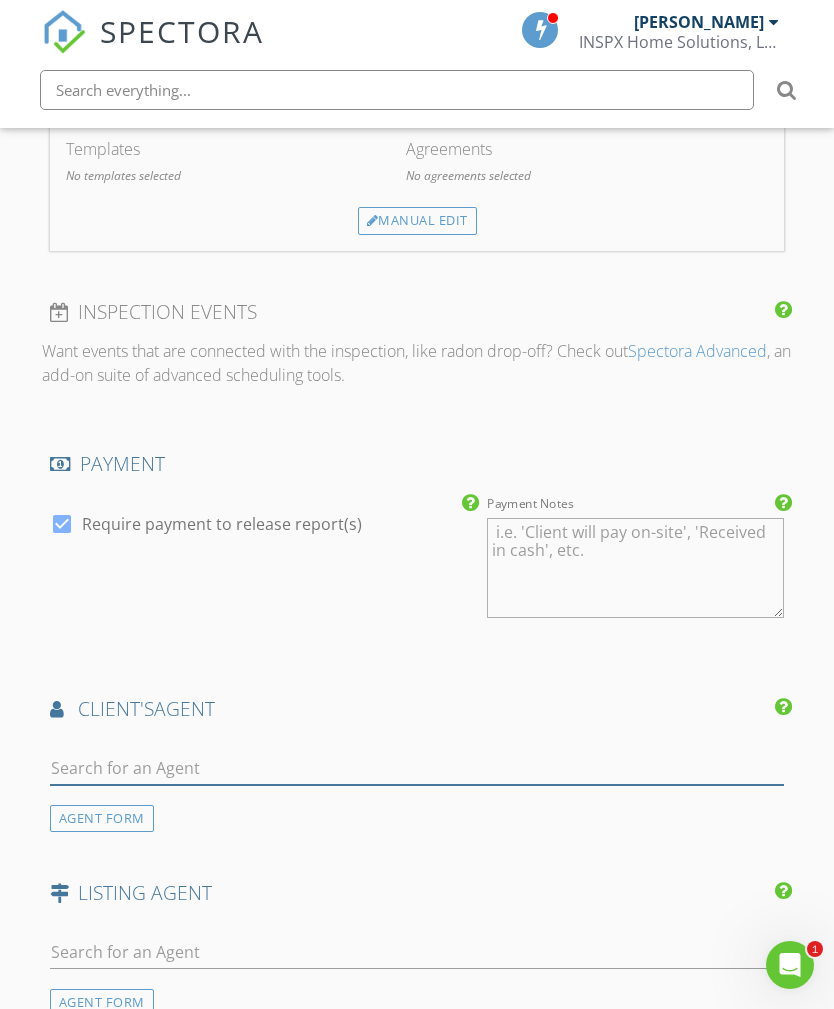 scroll, scrollTop: 1933, scrollLeft: 0, axis: vertical 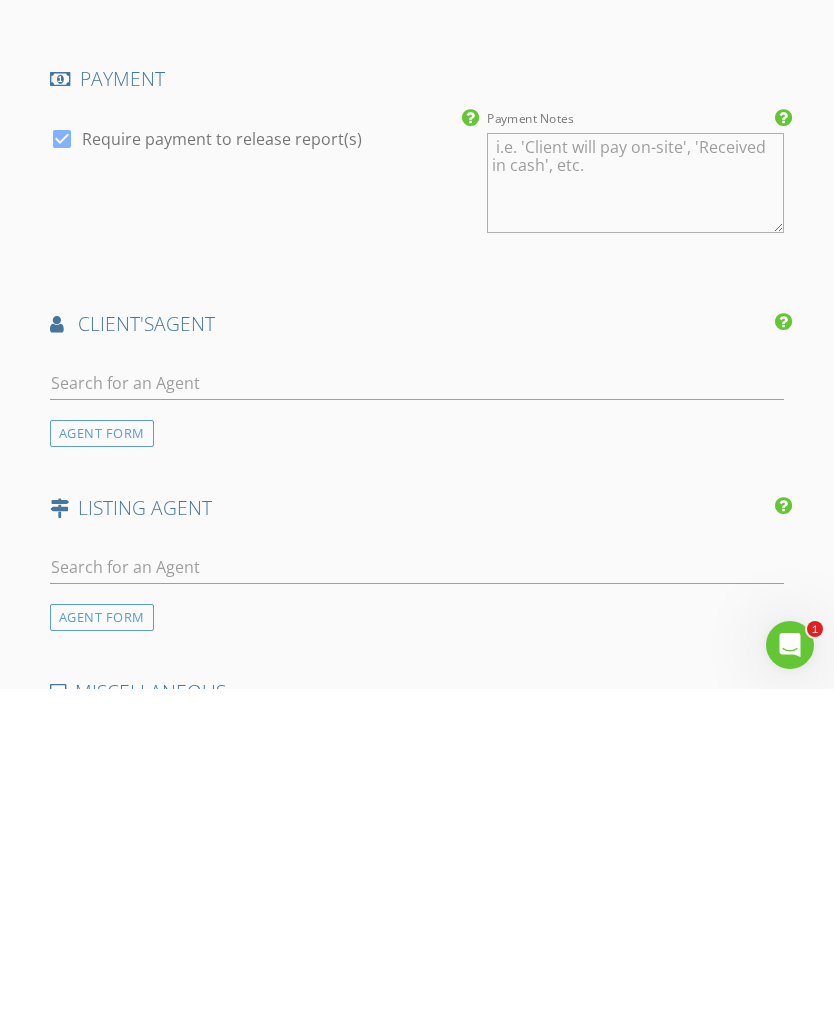 click on "AGENT FORM" at bounding box center (102, 753) 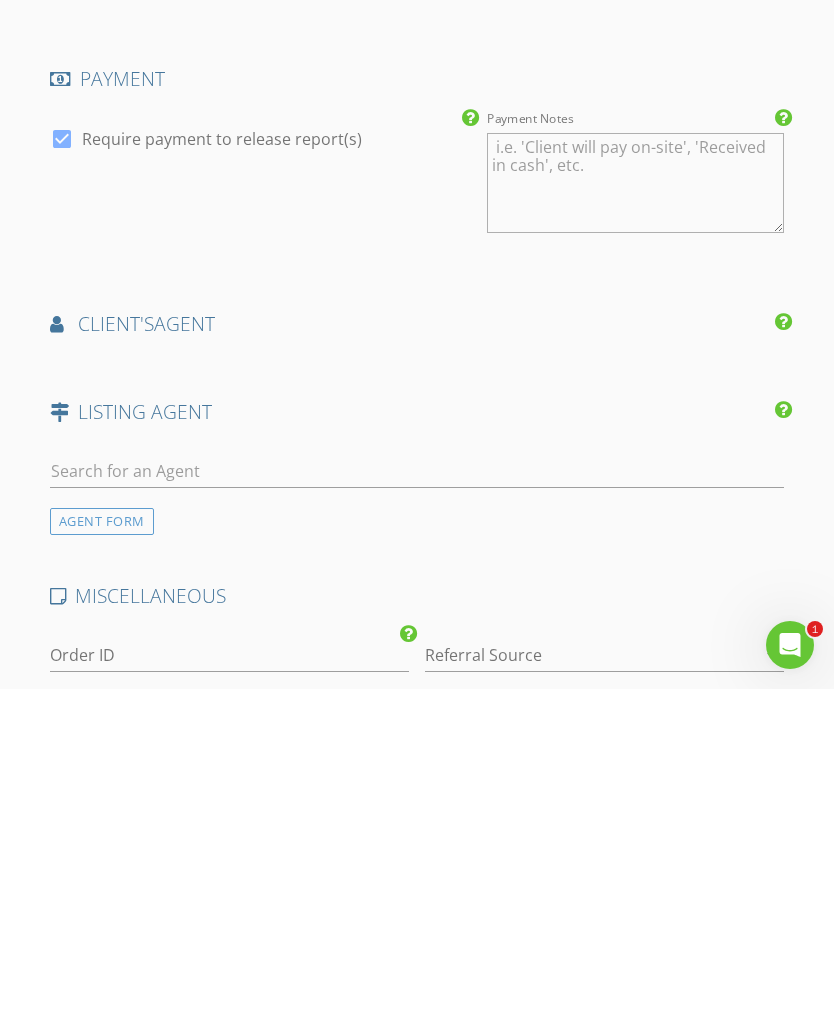 scroll, scrollTop: 2253, scrollLeft: 0, axis: vertical 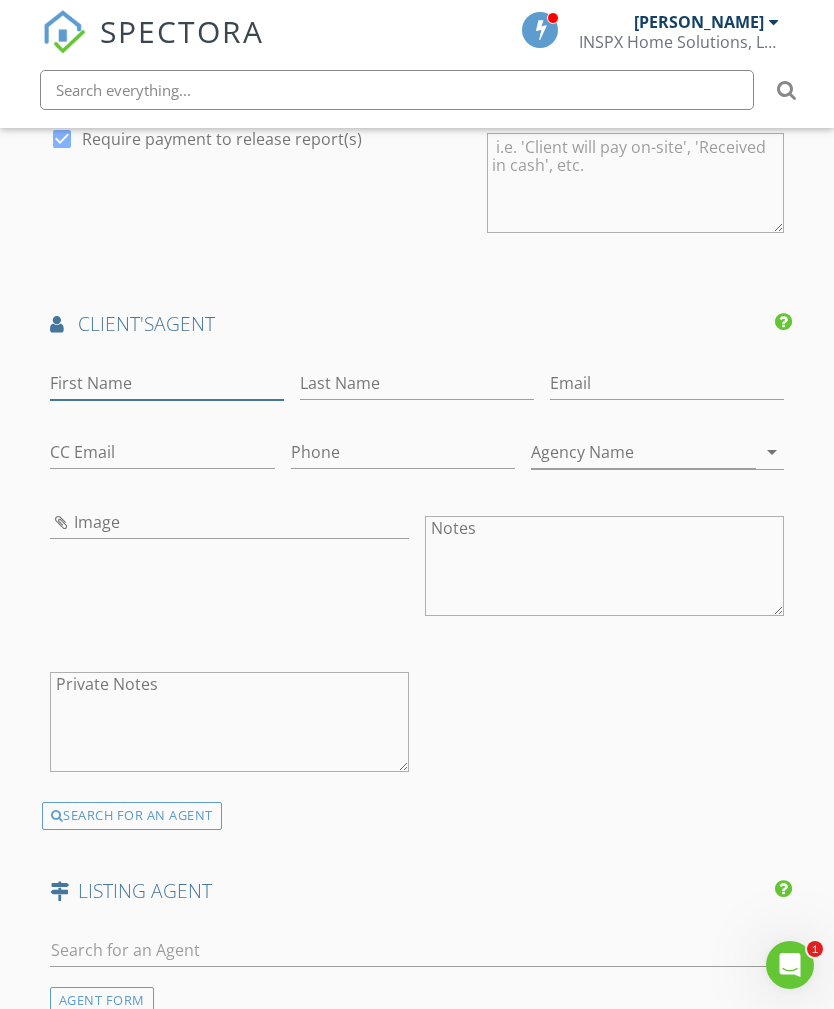 click on "First Name" at bounding box center (167, 383) 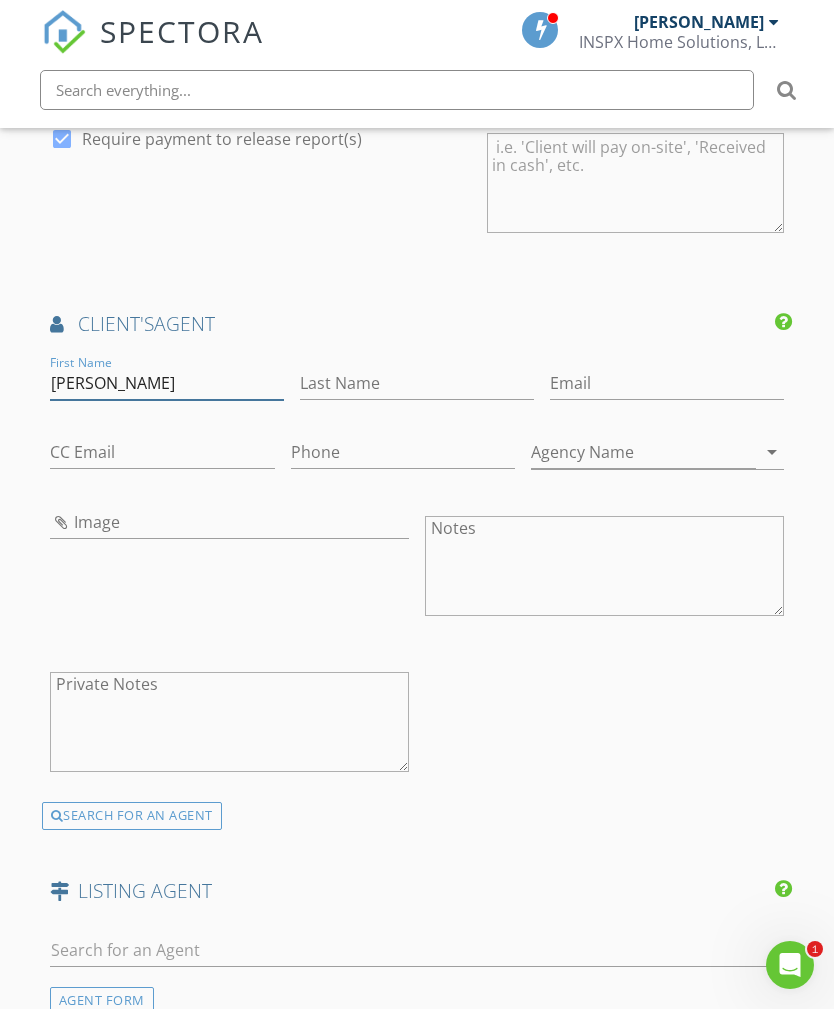 type on "Scott" 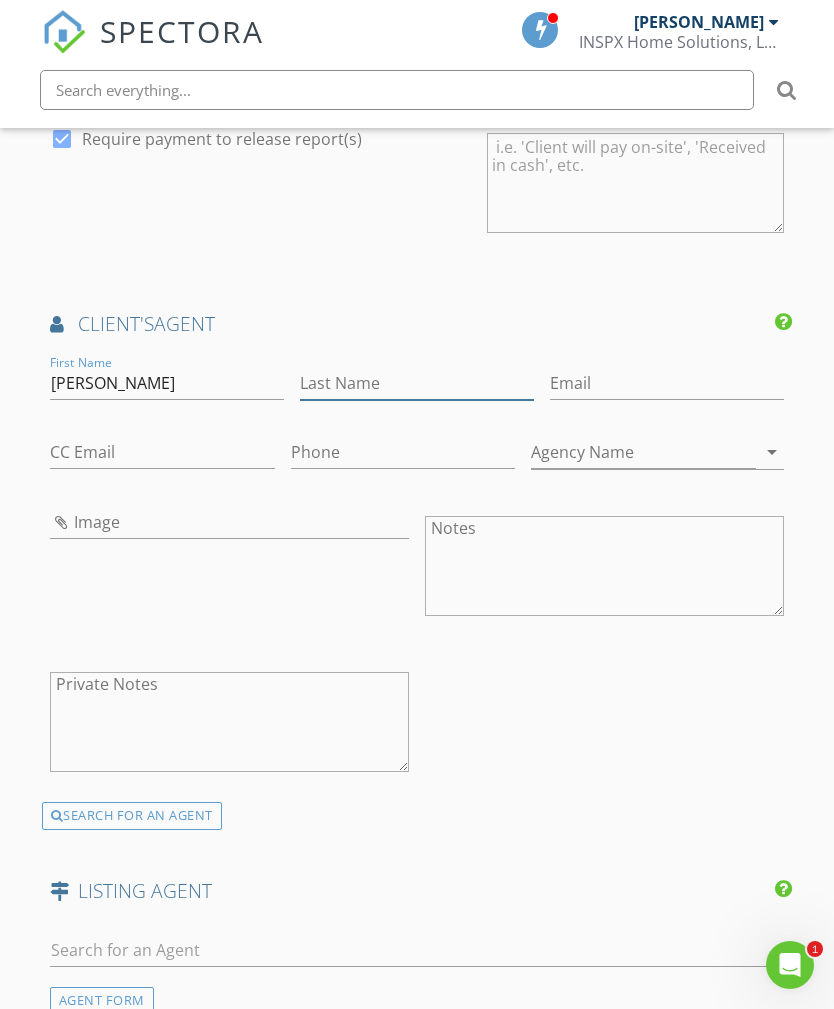 click on "Last Name" at bounding box center (417, 383) 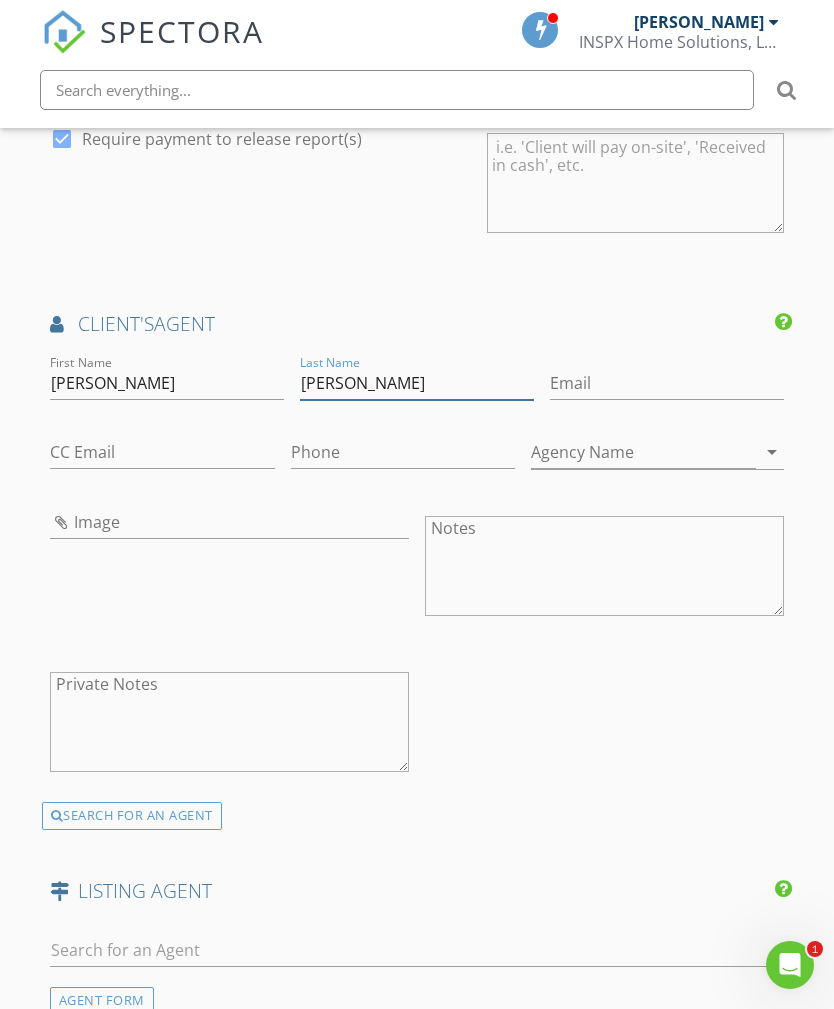 type on "Smith" 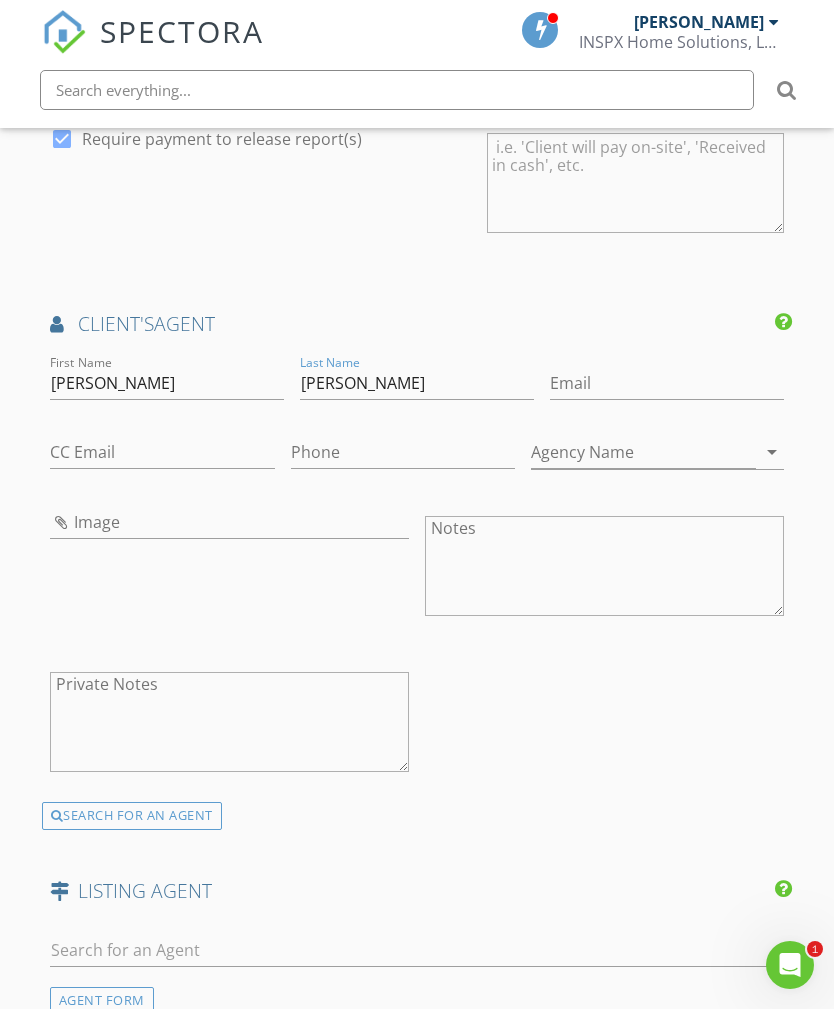 click on "First Name Scott   Last Name Smith   Email   CC Email   Phone   Agency Name arrow_drop_down       Image       Notes   Private Notes" at bounding box center (417, 576) 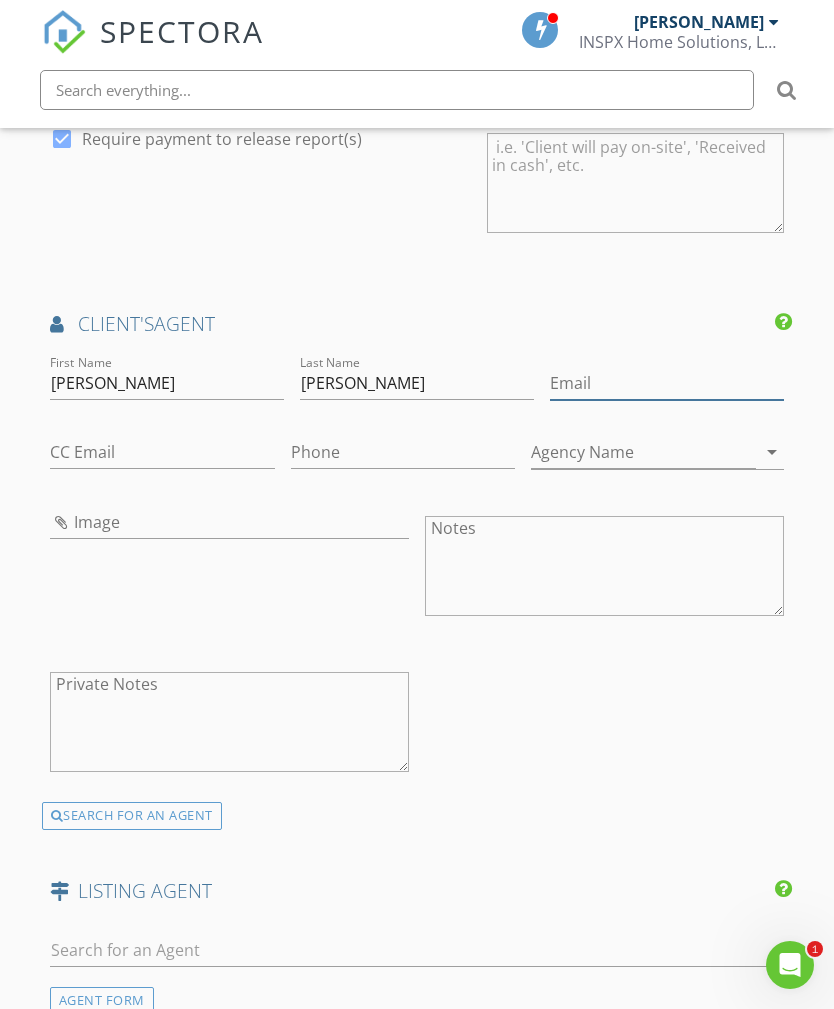 click on "Email" at bounding box center [667, 383] 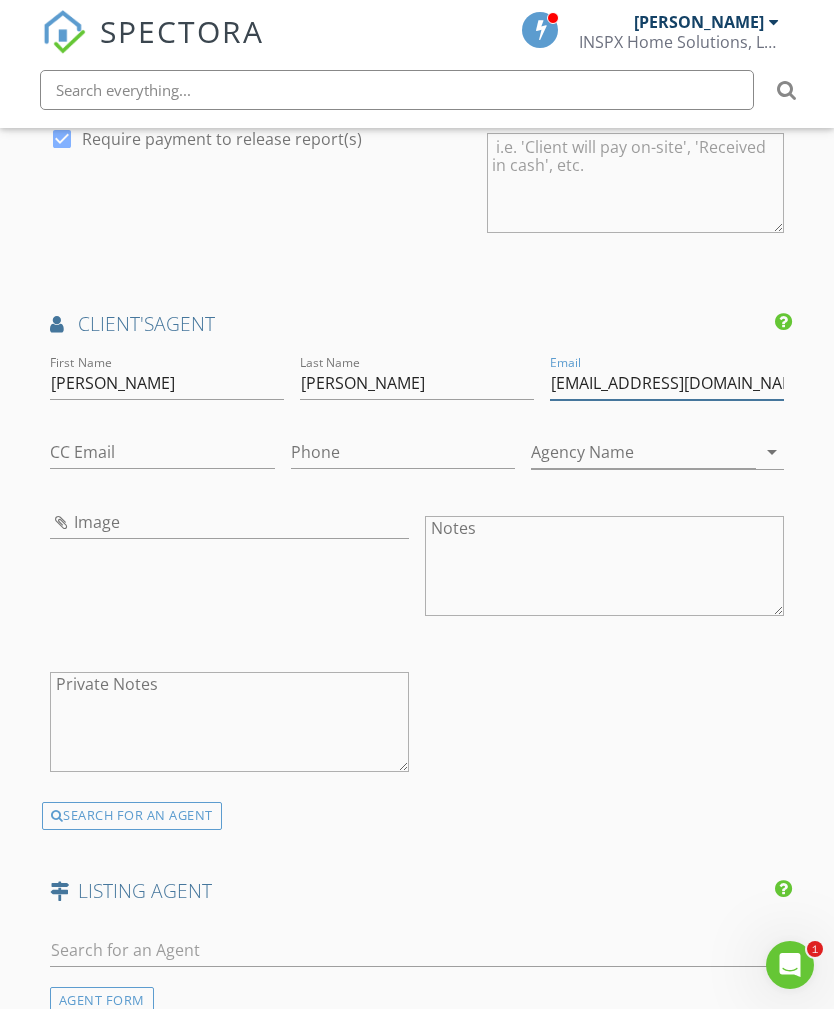 type on "scott92663@gmail.com" 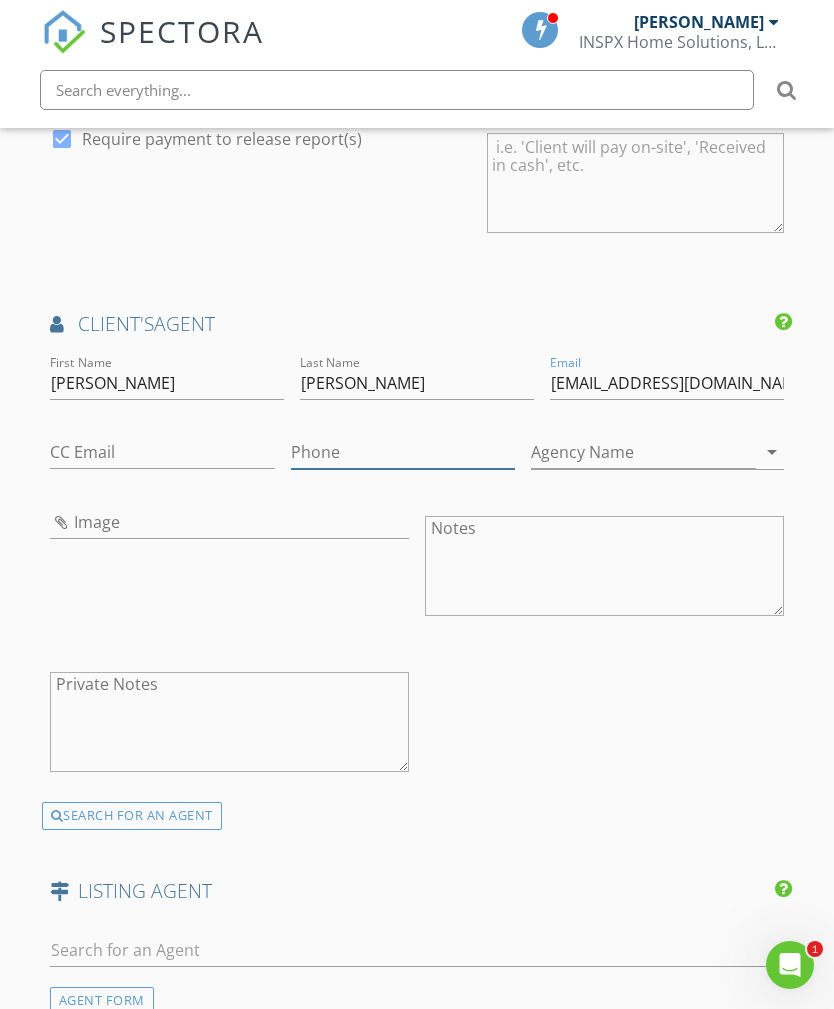 click on "Phone" at bounding box center [403, 452] 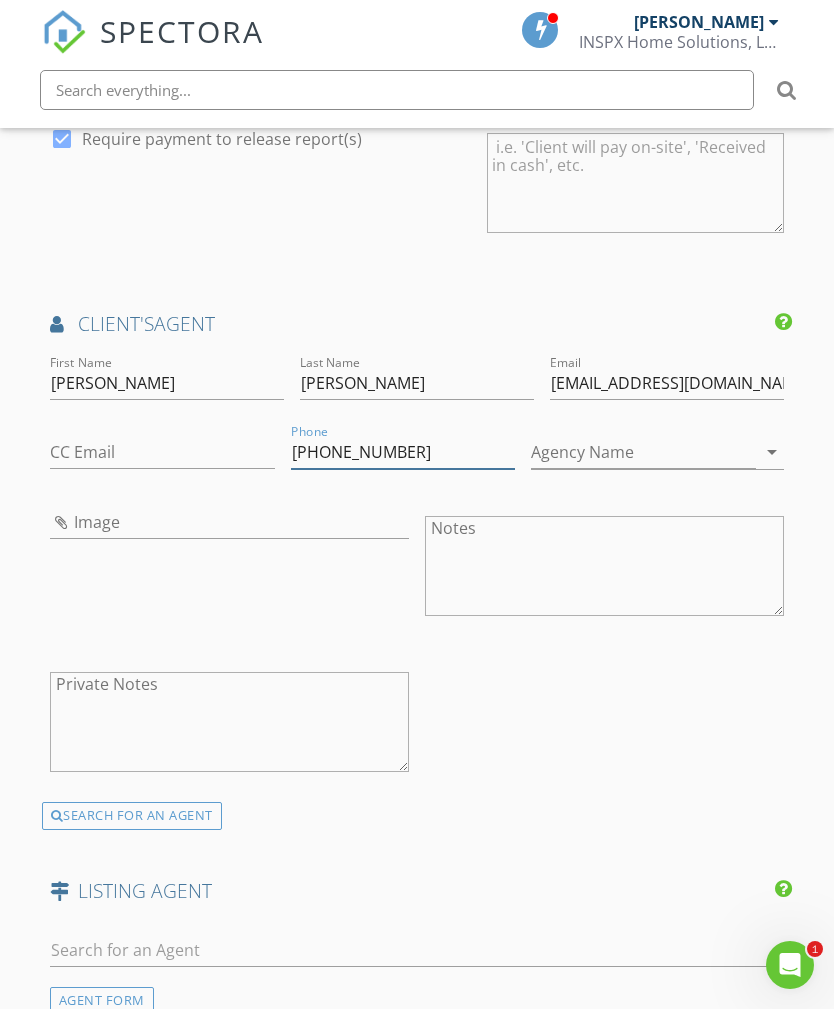 type on "949-520-9572" 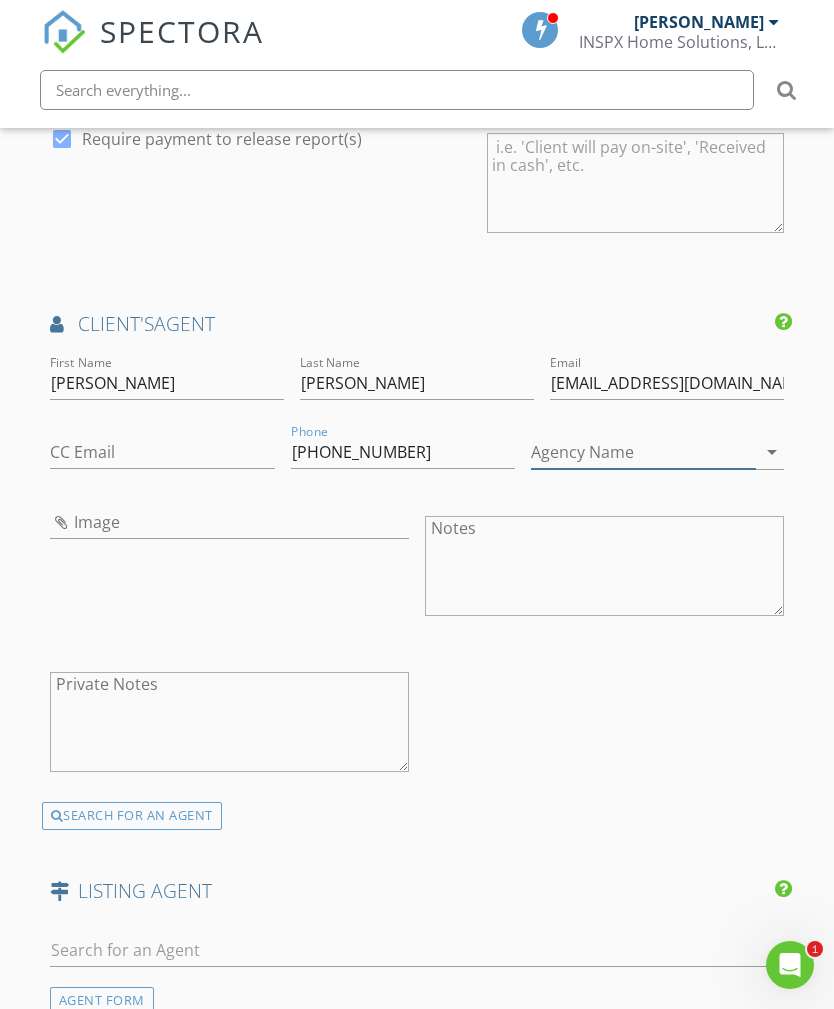 click on "Agency Name" at bounding box center [643, 452] 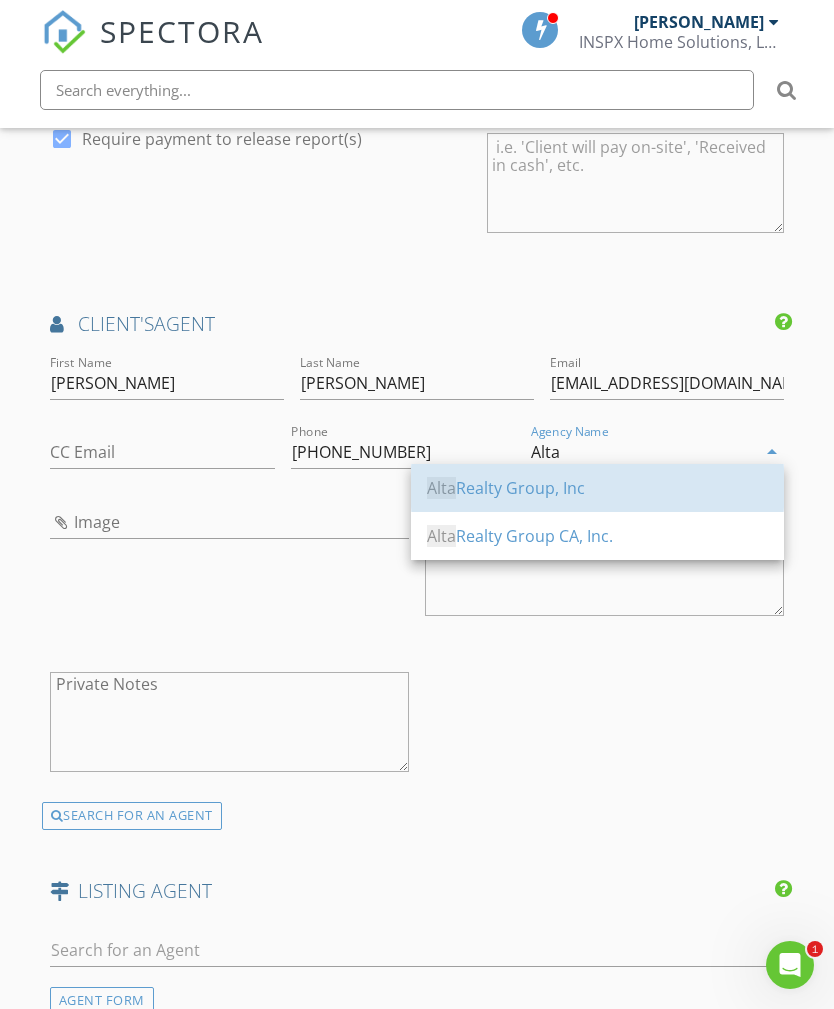 click on "Alta  Realty Group, Inc" at bounding box center [597, 488] 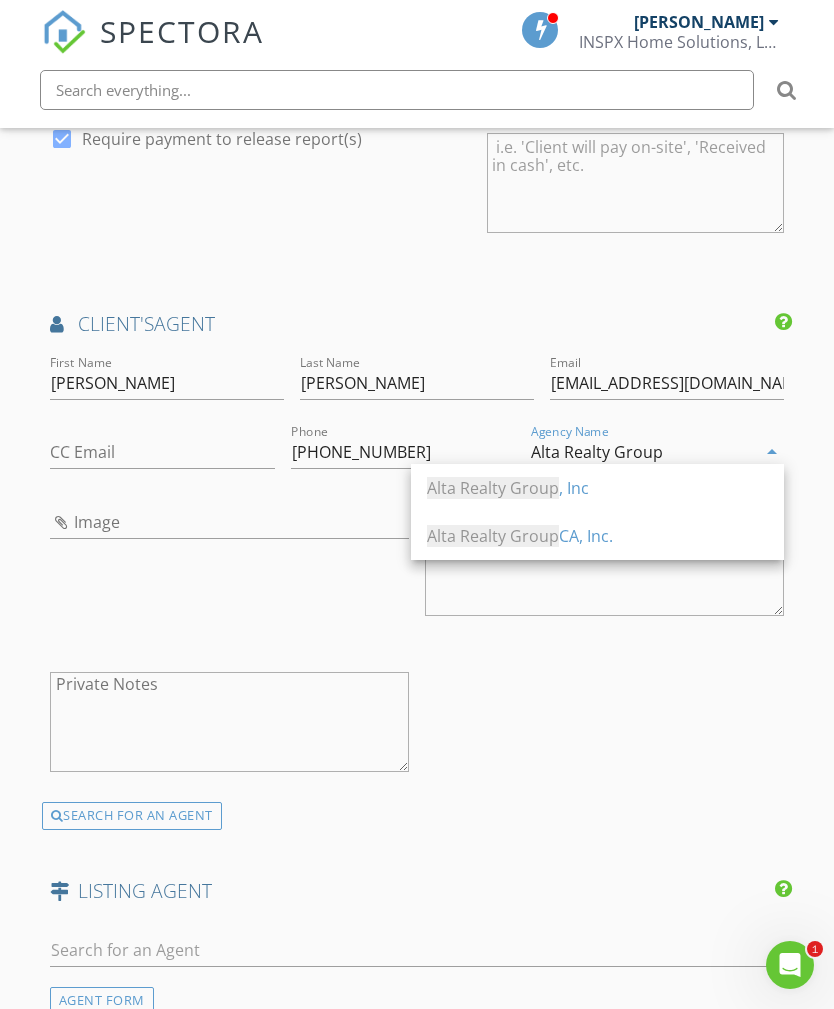 type on "Alta Realty Group" 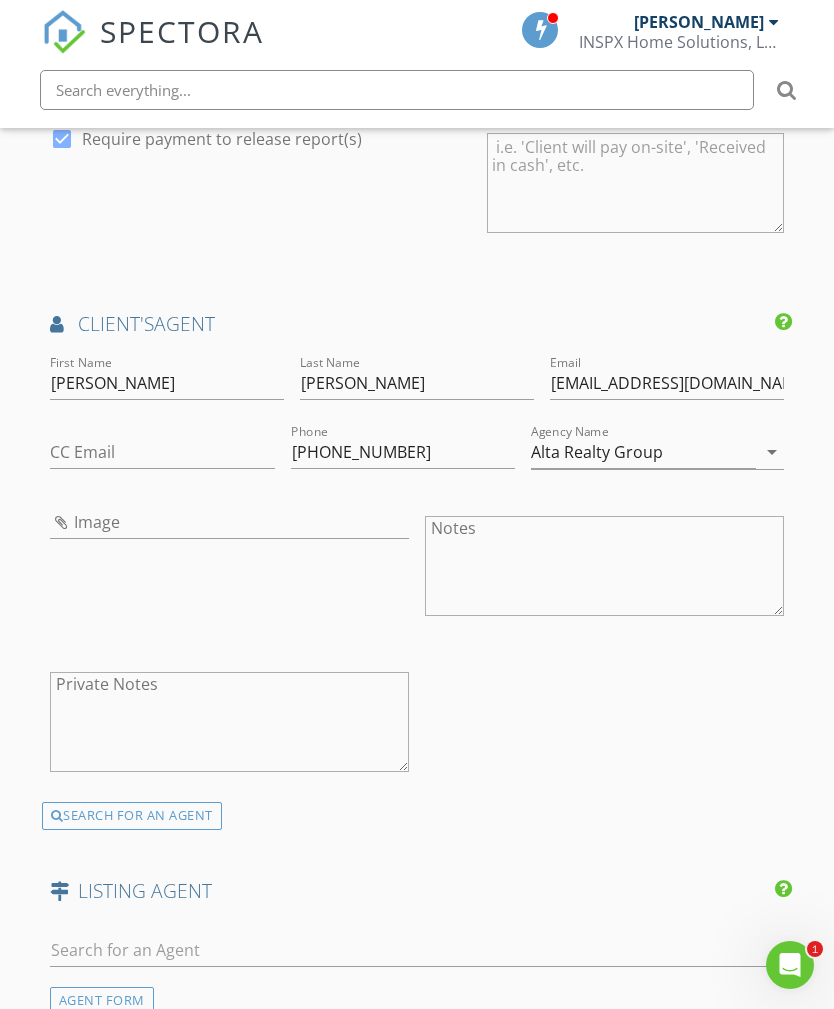 click on "First Name Scott   Last Name Smith   Email scott92663@gmail.com   CC Email   Phone 949-520-9572   Agency Name Alta Realty Group arrow_drop_down       Image       Notes   Private Notes" at bounding box center [417, 576] 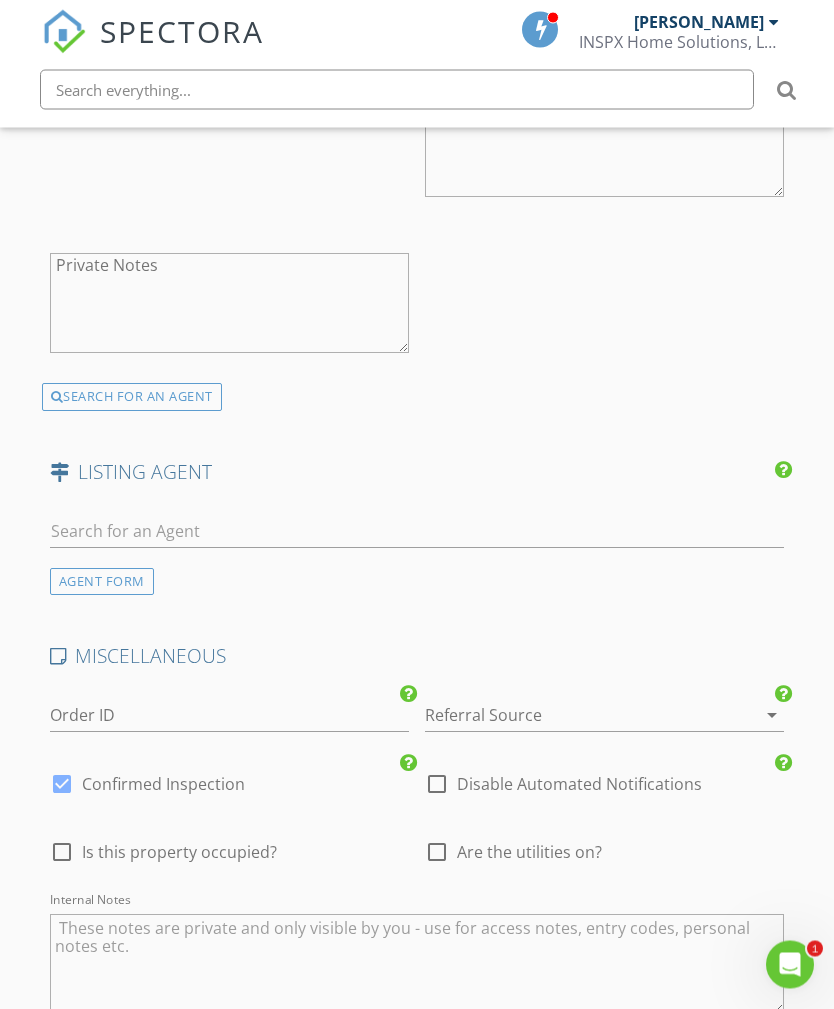 scroll, scrollTop: 2672, scrollLeft: 0, axis: vertical 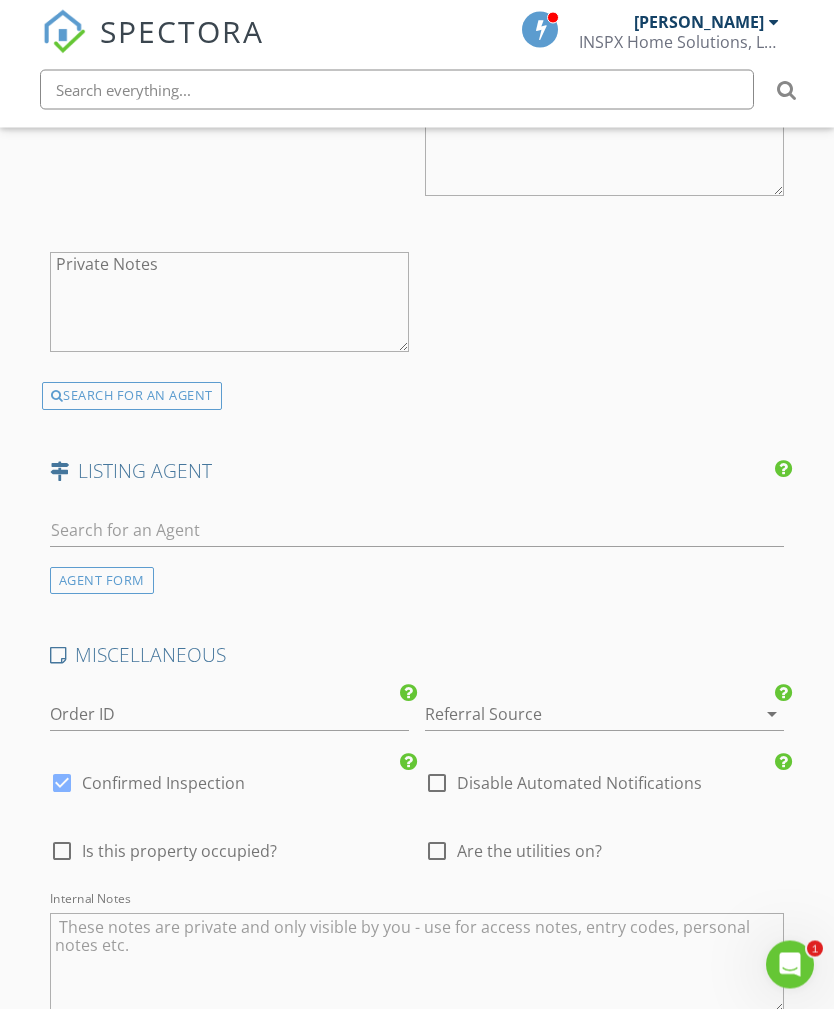click on "AGENT FORM" at bounding box center (102, 581) 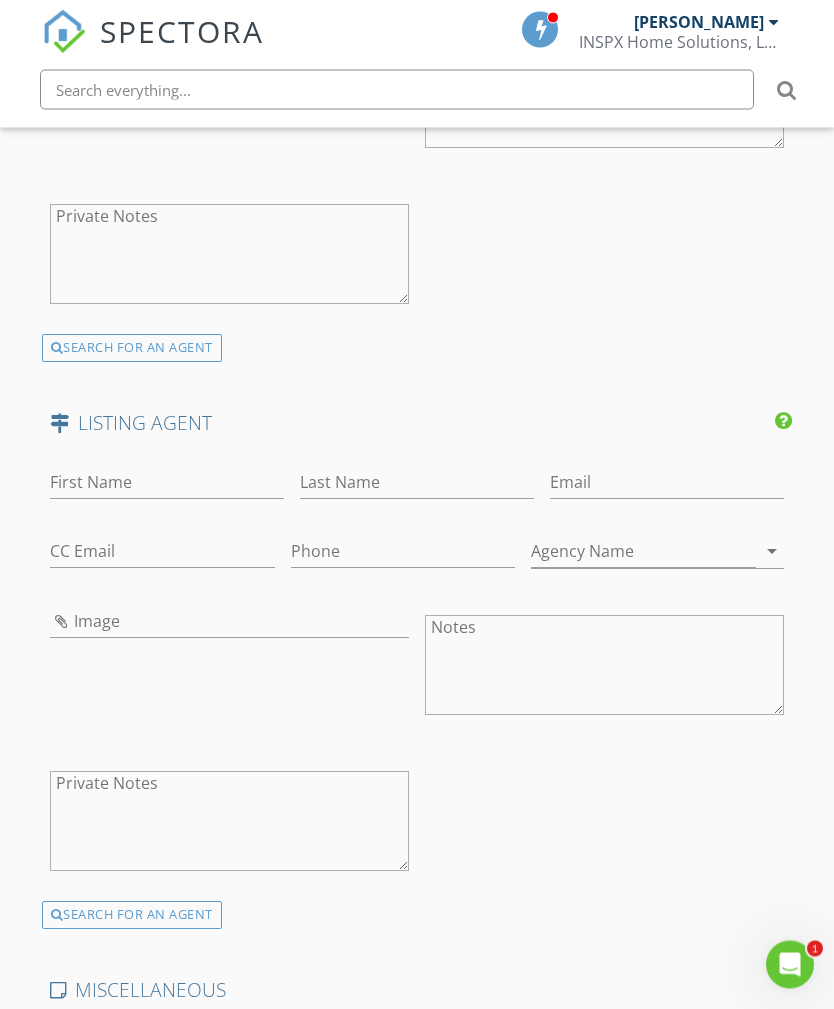 scroll, scrollTop: 2721, scrollLeft: 0, axis: vertical 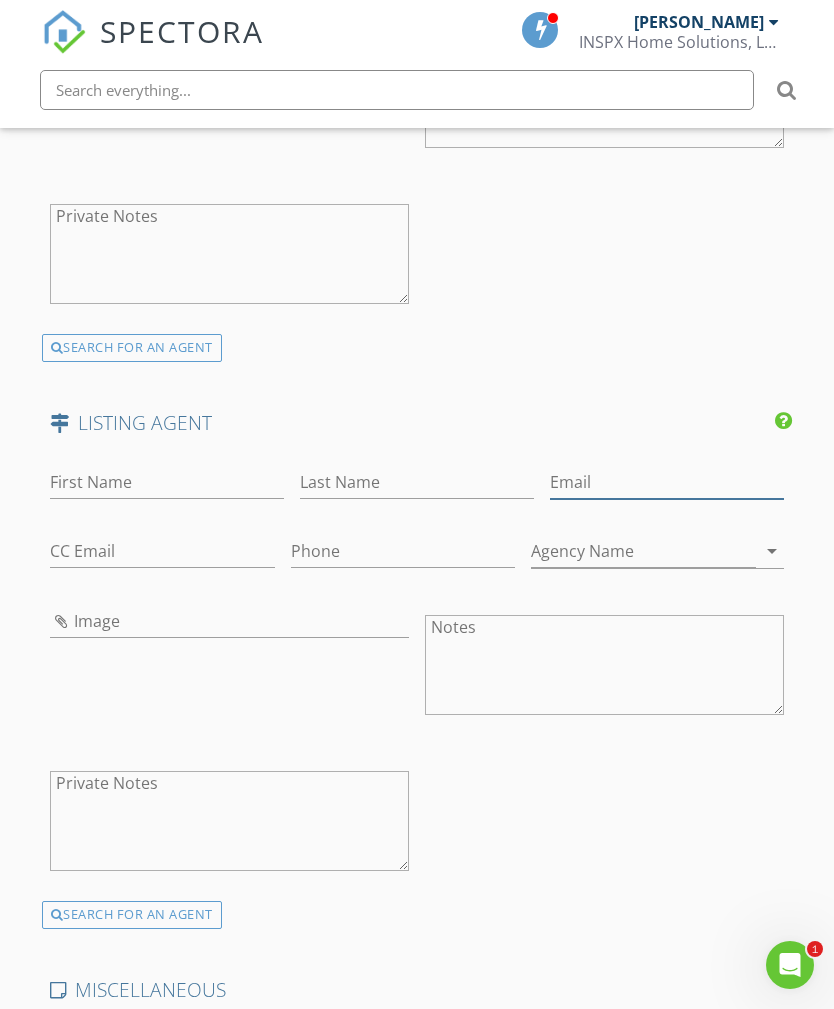 click on "Email" at bounding box center (667, 482) 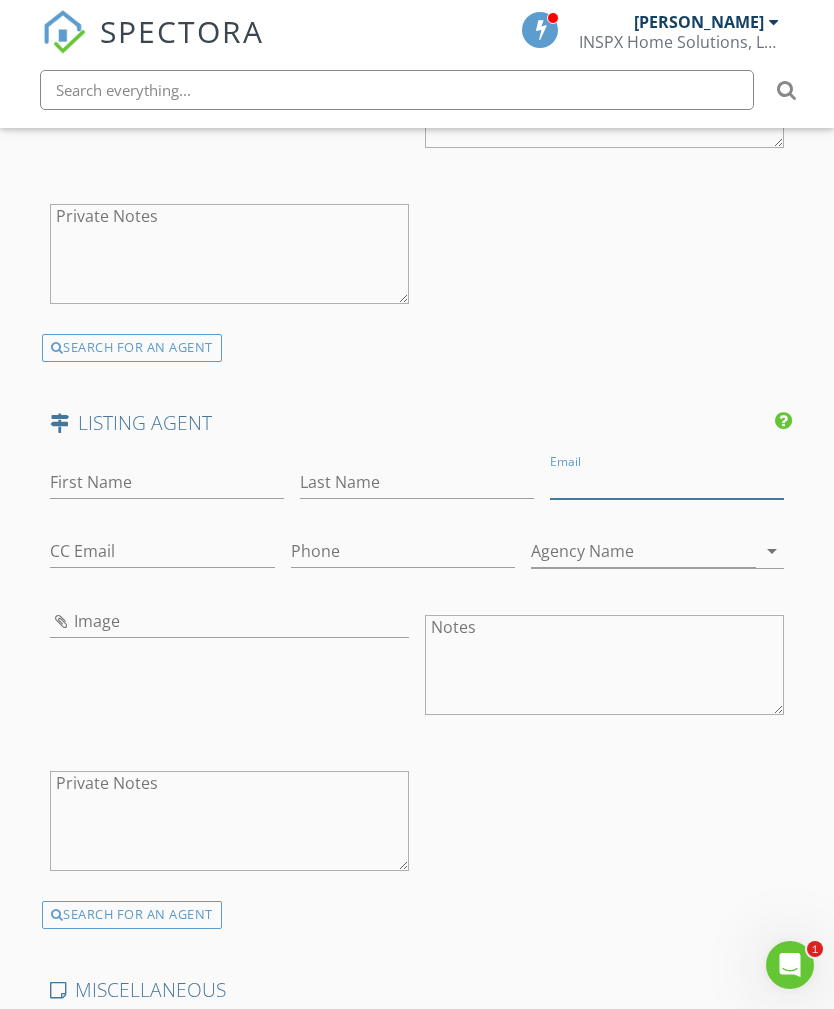 click on "Email" at bounding box center (667, 482) 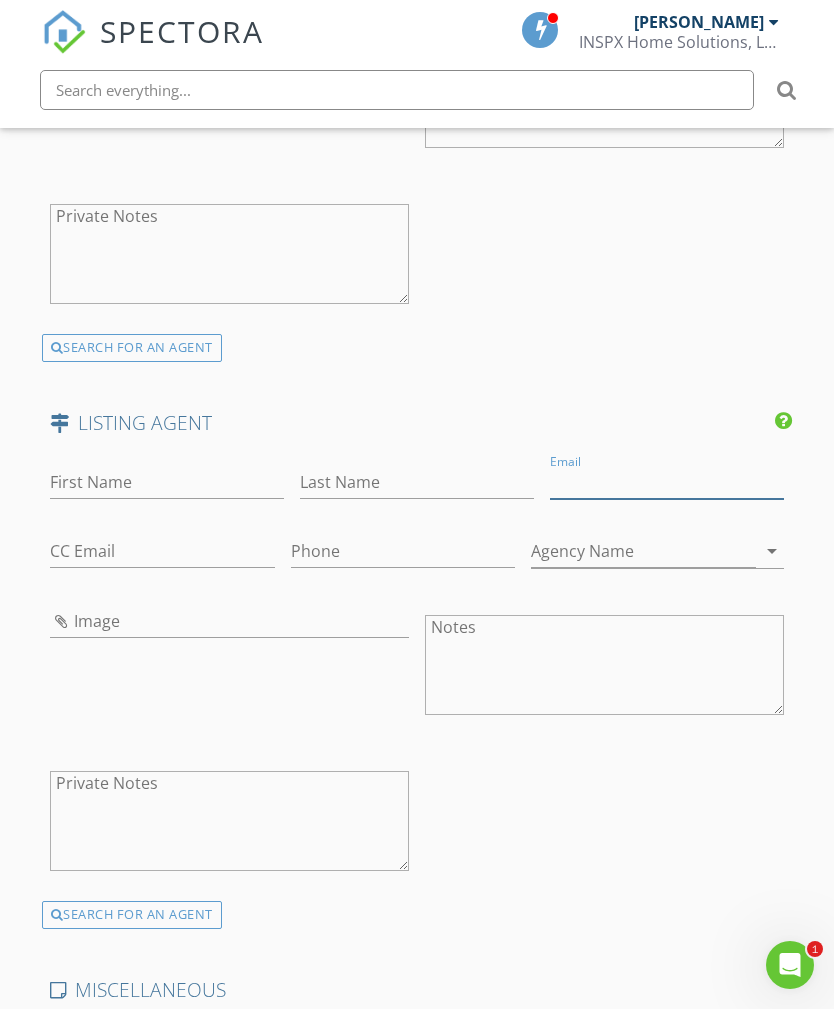 paste on "jacquelineclemonsrealty@gmail.com" 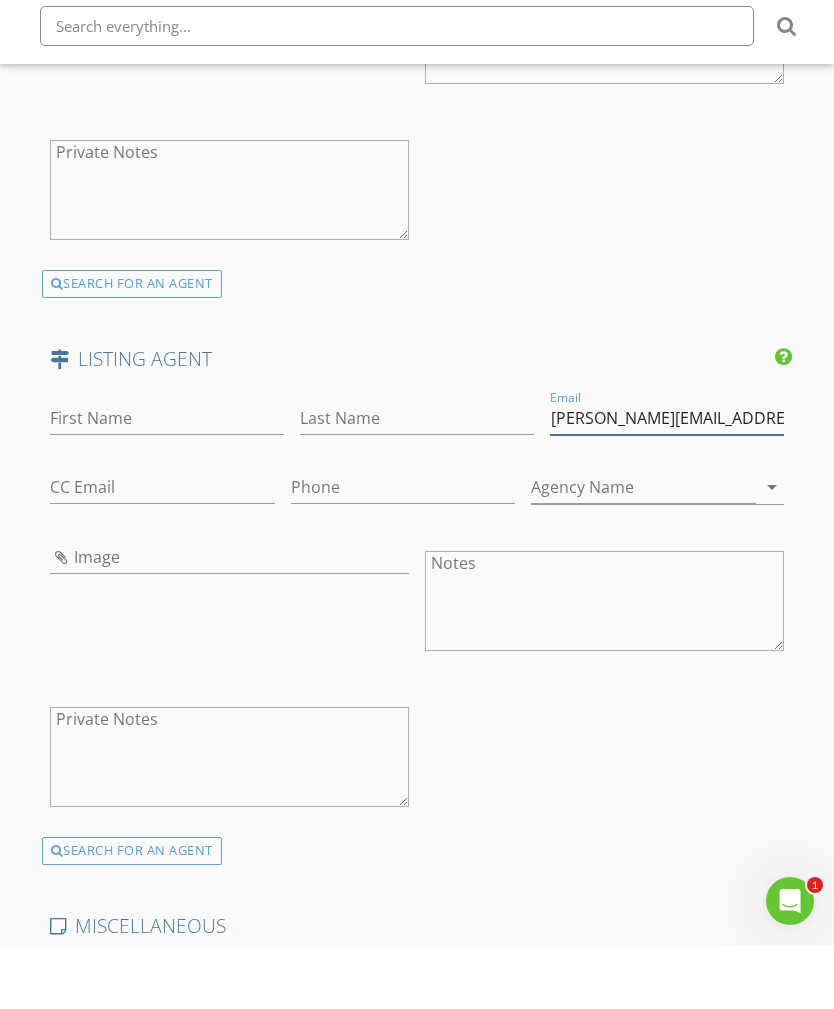 scroll, scrollTop: 2785, scrollLeft: 0, axis: vertical 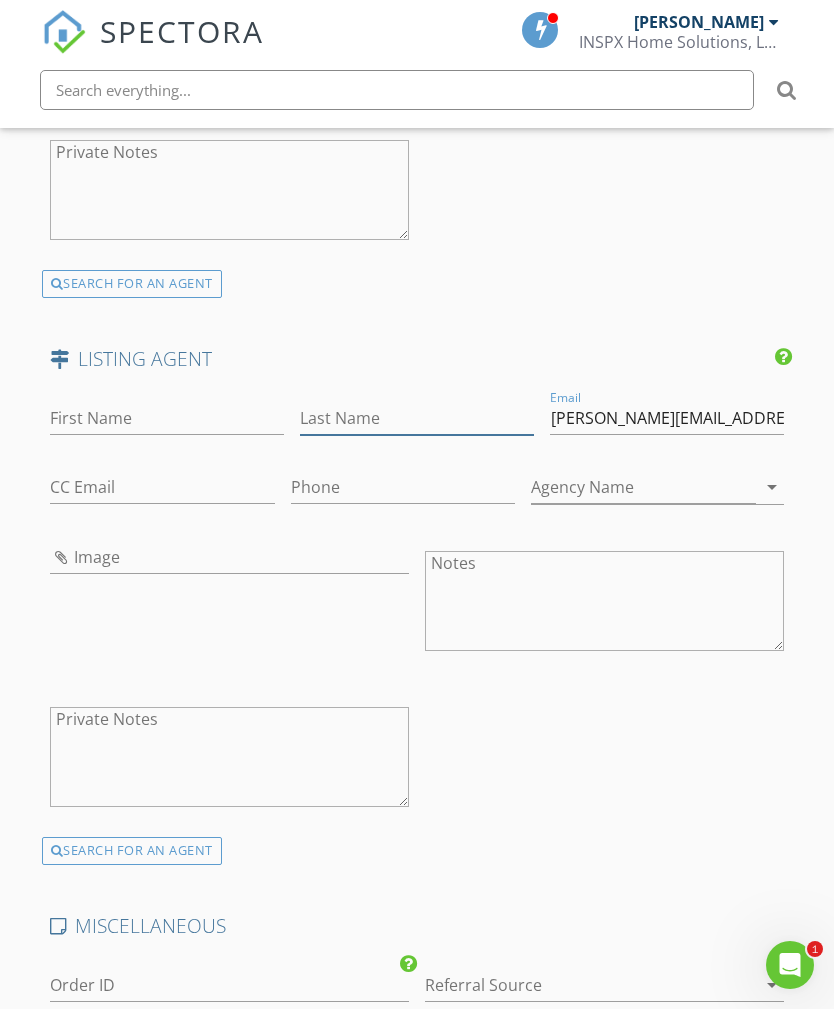 click on "Last Name" at bounding box center (417, 418) 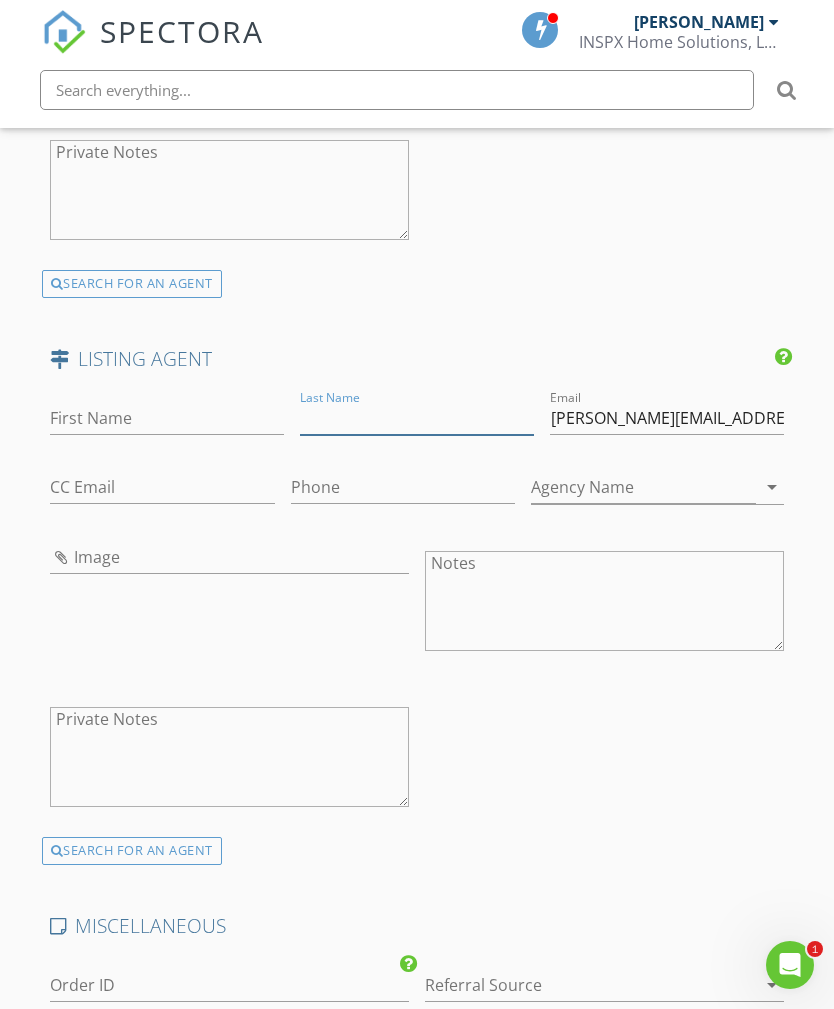 click on "Last Name" at bounding box center [417, 418] 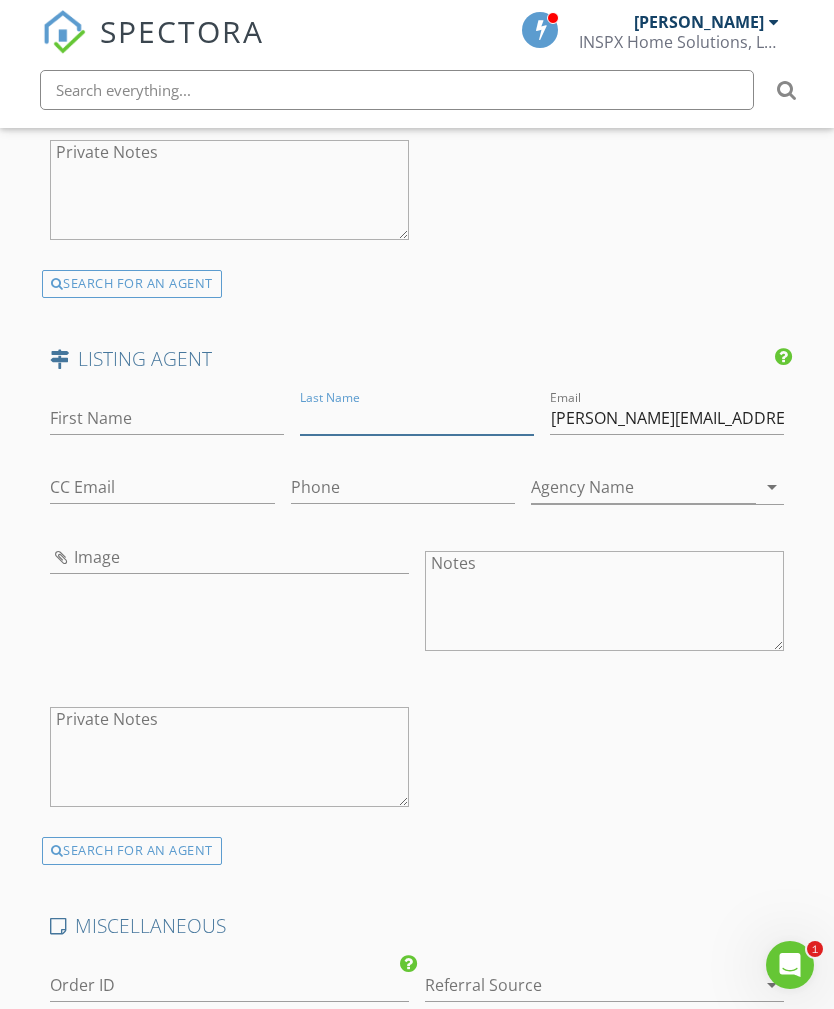 paste on "Clemons" 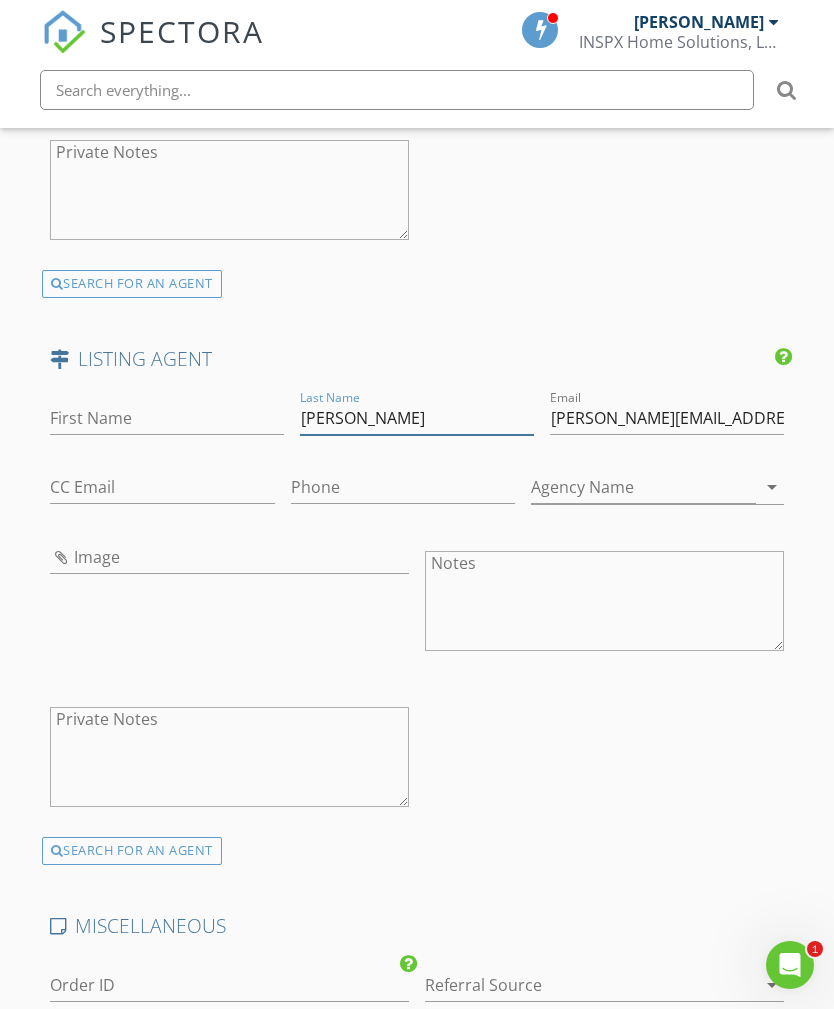 type on "Clemons" 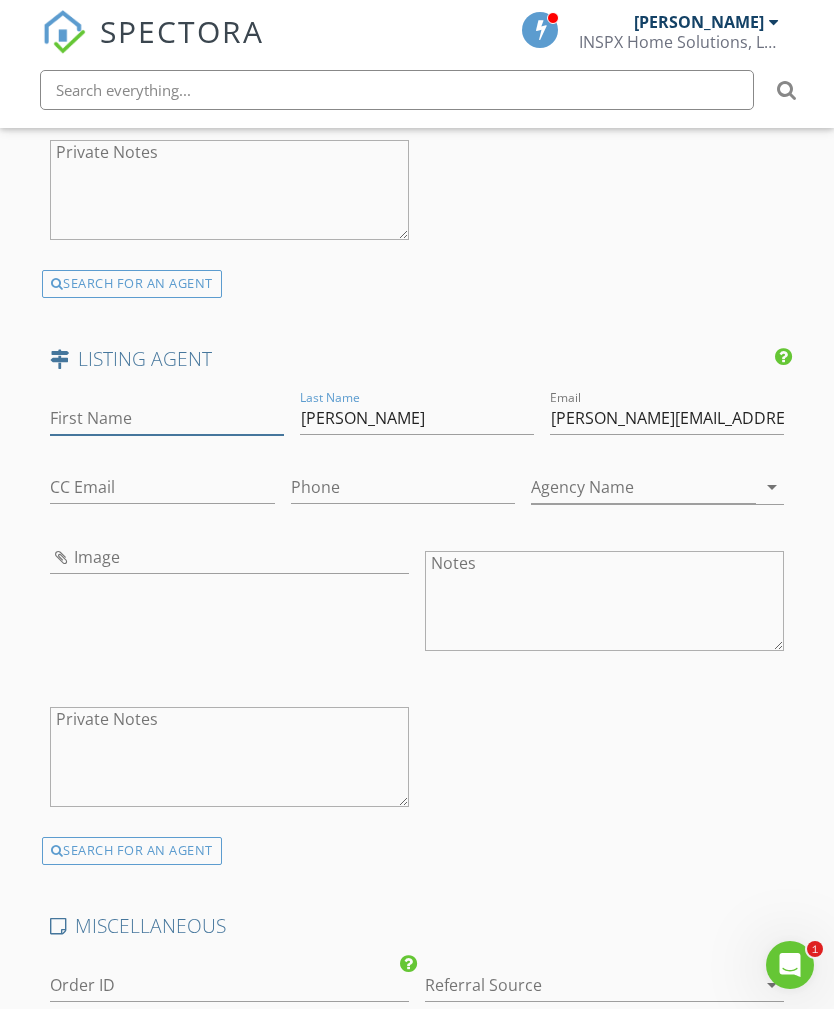 click on "First Name" at bounding box center [167, 418] 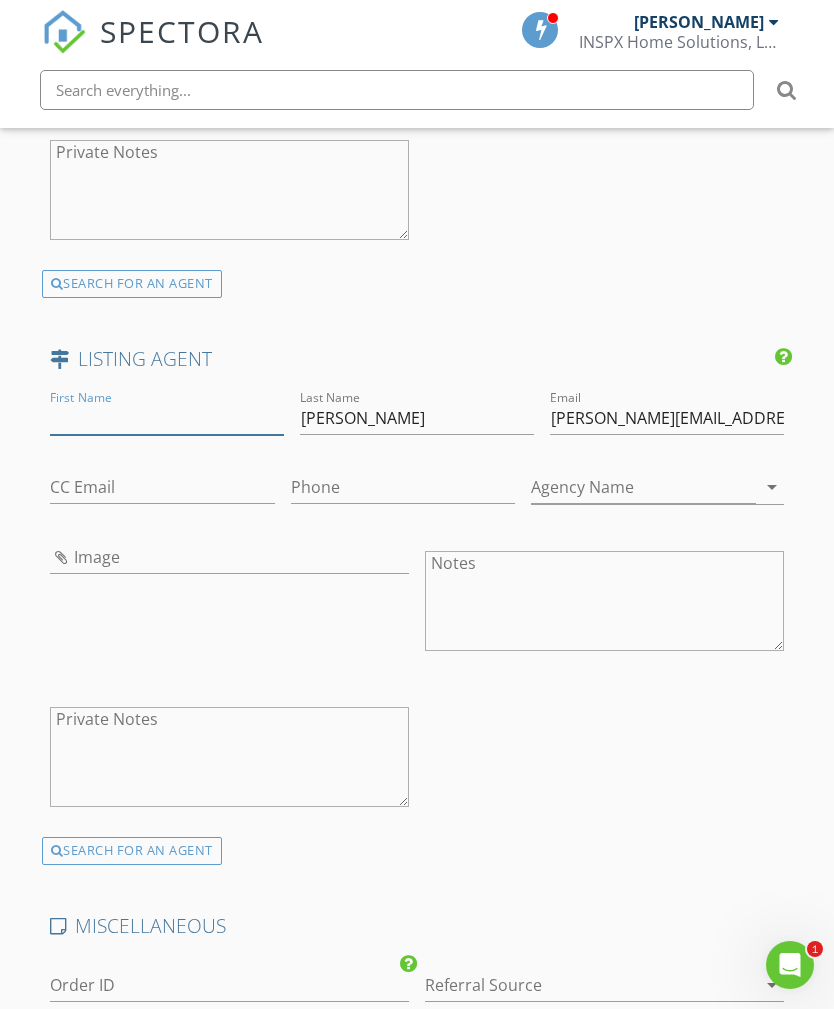 click on "First Name" at bounding box center [167, 418] 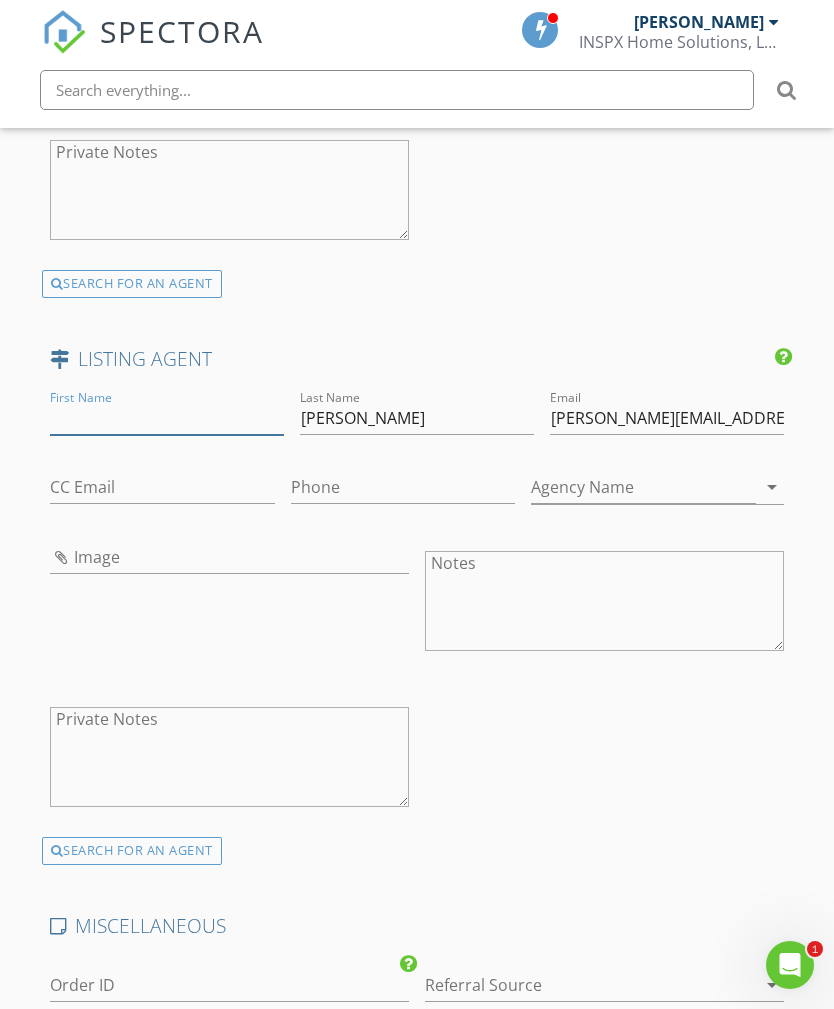 paste on "Jacqueline" 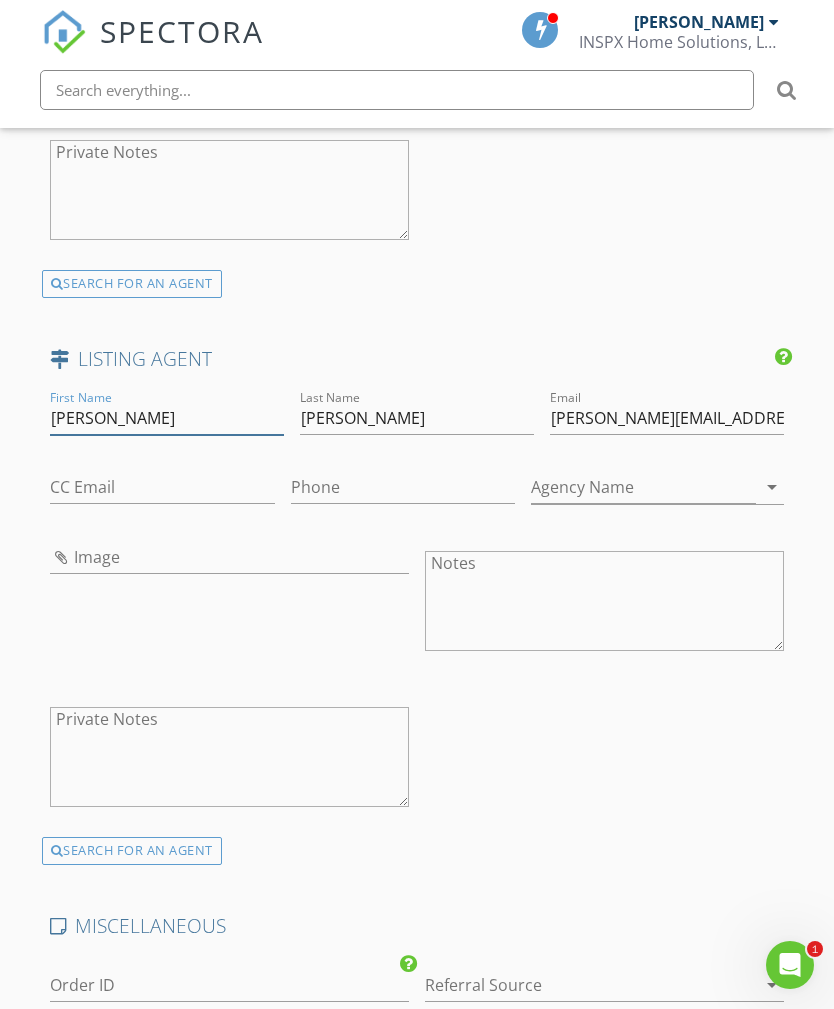 type on "Jacqueline" 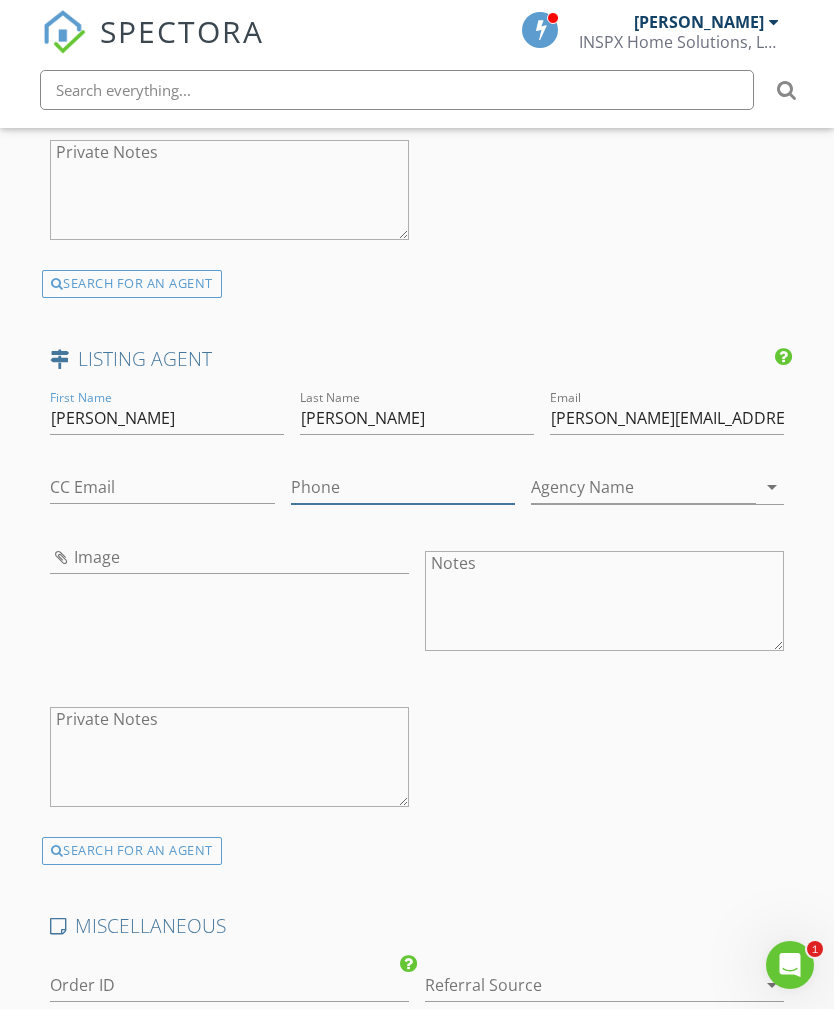 click on "Phone" at bounding box center (403, 487) 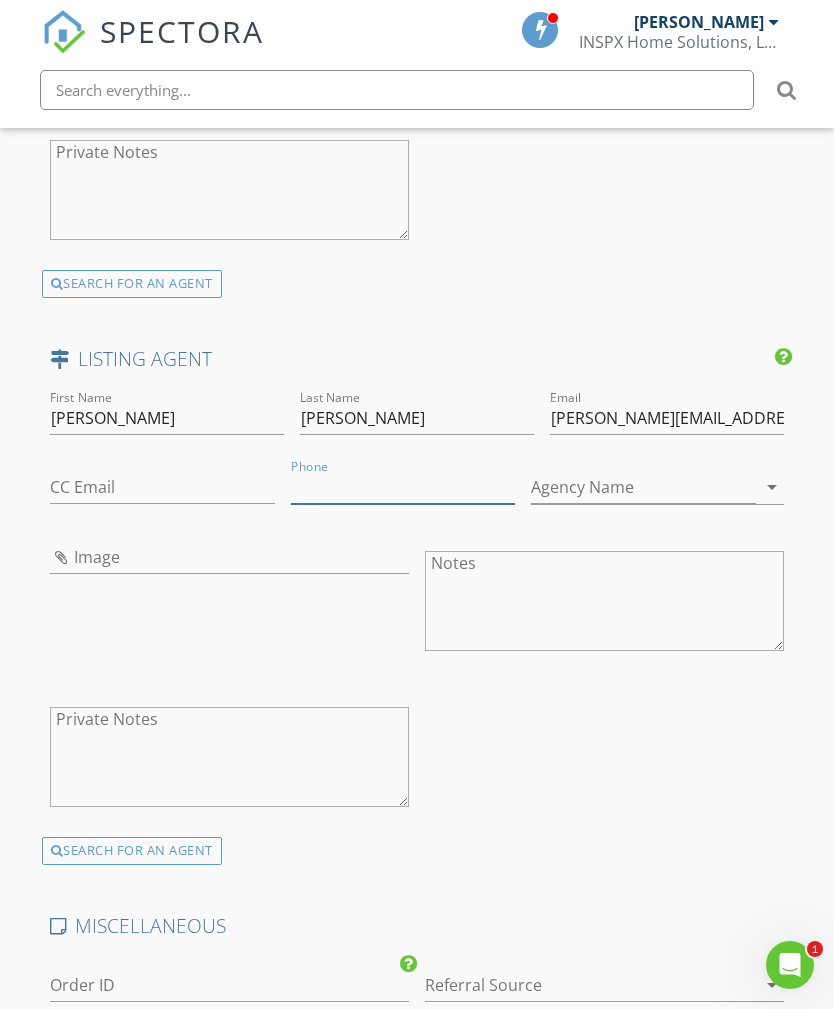 click on "Phone" at bounding box center (403, 487) 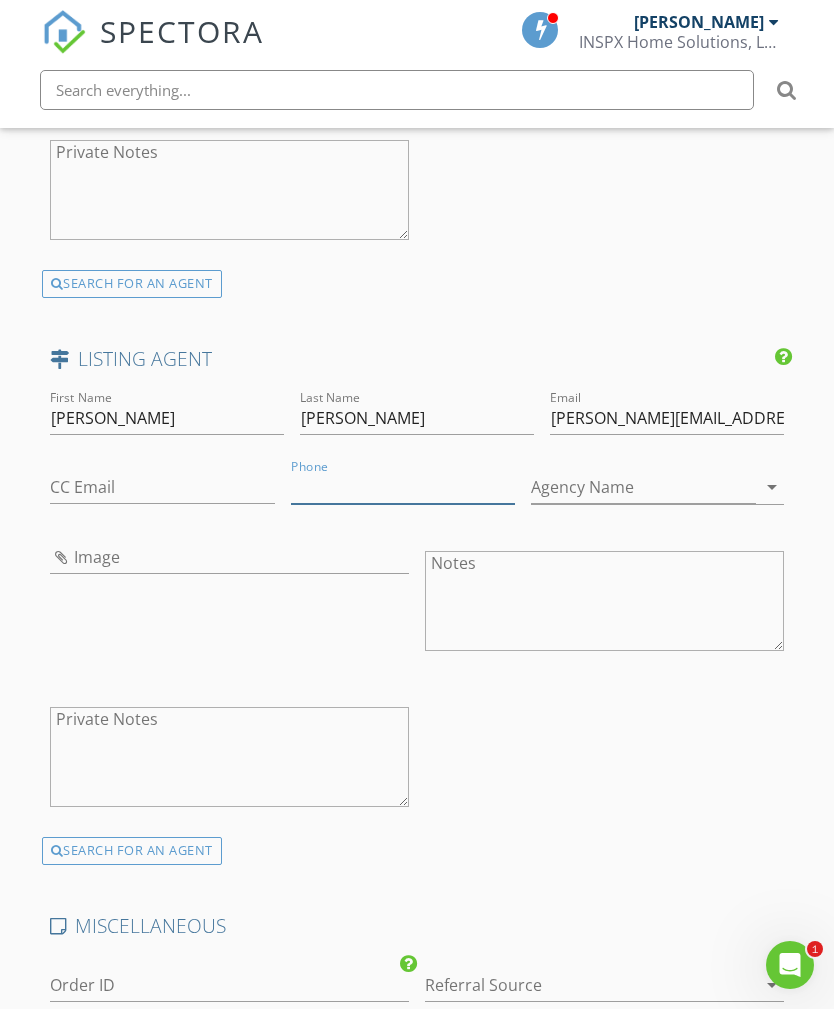 paste on "725-777-8197" 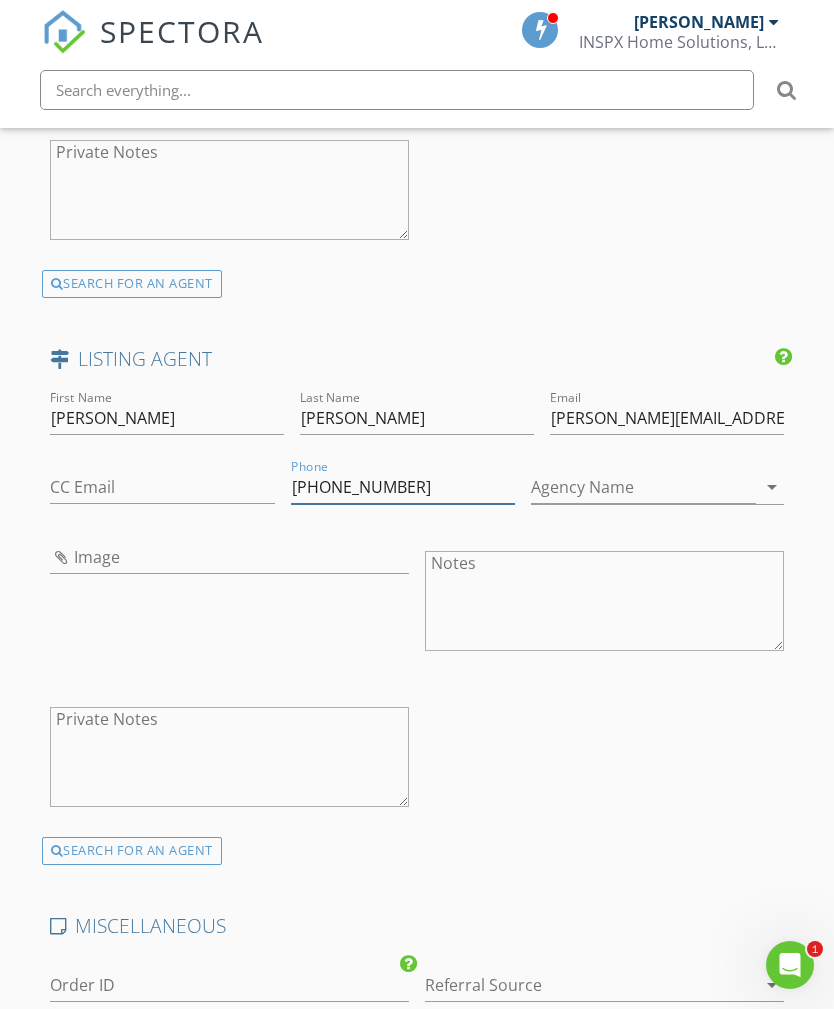 type on "725-777-8197" 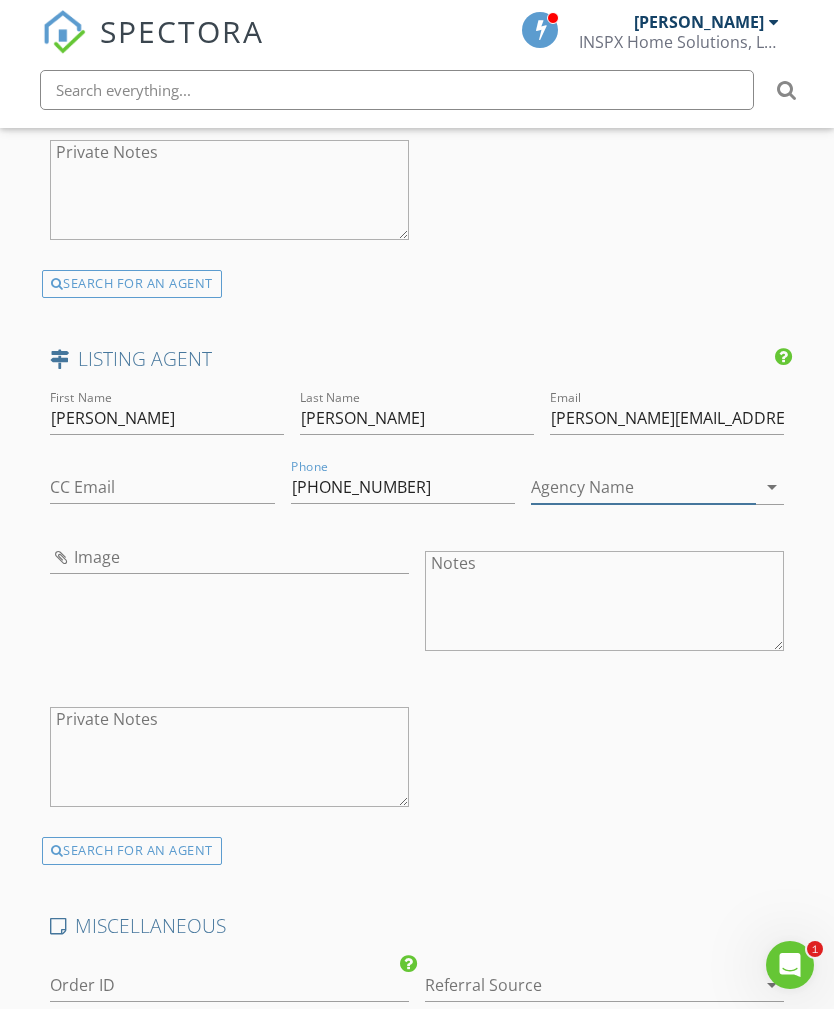 click on "Agency Name" at bounding box center [643, 487] 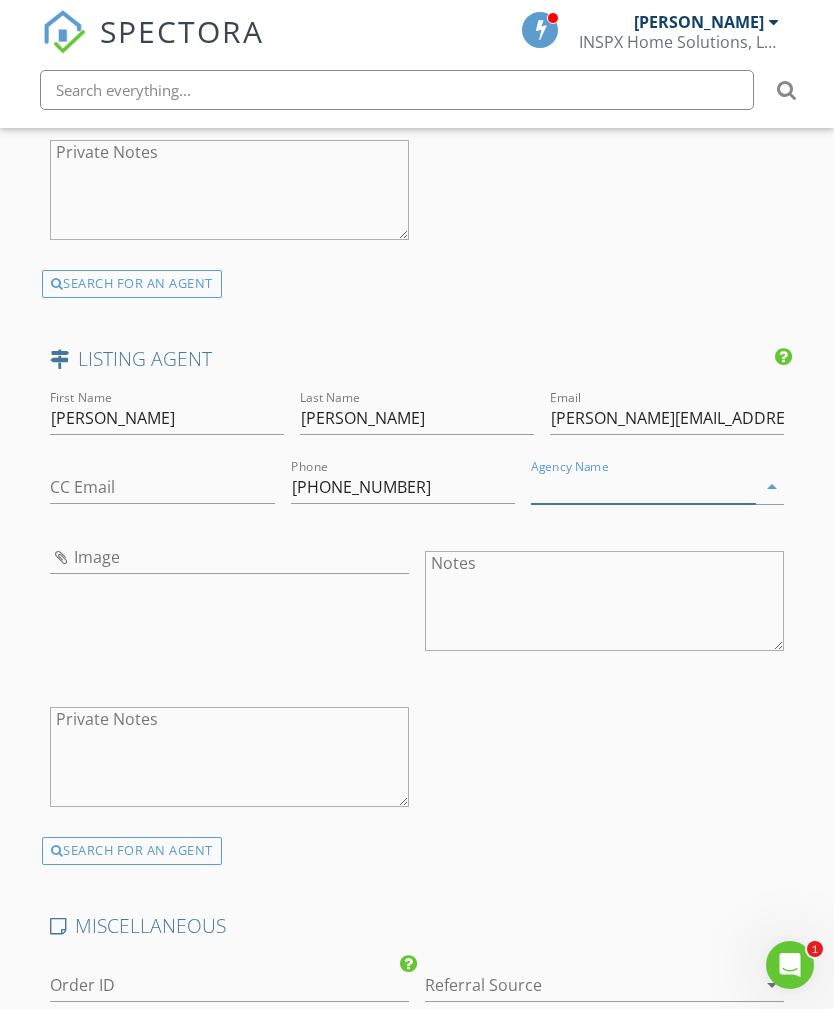 click on "Agency Name" at bounding box center [643, 487] 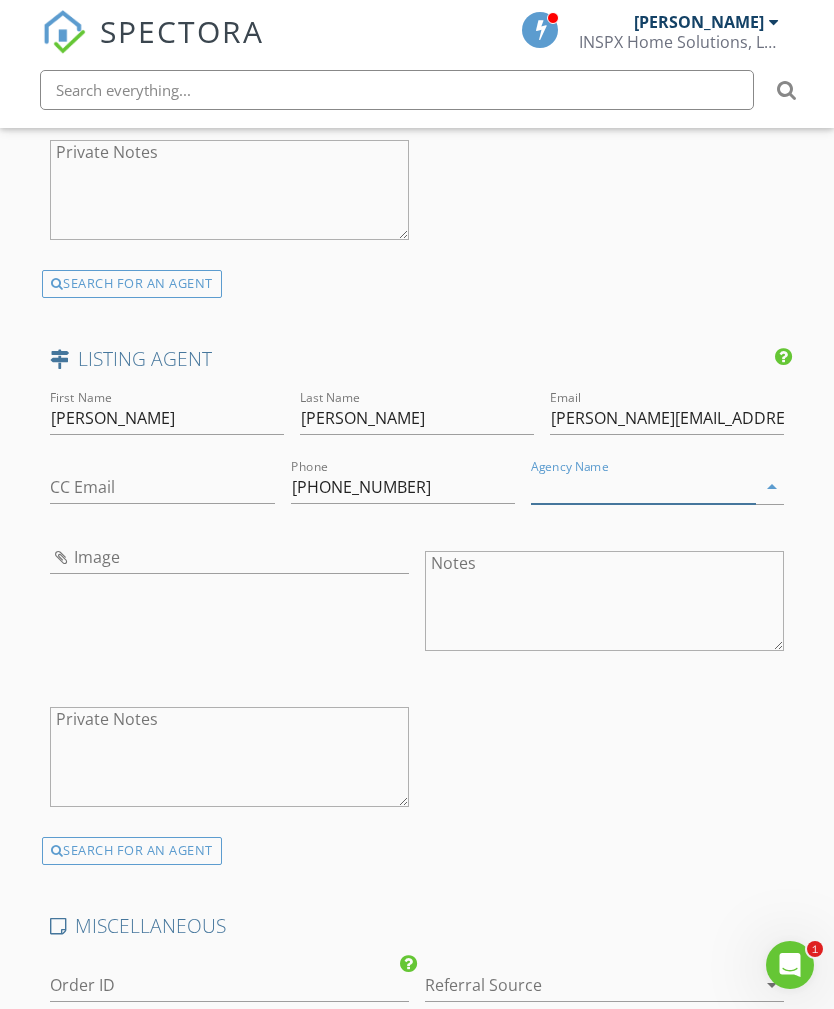 paste on "HomeSmart" 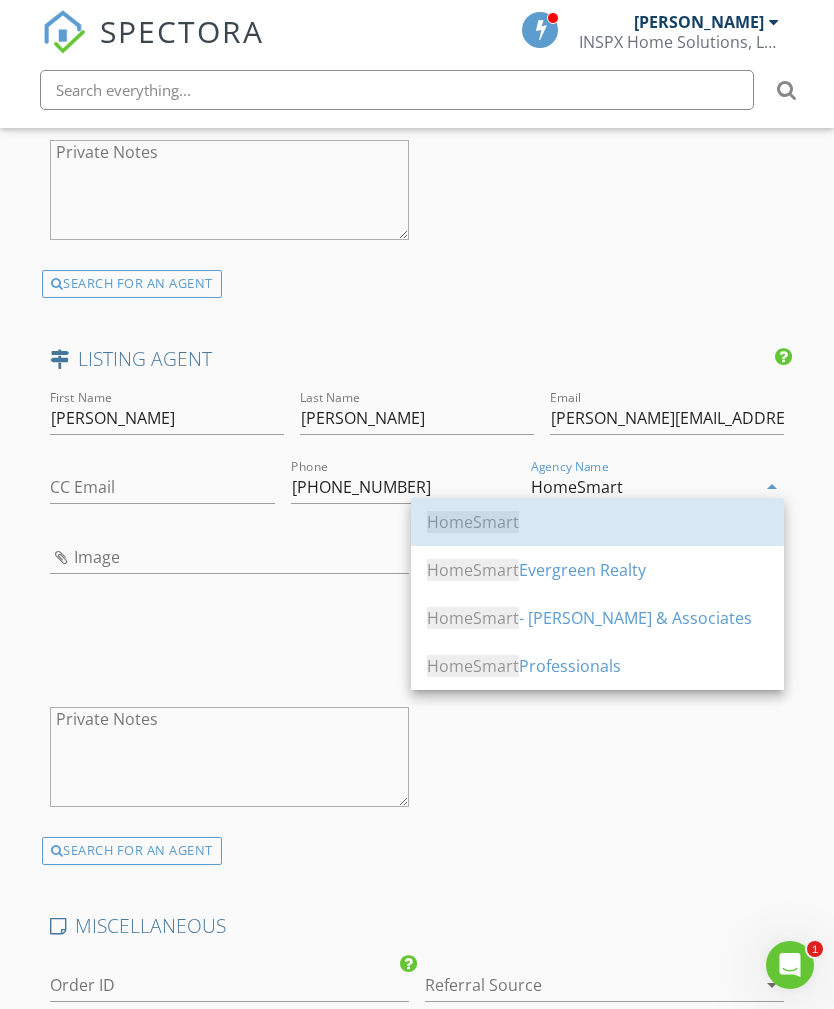 click on "HomeSmart" at bounding box center [473, 522] 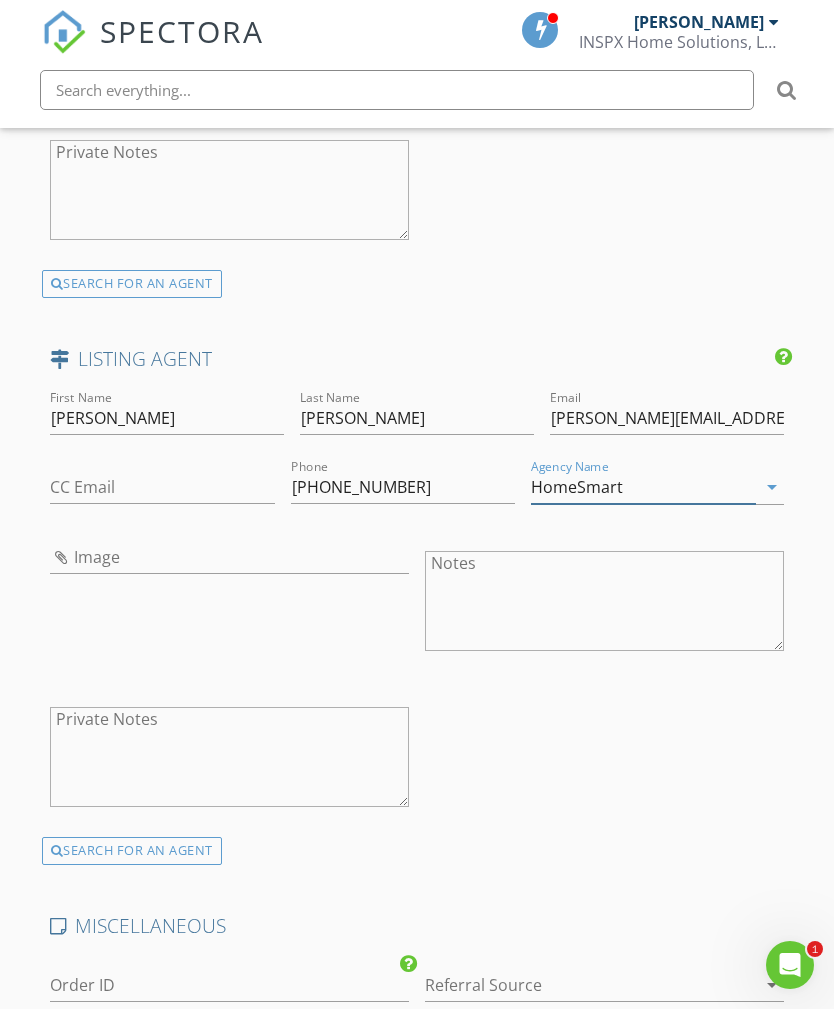 type on "HomeSmart" 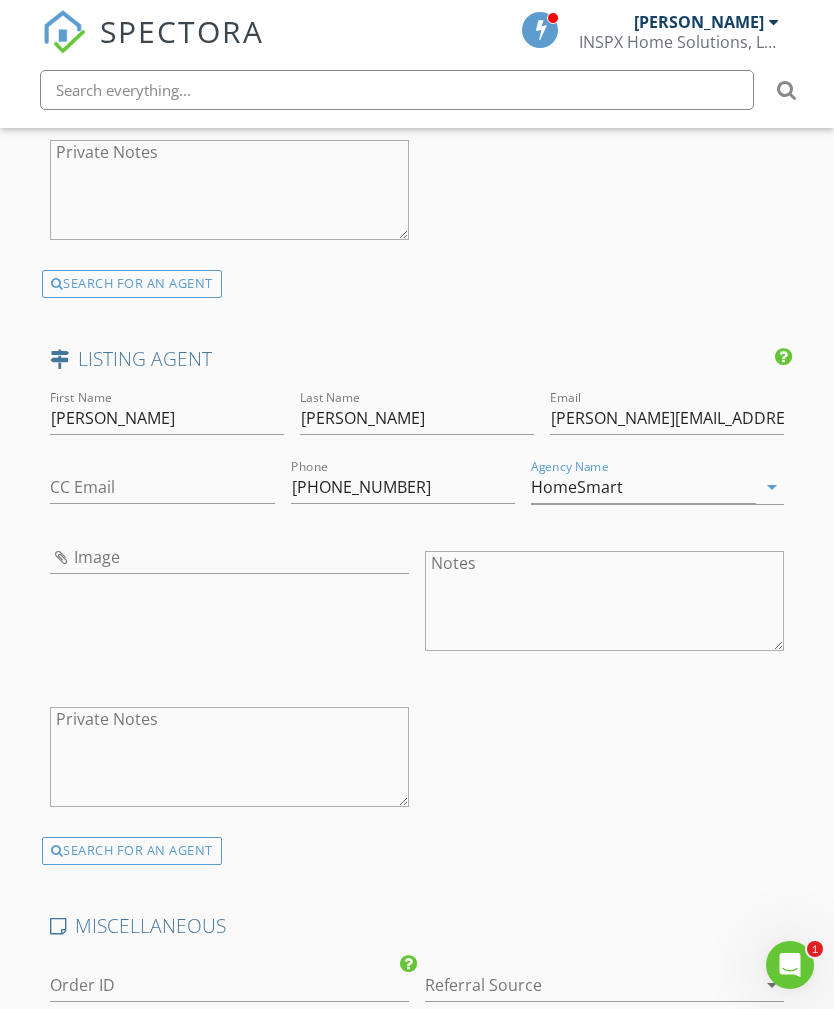 click on "Image" at bounding box center (229, 603) 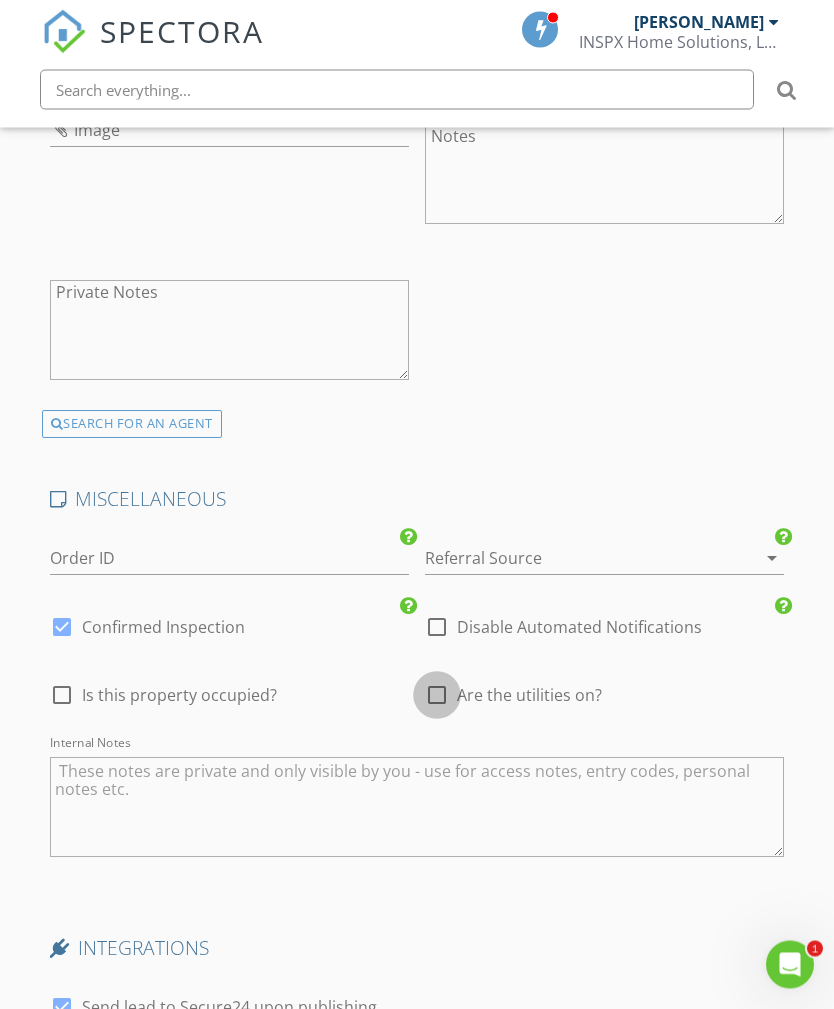 scroll, scrollTop: 3212, scrollLeft: 0, axis: vertical 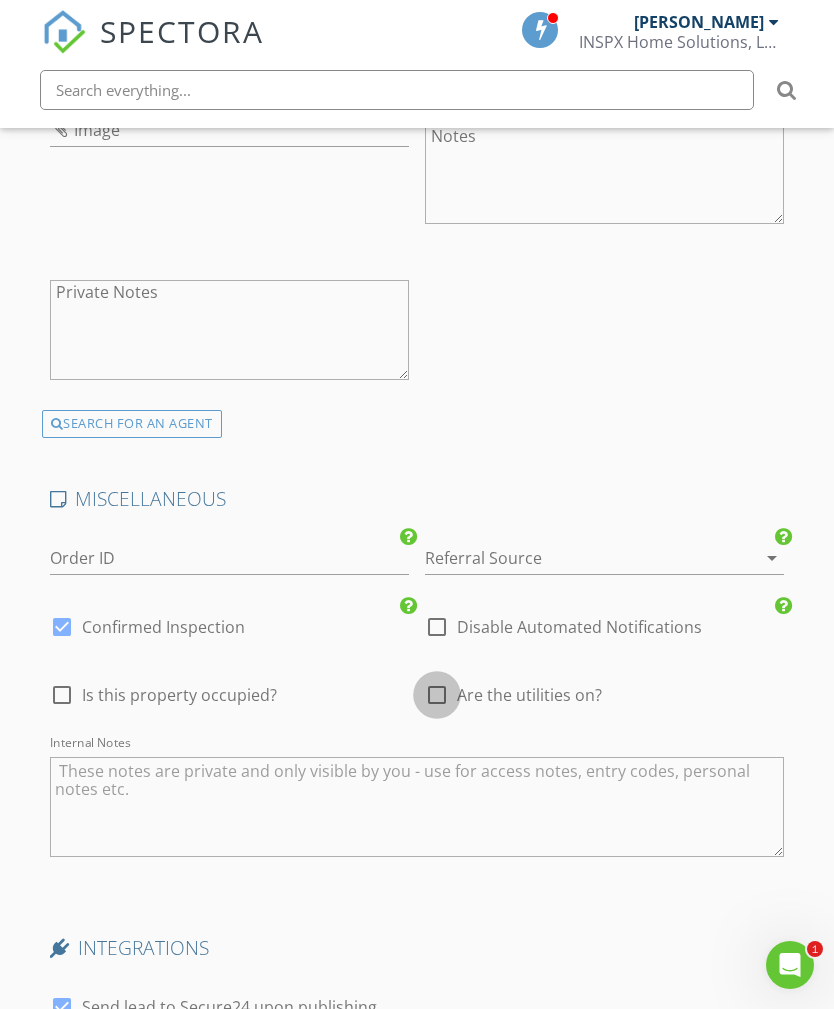 click at bounding box center [437, 695] 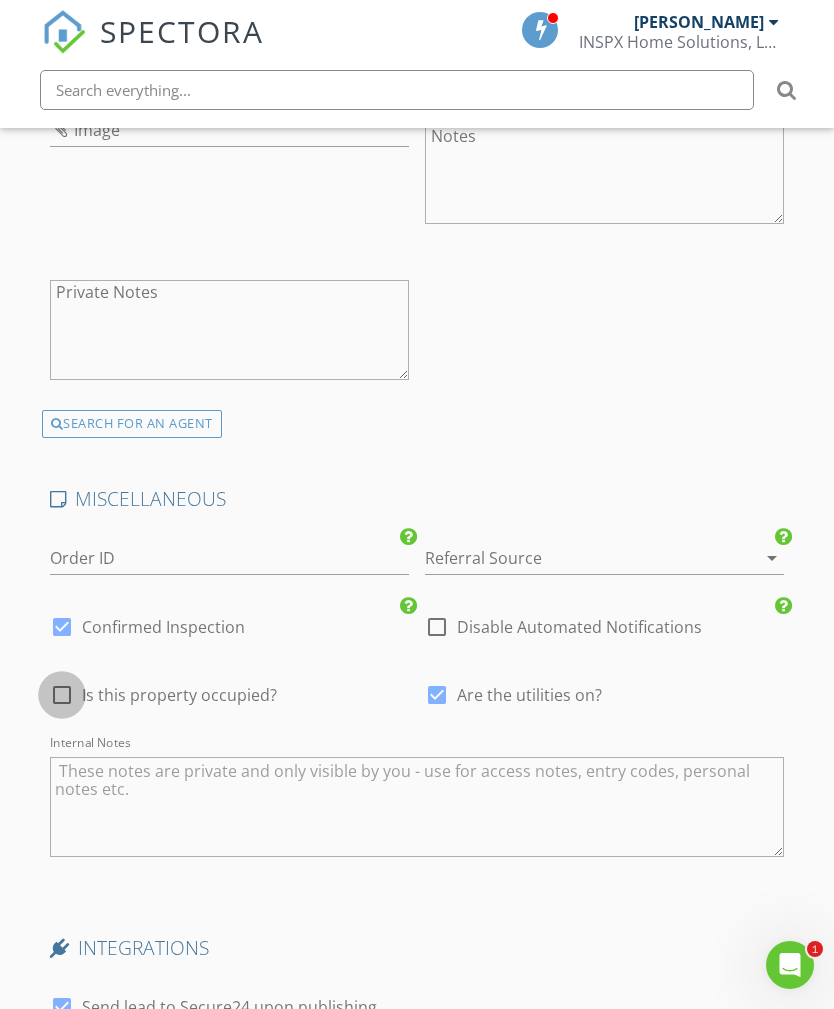 click at bounding box center (62, 695) 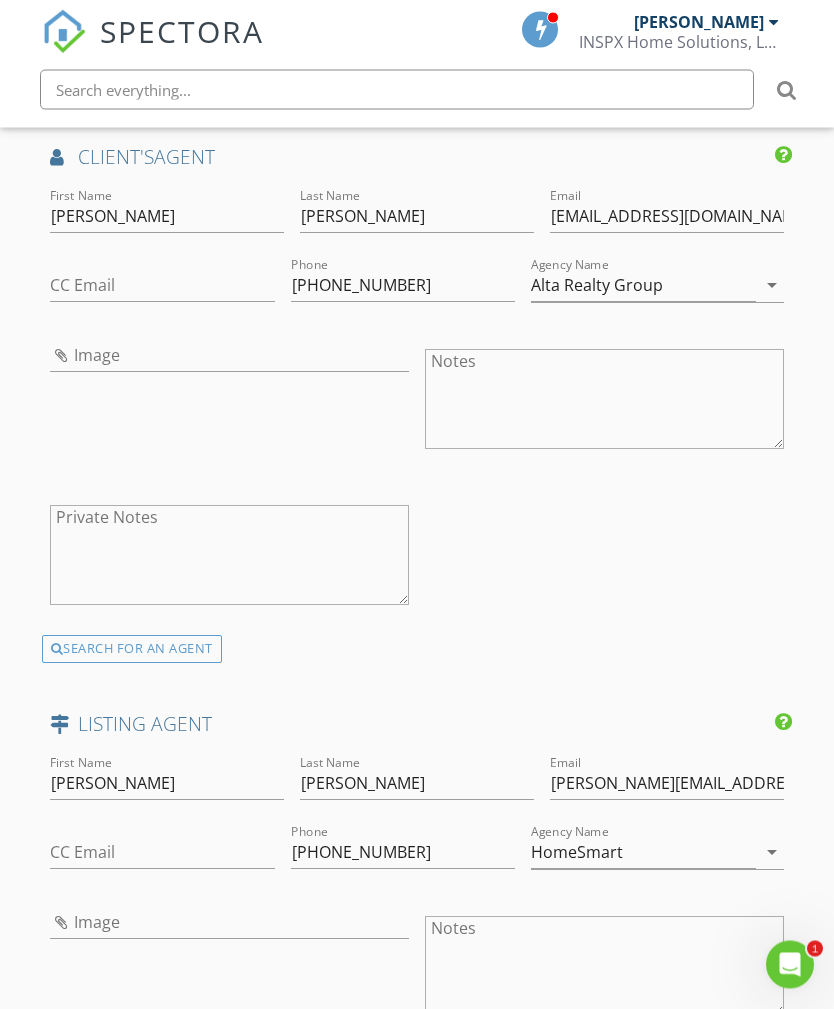 scroll, scrollTop: 2420, scrollLeft: 0, axis: vertical 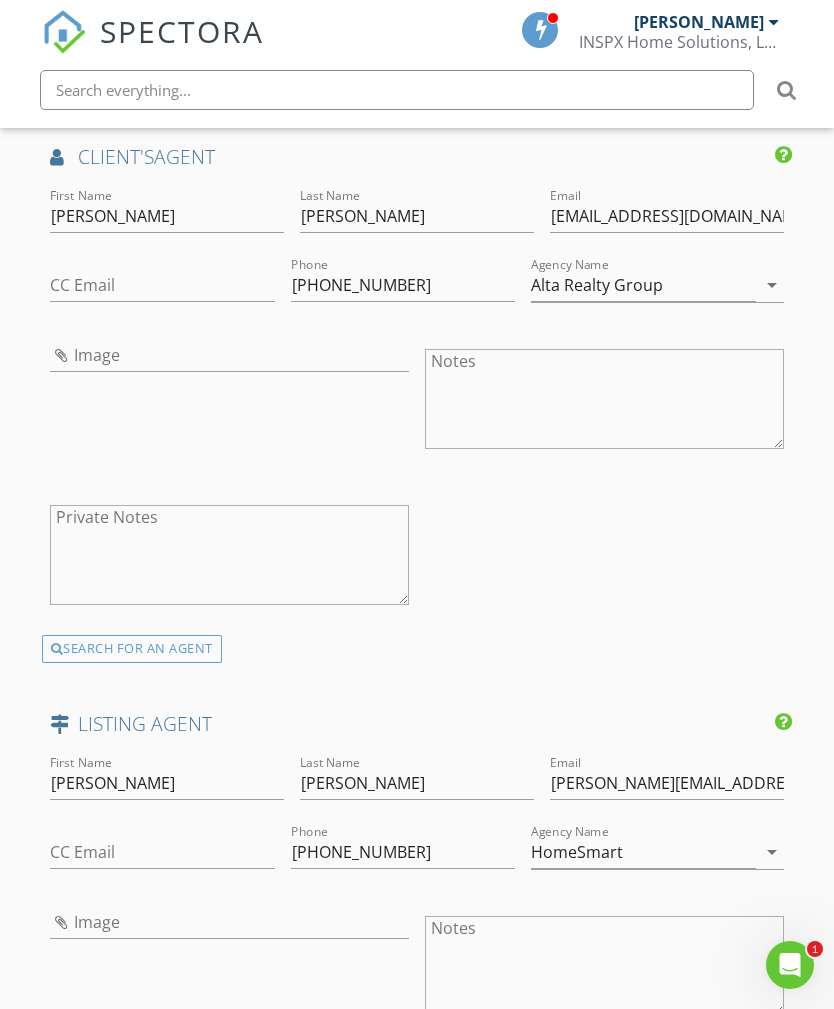 click on "First Name Scott   Last Name Smith   Email scott92663@gmail.com   CC Email   Phone 949-520-9572   Agency Name Alta Realty Group arrow_drop_down       Image       Notes   Private Notes" at bounding box center (417, 409) 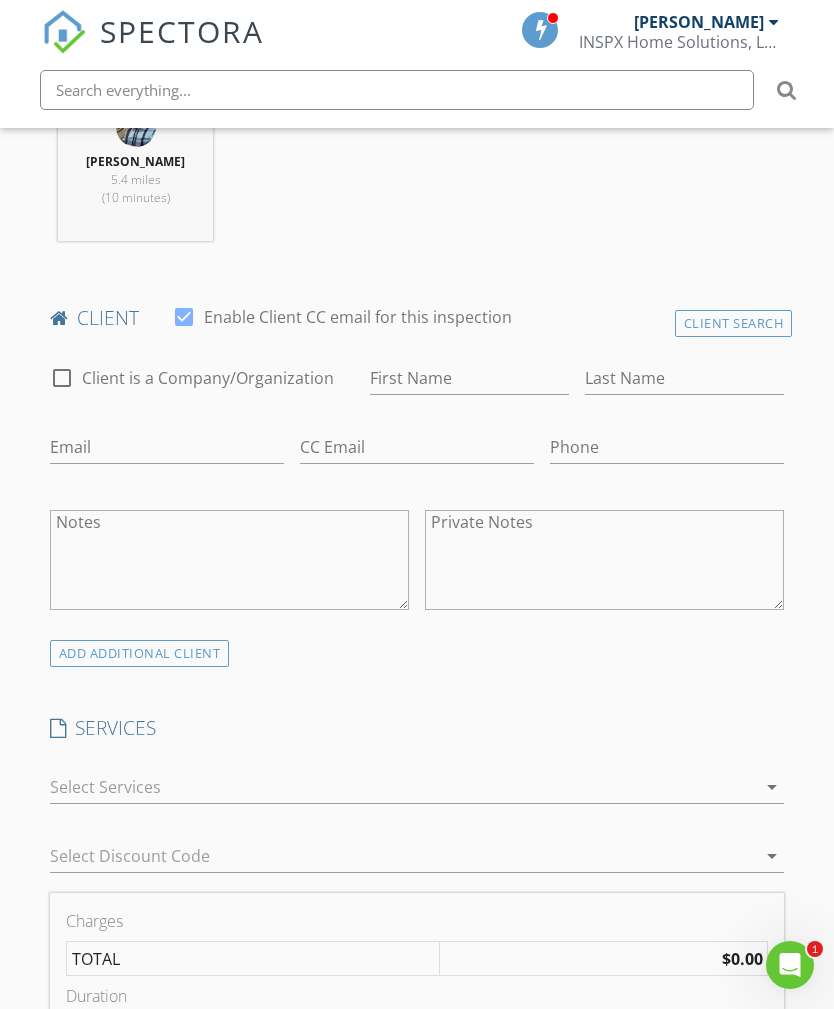 scroll, scrollTop: 950, scrollLeft: 0, axis: vertical 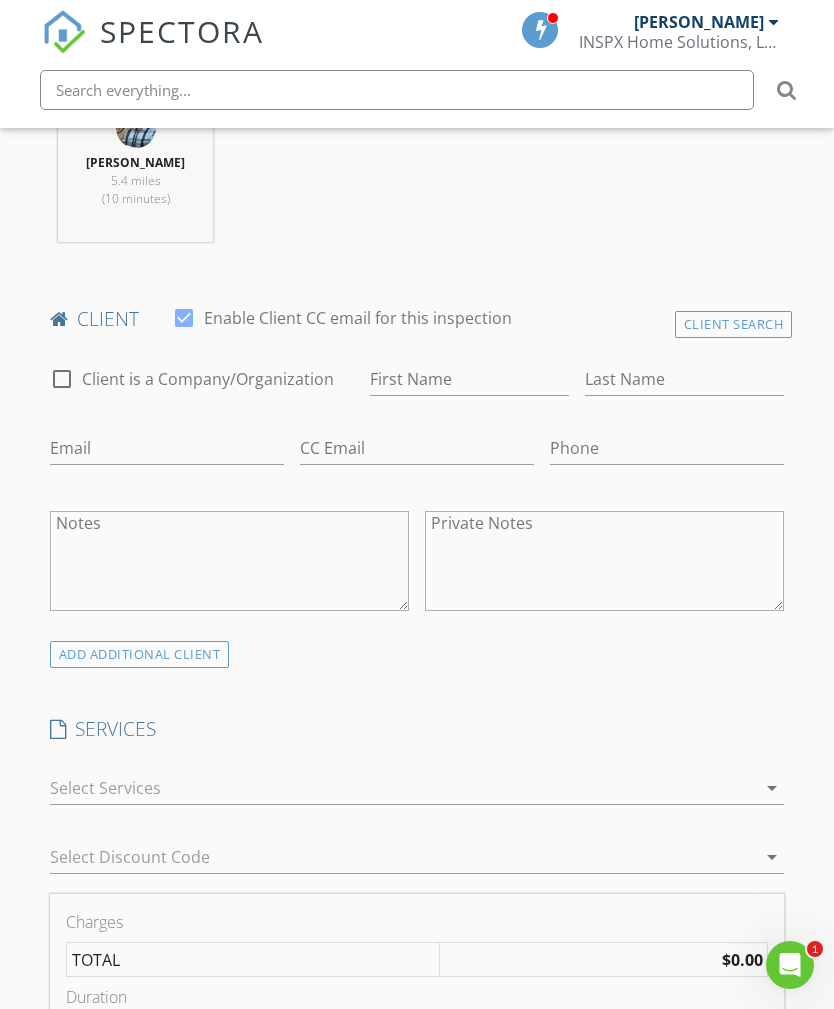 click at bounding box center (403, 788) 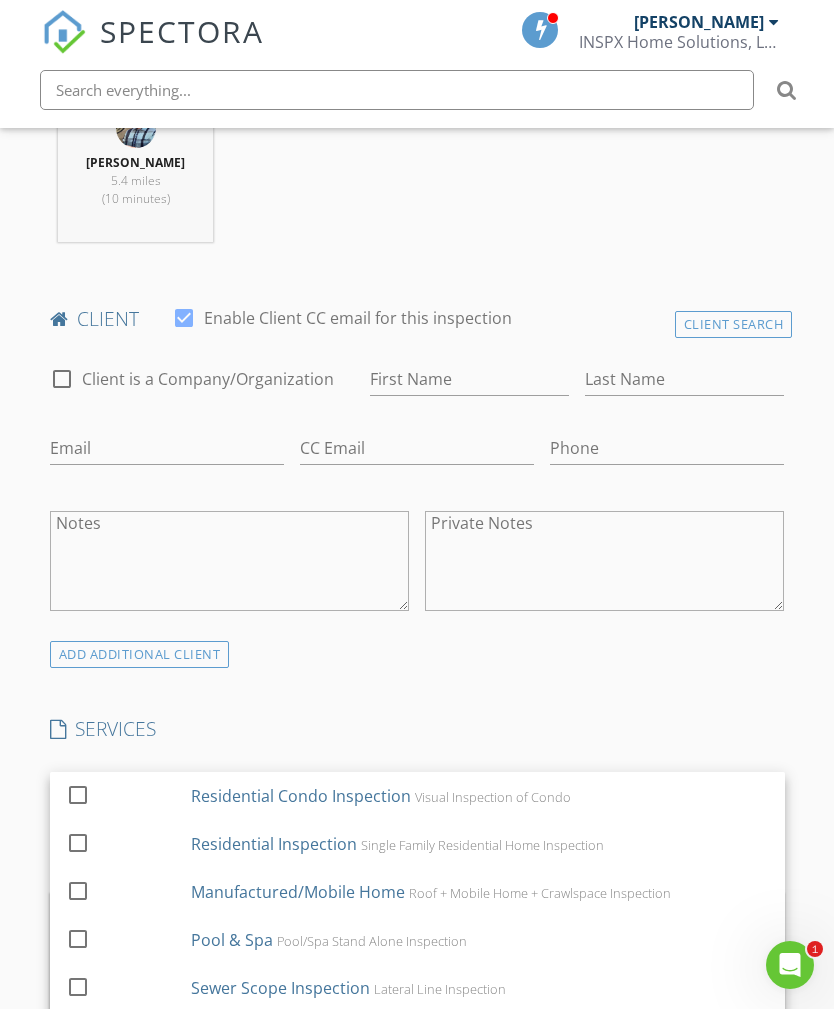 click at bounding box center (78, 890) 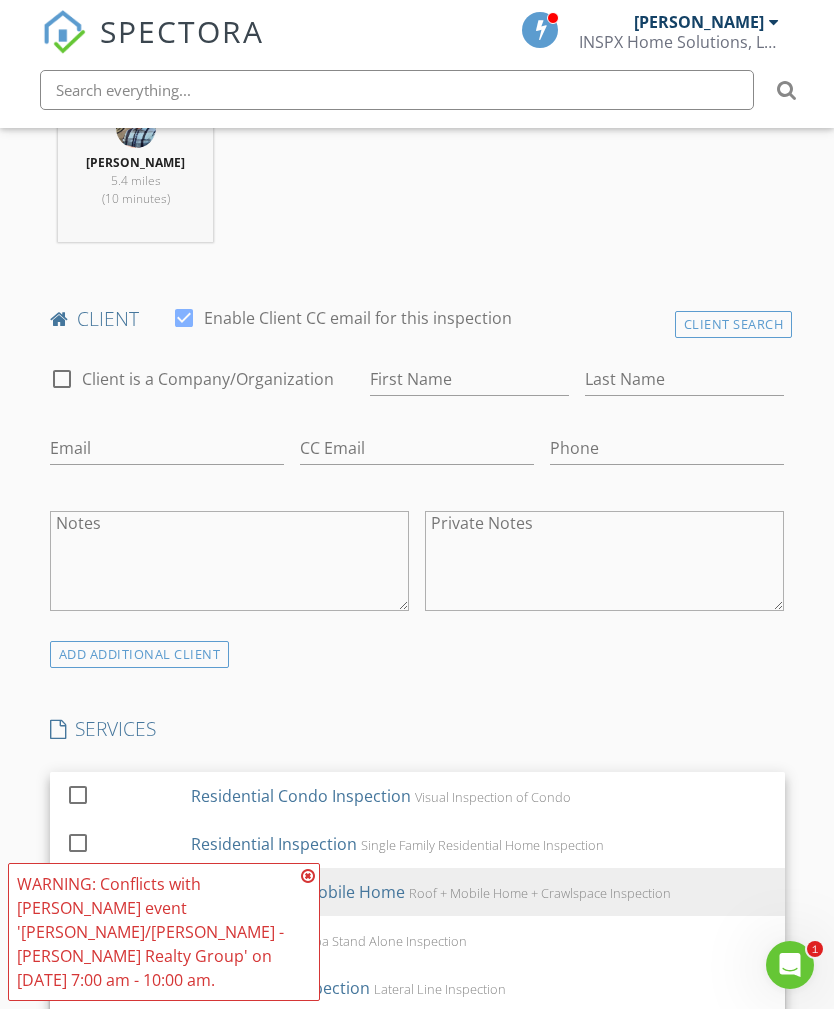 click at bounding box center [308, 876] 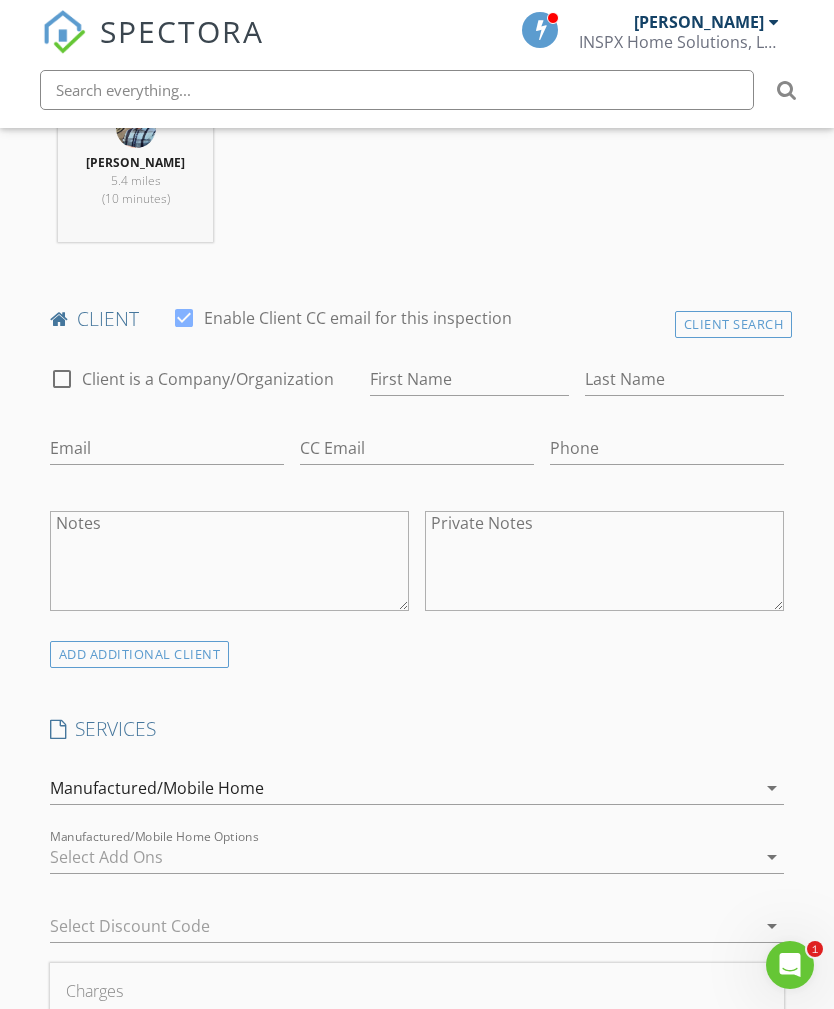 click on "INSPECTOR(S)
check_box   Paul Johnson   PRIMARY   Paul Johnson arrow_drop_down   check_box Paul Johnson specifically requested
Date/Time
07/17/2025 7:00 AM
Location
Address Search       Address 234 Settles Dr   Unit   City Cathedral City   State CA   Zip 92234   County Riverside     Square Feet 1512   Year Built 1986   Foundation Crawlspace arrow_drop_down     Paul Johnson     5.4 miles     (10 minutes)
client
check_box Enable Client CC email for this inspection   Client Search     check_box_outline_blank Client is a Company/Organization     First Name   Last Name   Email   CC Email   Phone           Notes   Private Notes
ADD ADDITIONAL client
SERVICES
check_box_outline_blank   Residential Condo Inspection   Visual Inspection of Condo check_box_outline_blank     check_box" at bounding box center (417, 1510) 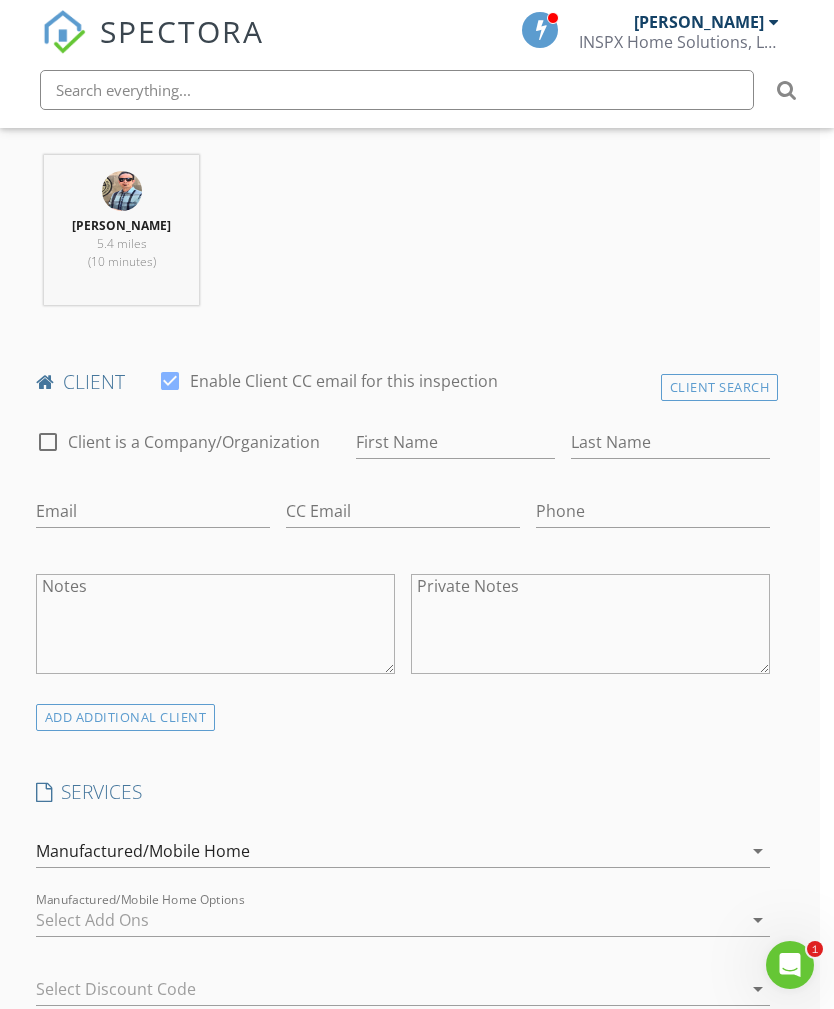 scroll, scrollTop: 884, scrollLeft: 14, axis: both 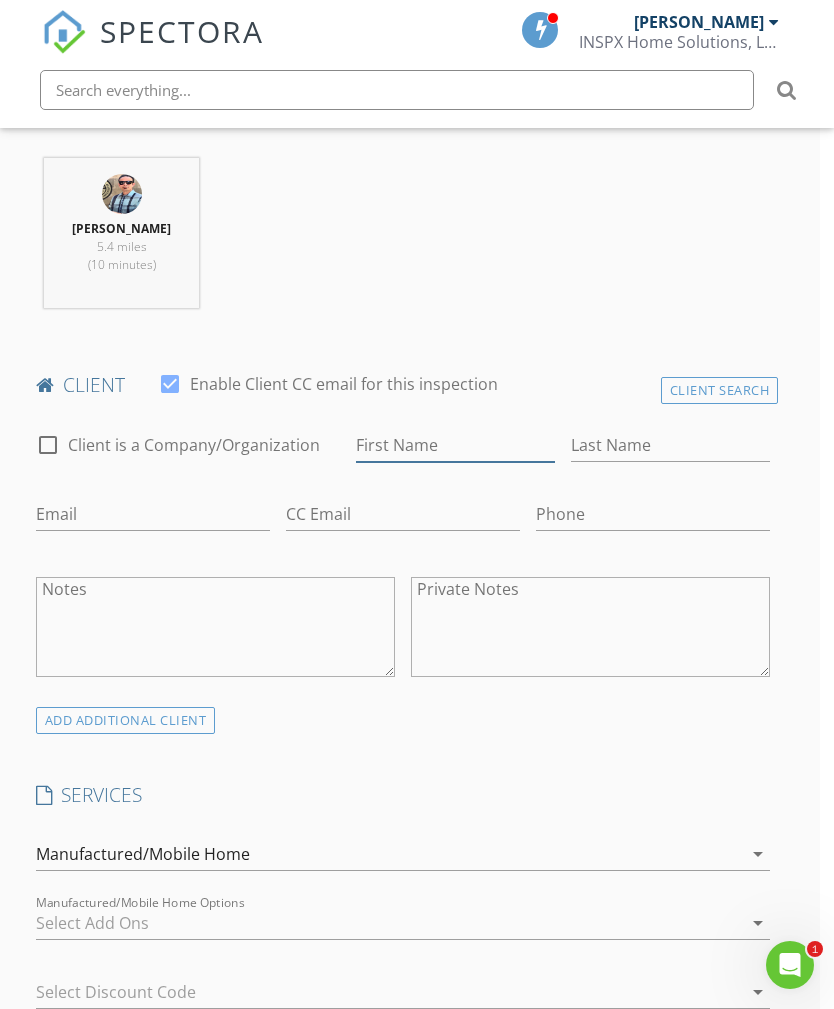 click on "First Name" at bounding box center (455, 445) 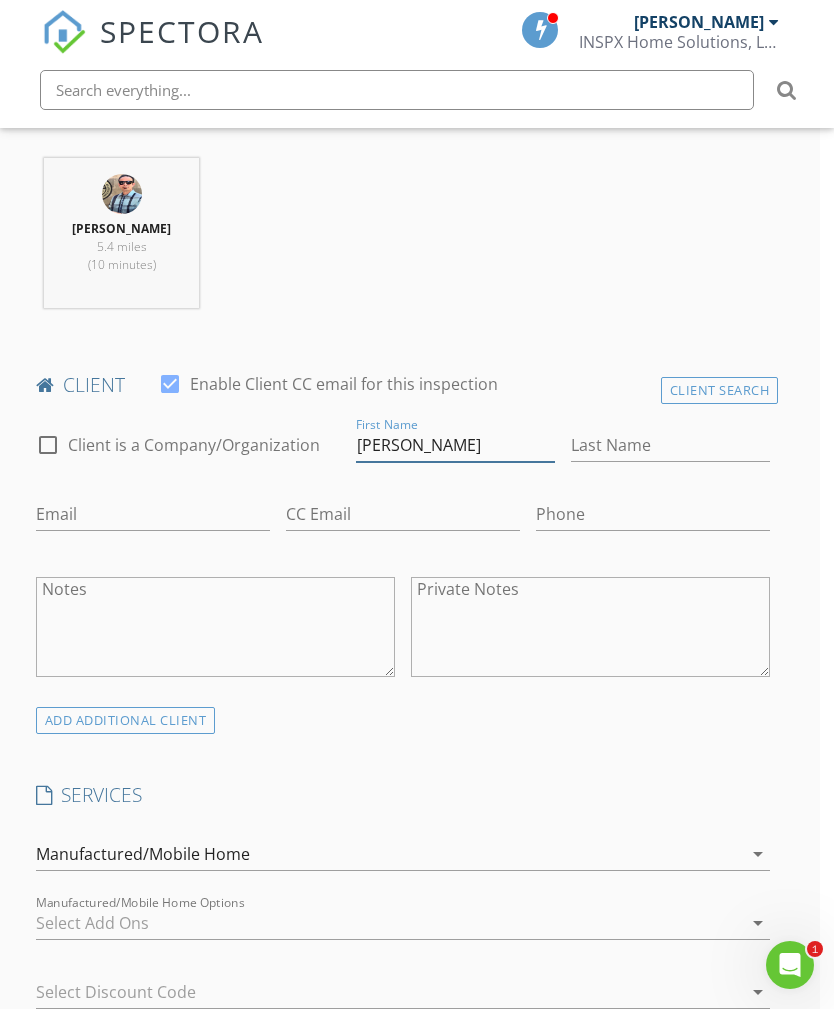 type on "Tim" 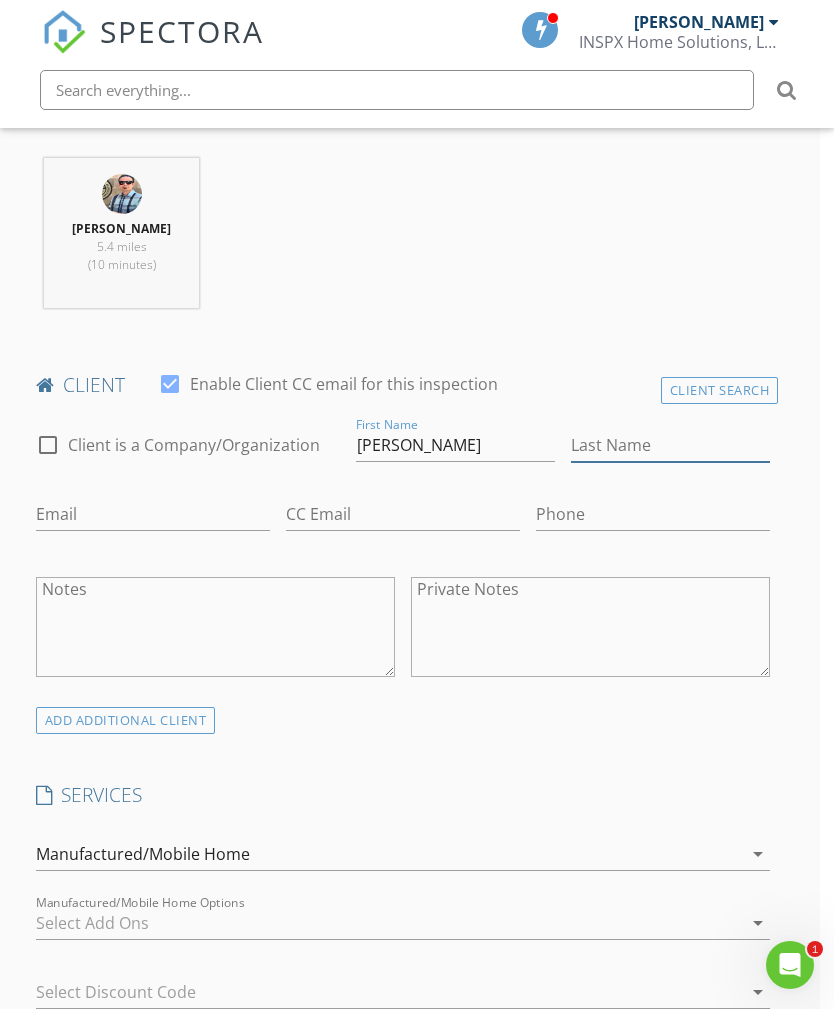 click on "Last Name" at bounding box center (670, 445) 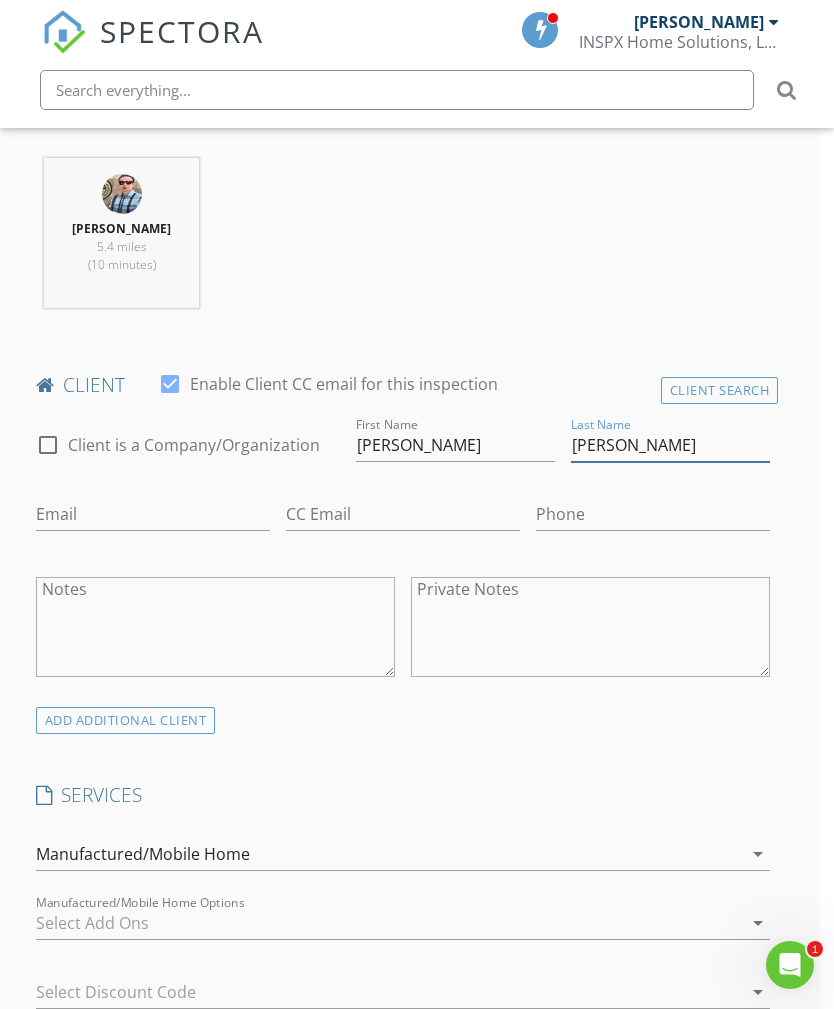 click on "smith" at bounding box center [670, 445] 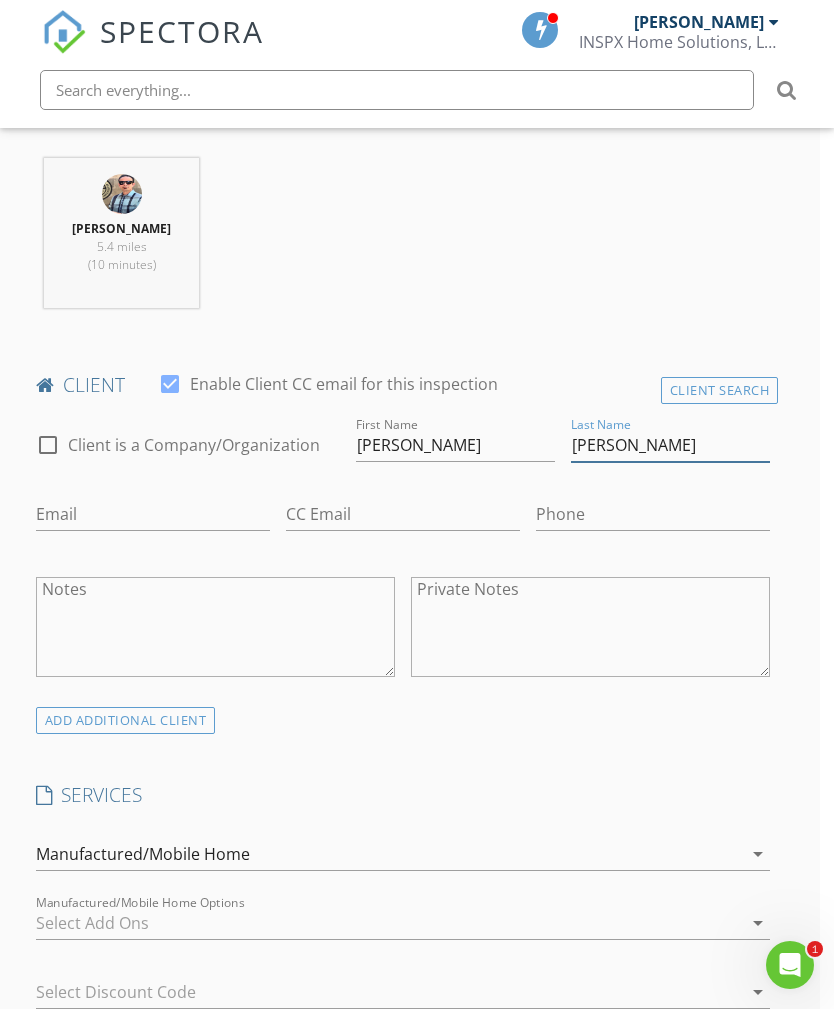 type on "Smith" 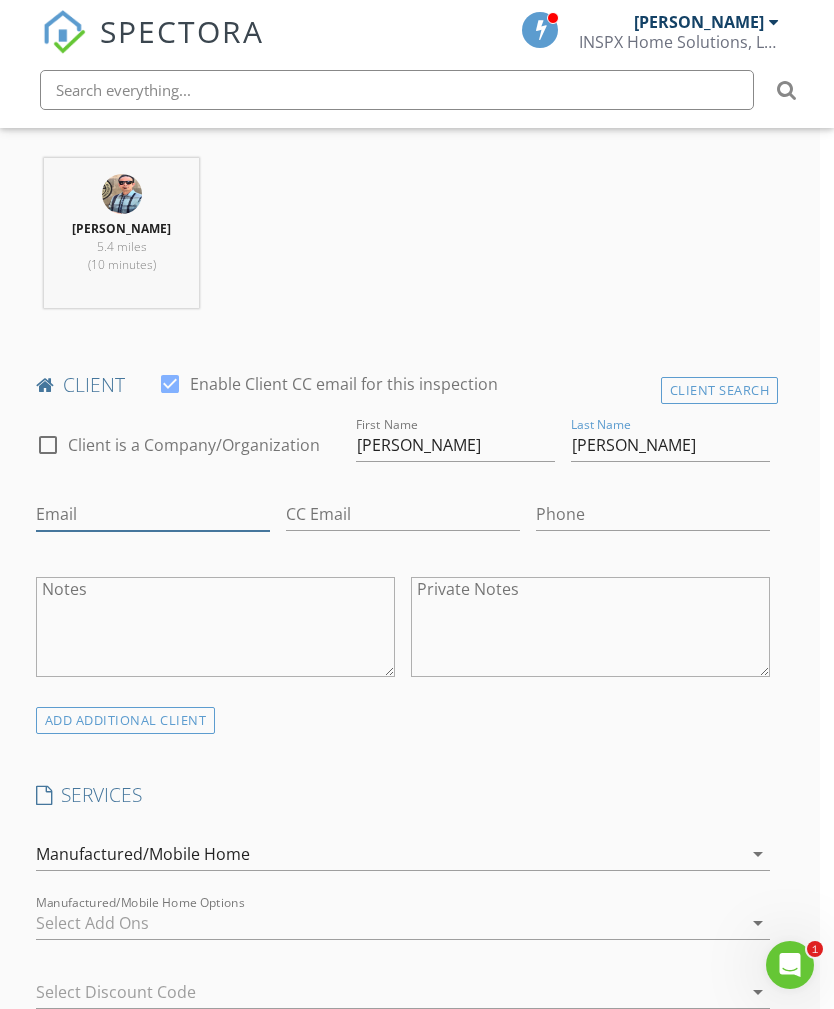 click on "Email" at bounding box center (153, 514) 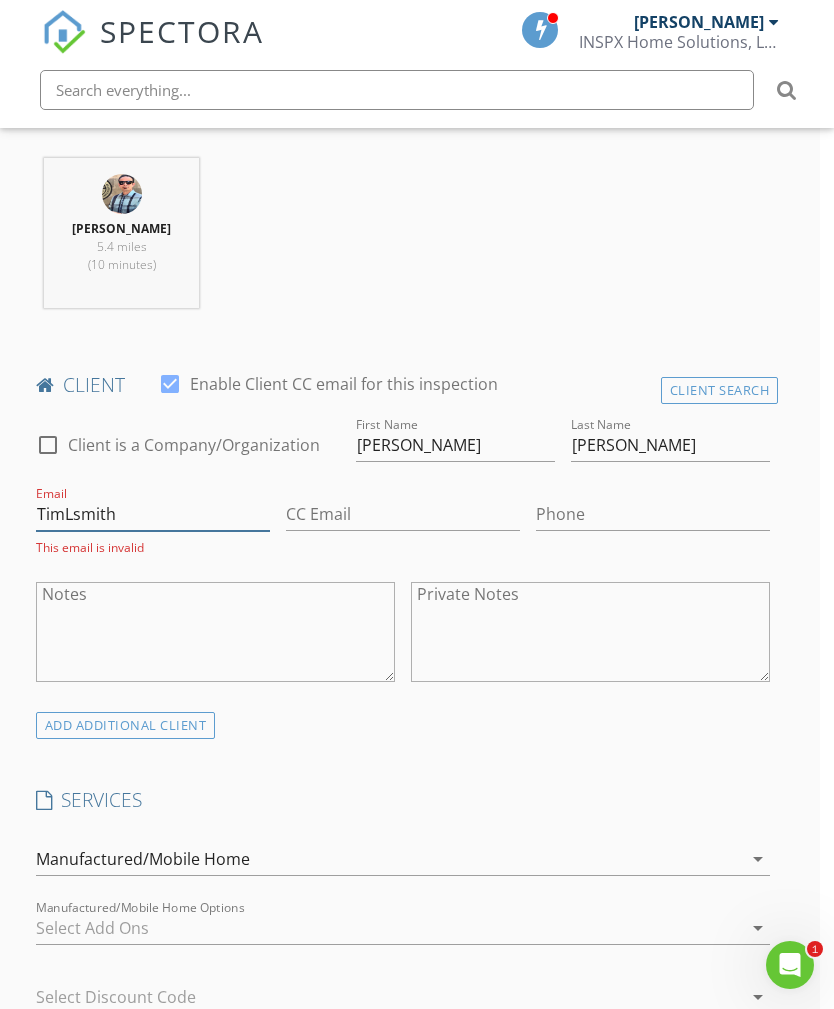 click on "TimLsmith" at bounding box center [153, 514] 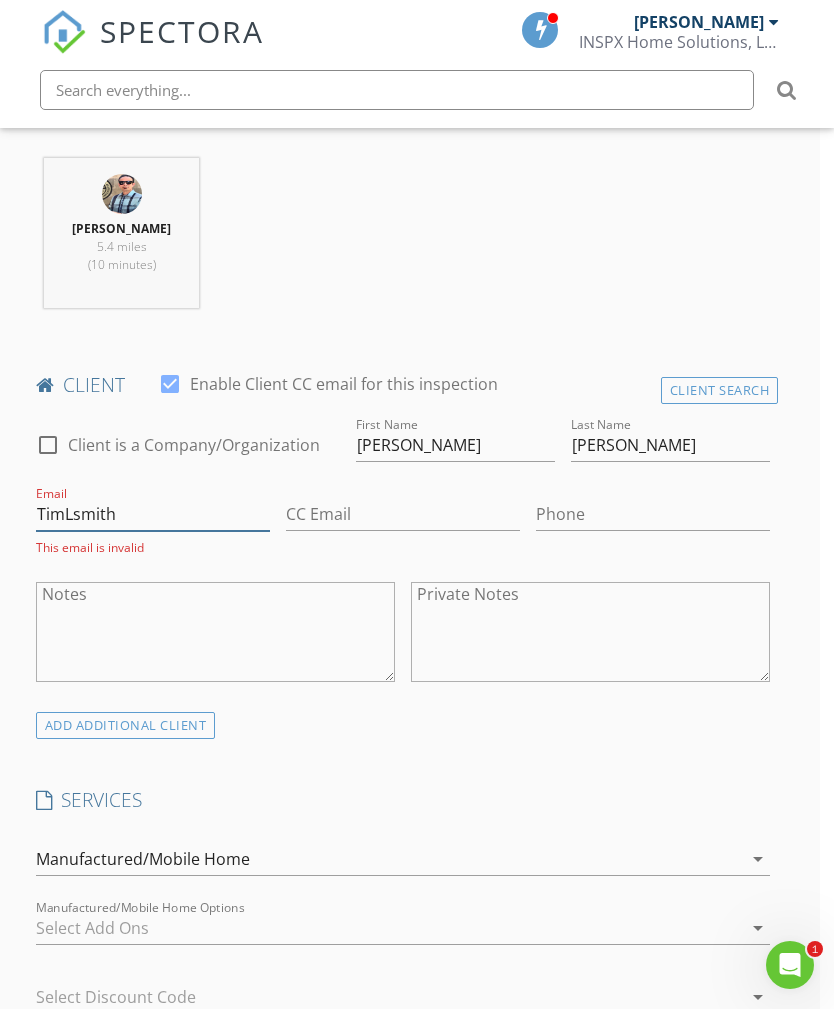 click on "TimLsmith" at bounding box center (153, 514) 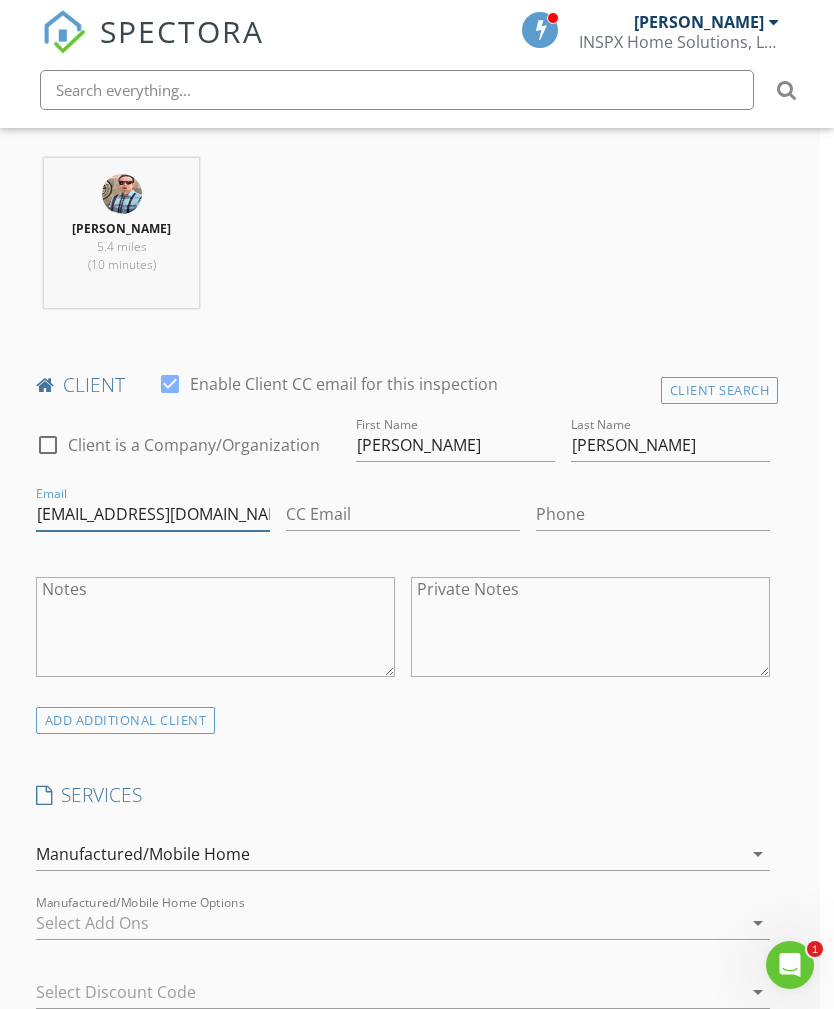 type on "TimLSmith85711@outlook.com" 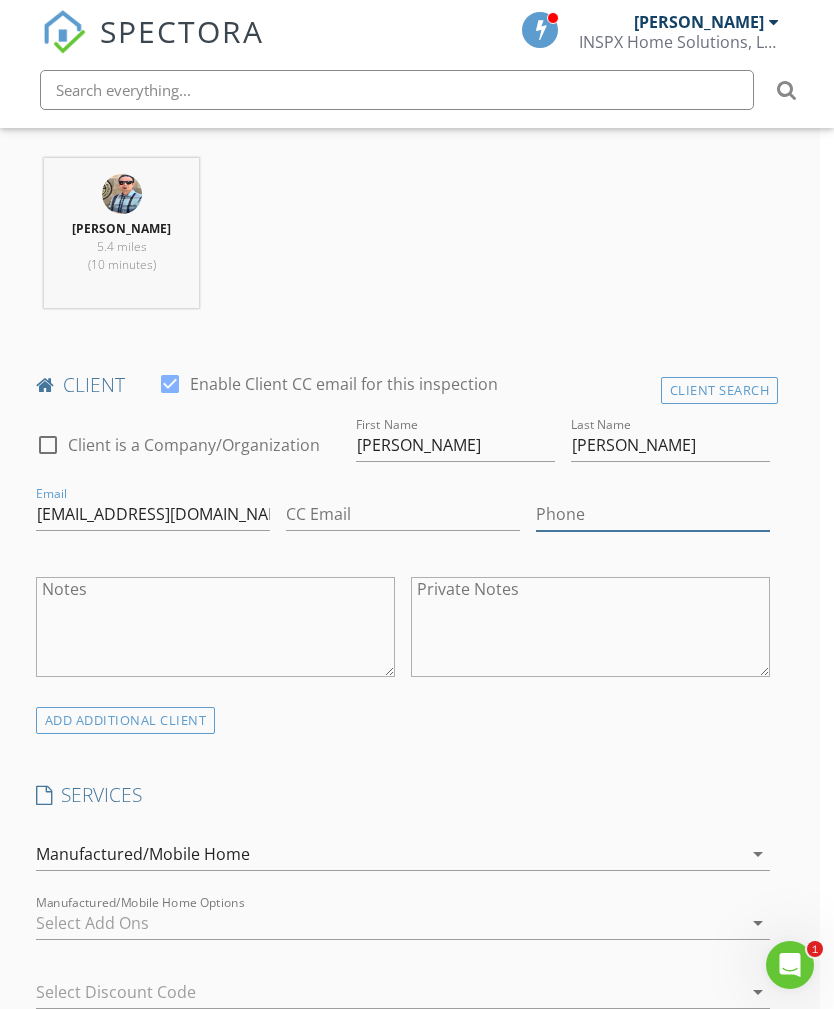 click on "Phone" at bounding box center (653, 514) 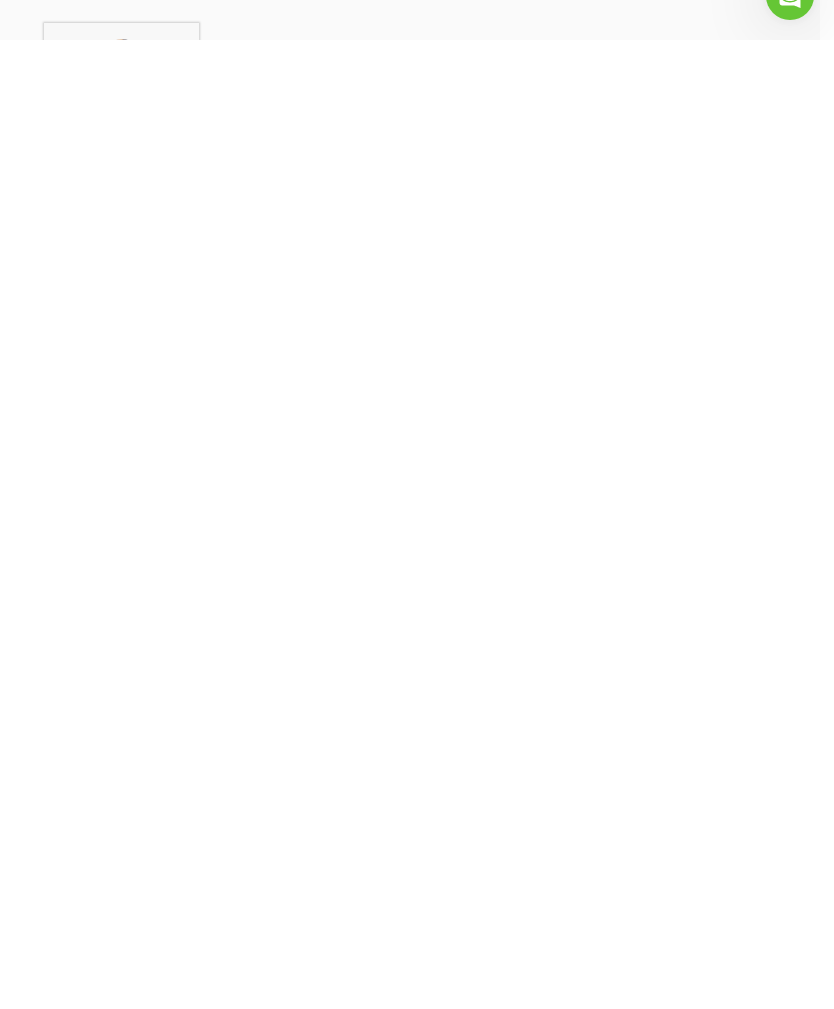 scroll, scrollTop: 1, scrollLeft: 14, axis: both 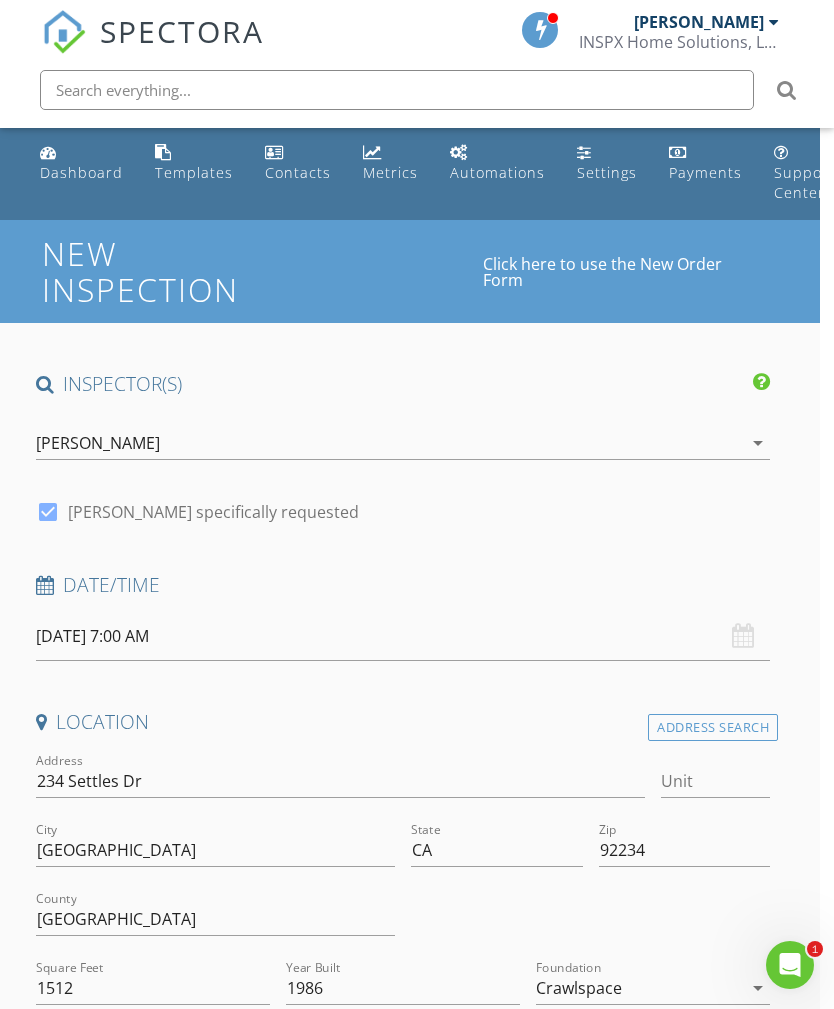 type on "206-883-4259" 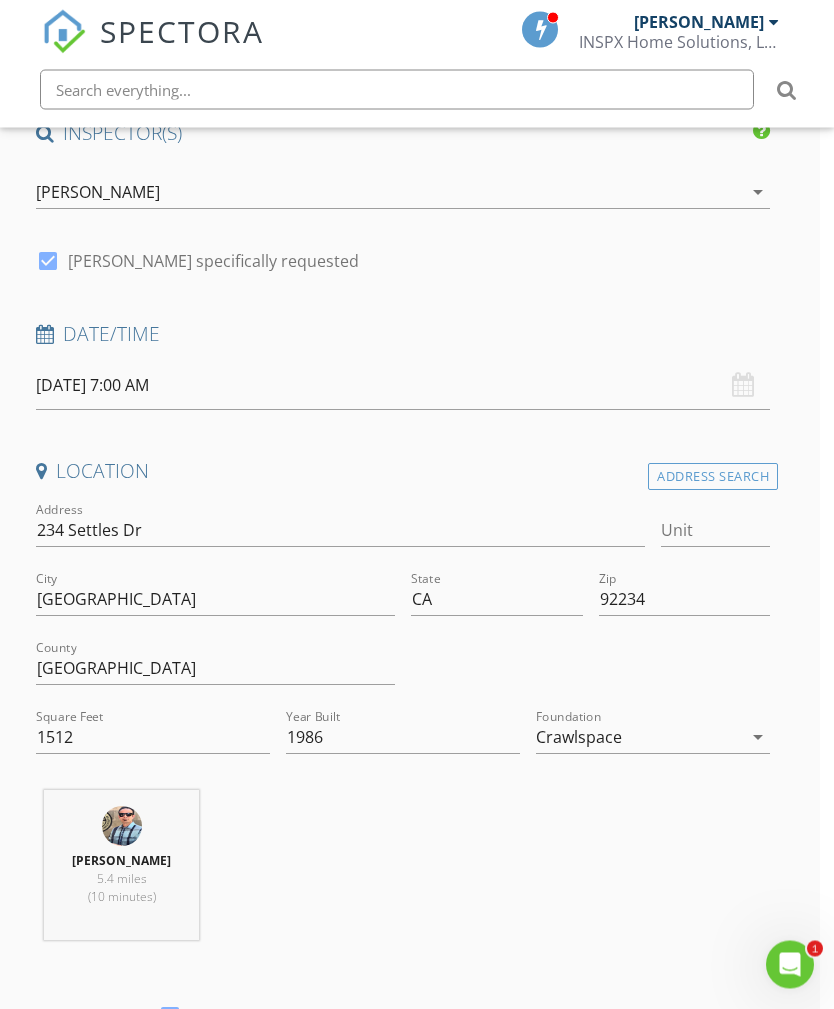 scroll, scrollTop: 252, scrollLeft: 14, axis: both 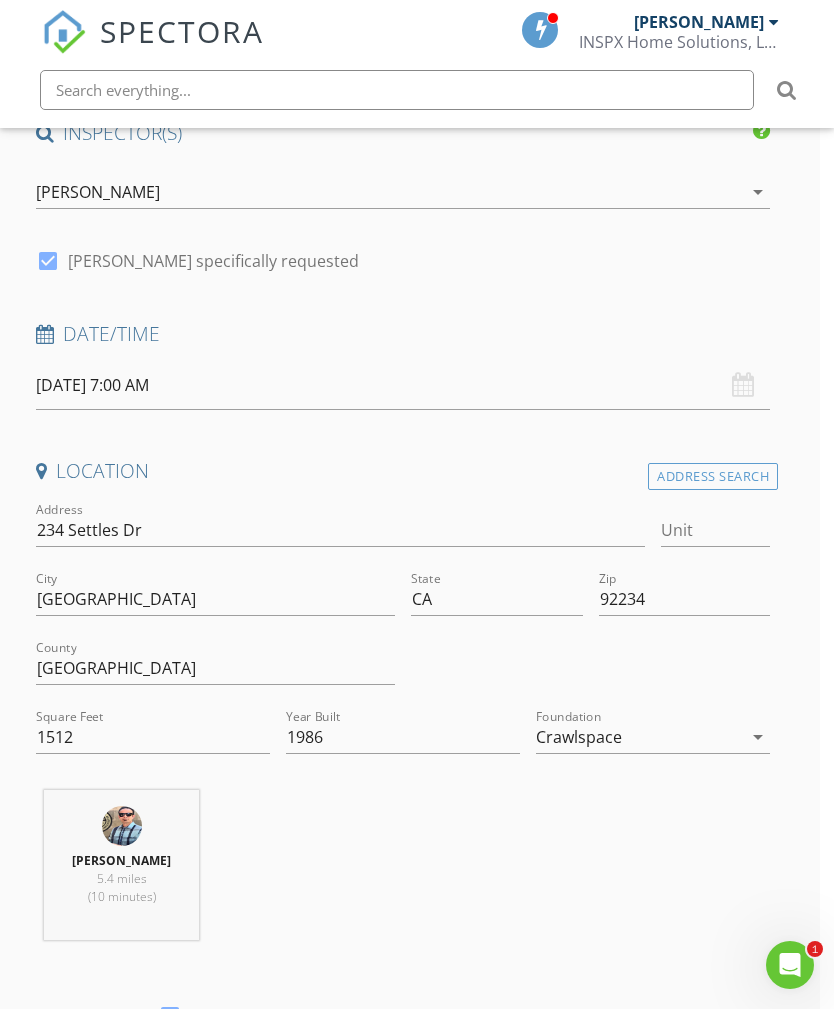 click on "Foundation Crawlspace arrow_drop_down" at bounding box center (653, 737) 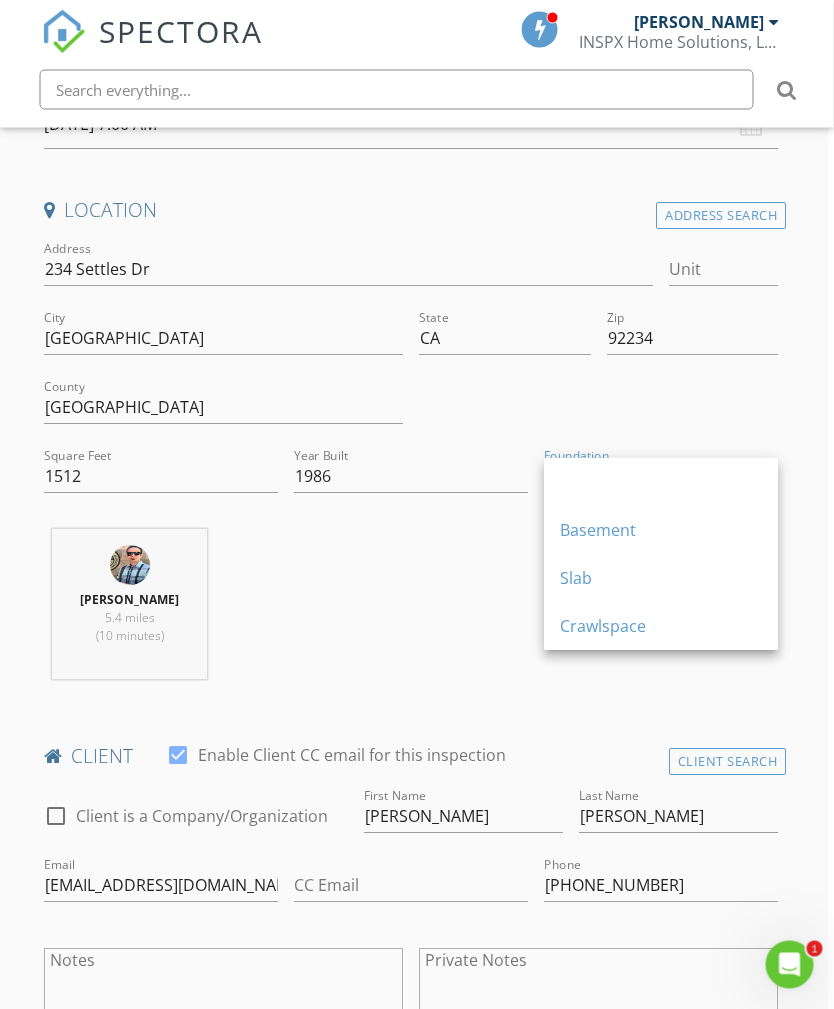 scroll, scrollTop: 523, scrollLeft: 9, axis: both 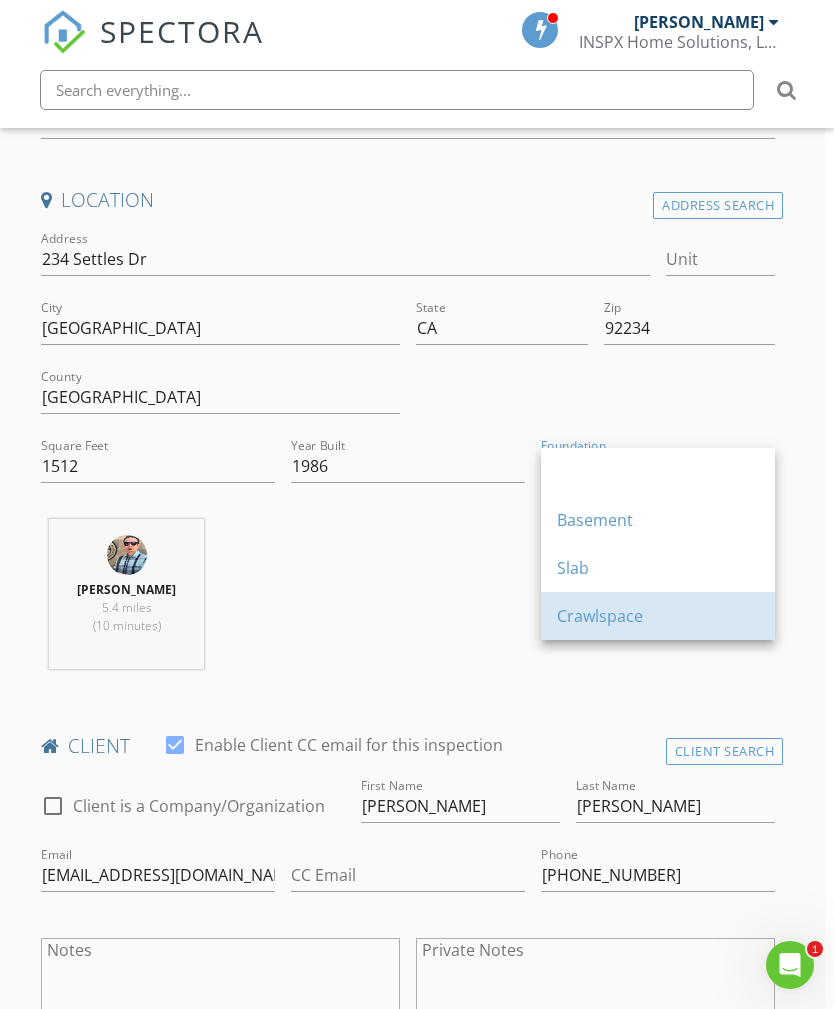 click on "Crawlspace" at bounding box center [658, 616] 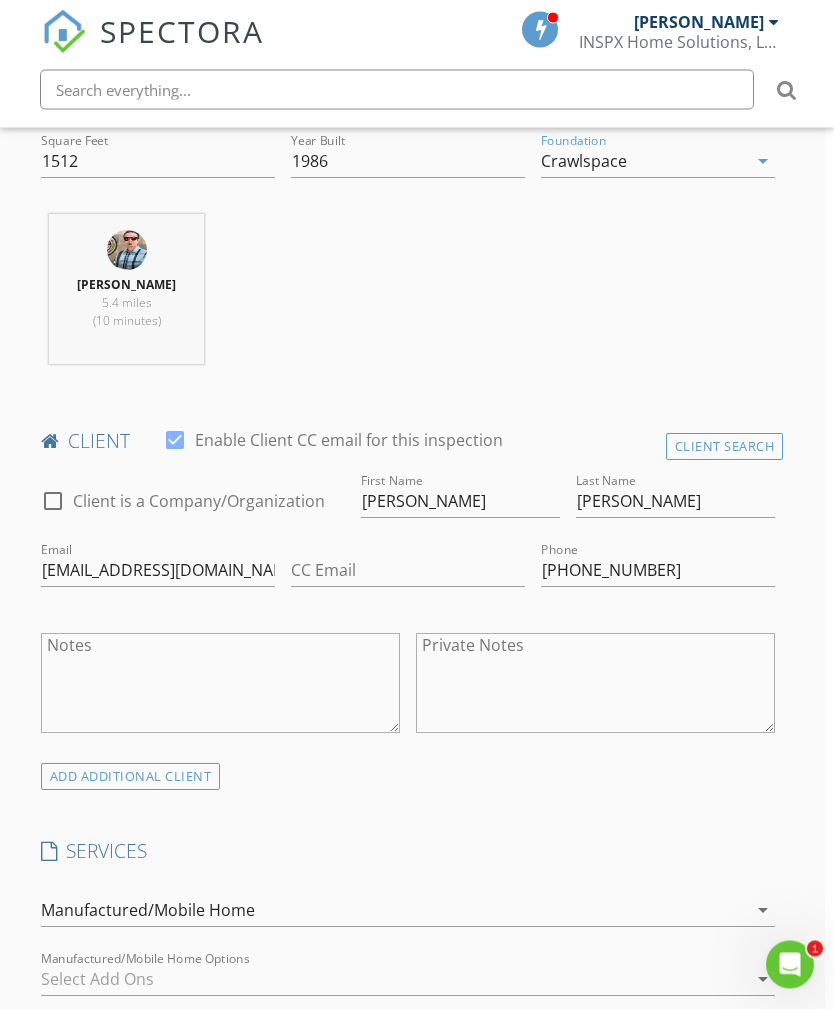 scroll, scrollTop: 829, scrollLeft: 9, axis: both 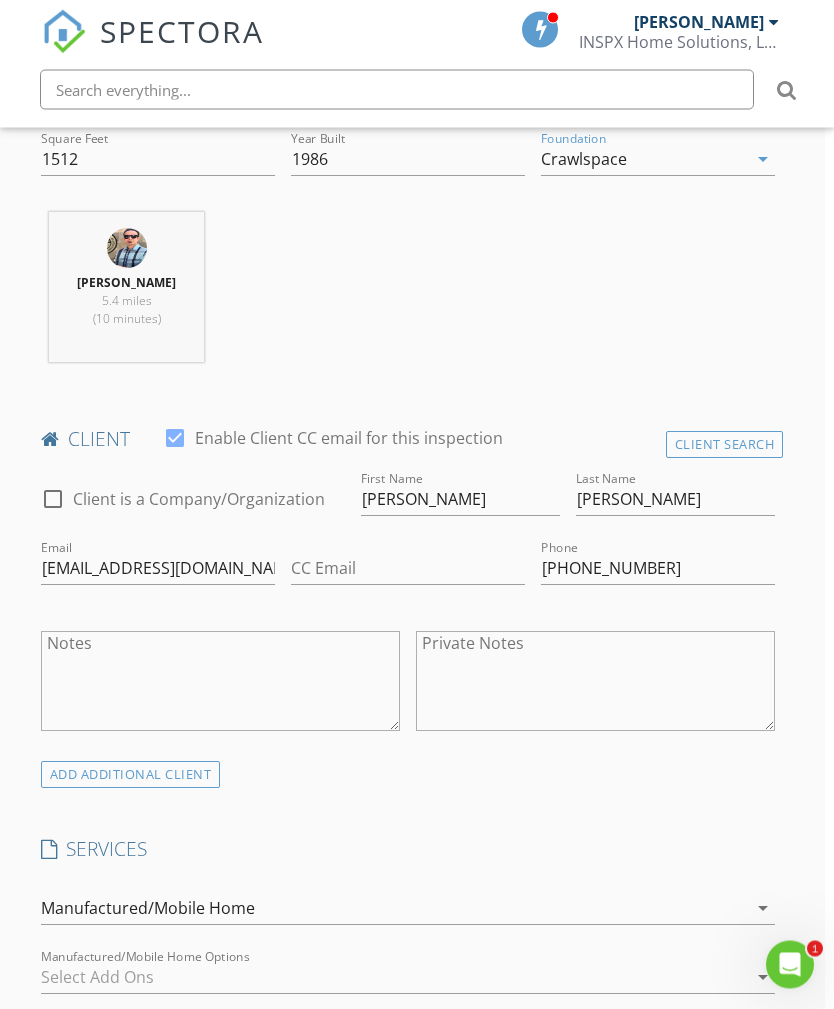 click on "New Inspection
Click here to use the New Order Form
INSPECTOR(S)
check_box   Paul Johnson   PRIMARY   Paul Johnson arrow_drop_down   check_box Paul Johnson specifically requested
Date/Time
07/17/2025 7:00 AM
Location
Address Search       Address 234 Settles Dr   Unit   City Cathedral City   State CA   Zip 92234   County Riverside     Square Feet 1512   Year Built 1986   Foundation Crawlspace arrow_drop_down     Paul Johnson     5.4 miles     (10 minutes)
client
check_box Enable Client CC email for this inspection   Client Search     check_box_outline_blank Client is a Company/Organization     First Name Tim   Last Name Smith   Email TimLSmith85711@outlook.com   CC Email   Phone 206-883-4259           Notes   Private Notes
ADD ADDITIONAL client
SERVICES" at bounding box center [408, 1638] 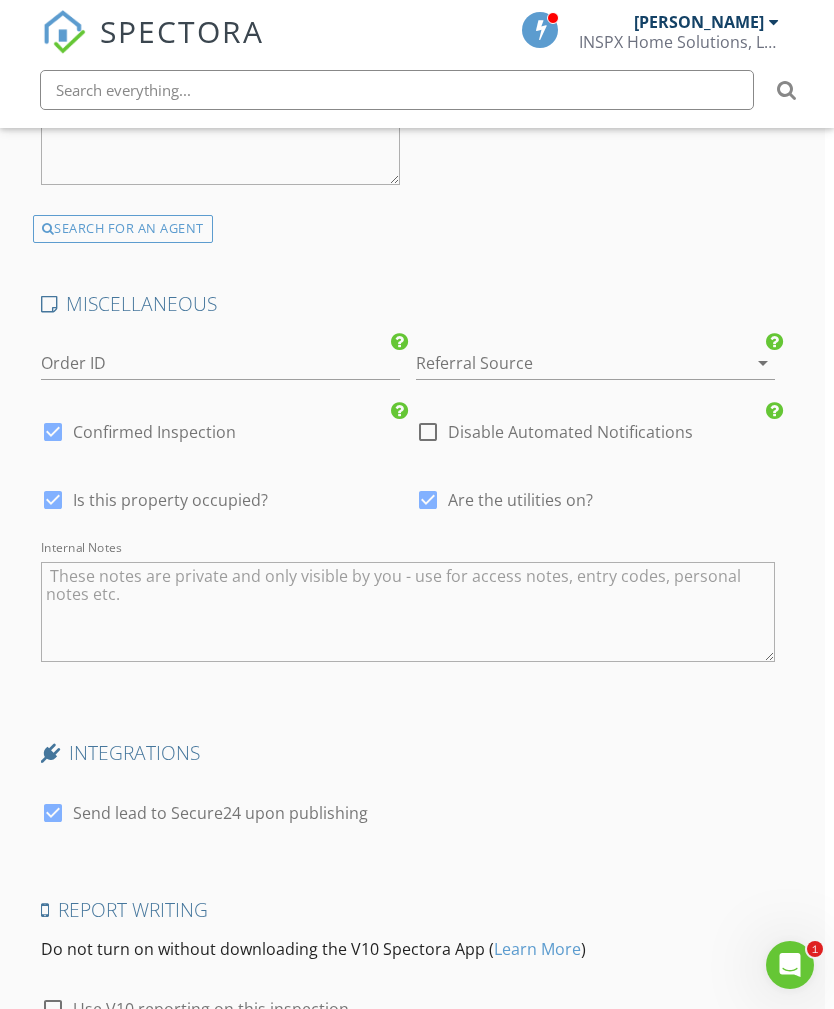 scroll, scrollTop: 3631, scrollLeft: 9, axis: both 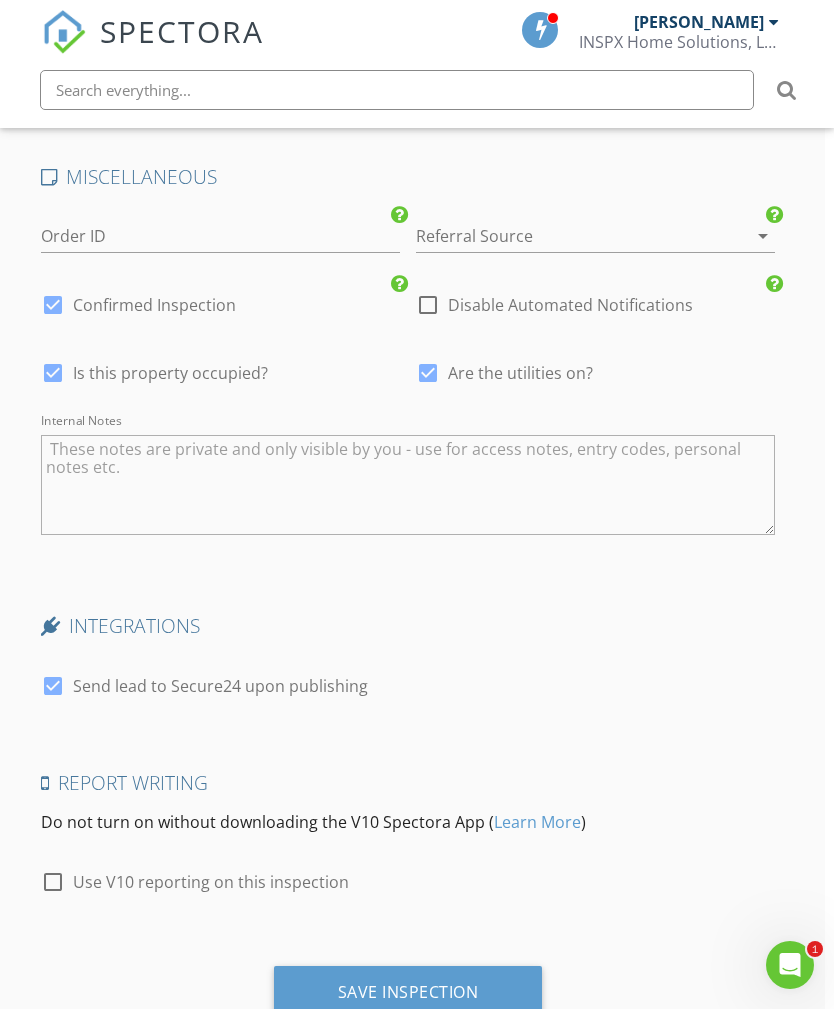 click on "Save Inspection" at bounding box center [408, 993] 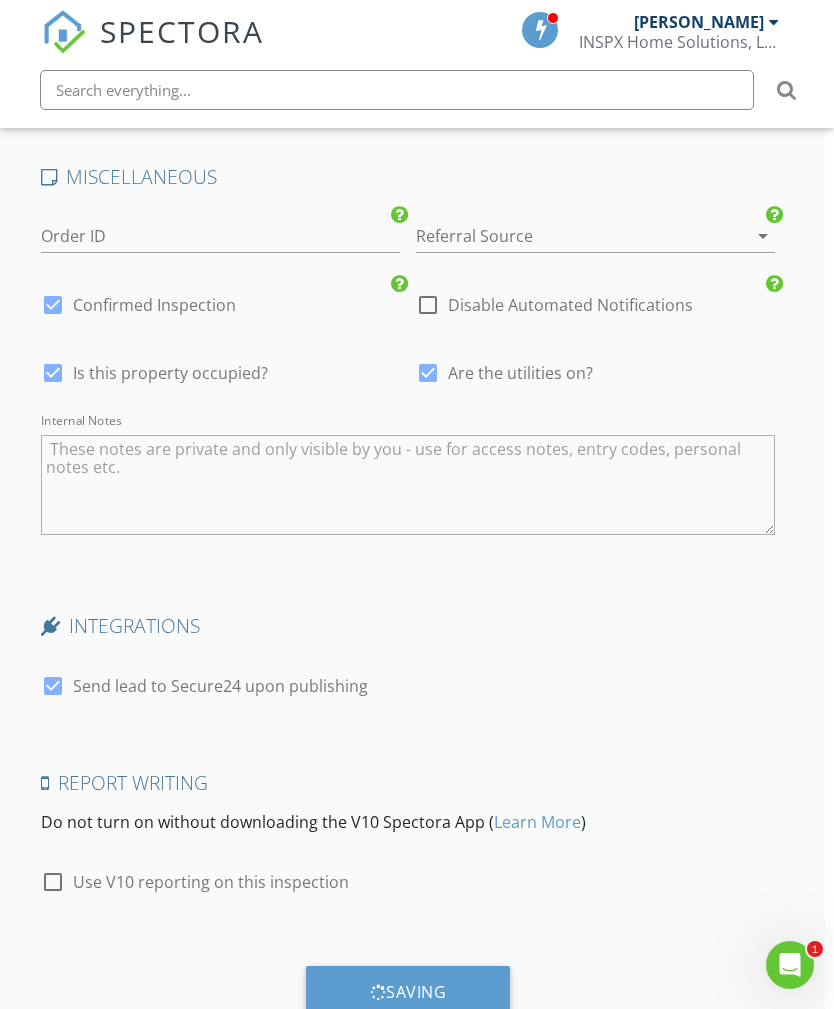 scroll, scrollTop: 3631, scrollLeft: 0, axis: vertical 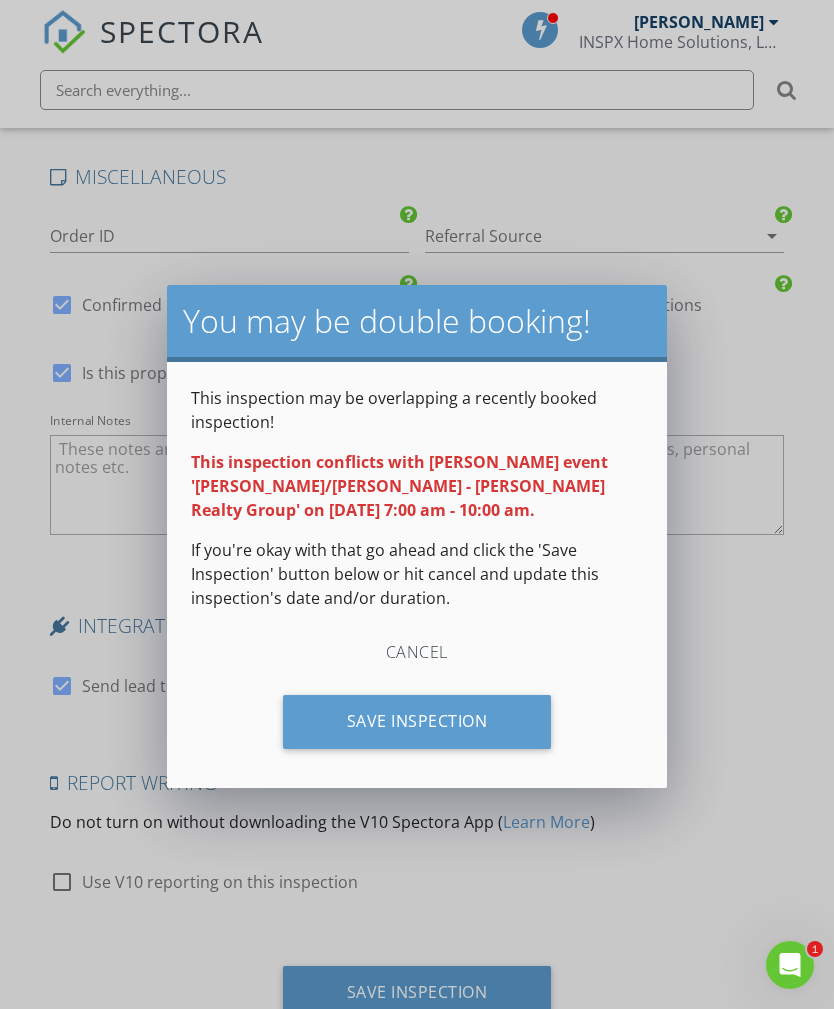 click on "Save Inspection" at bounding box center (417, 722) 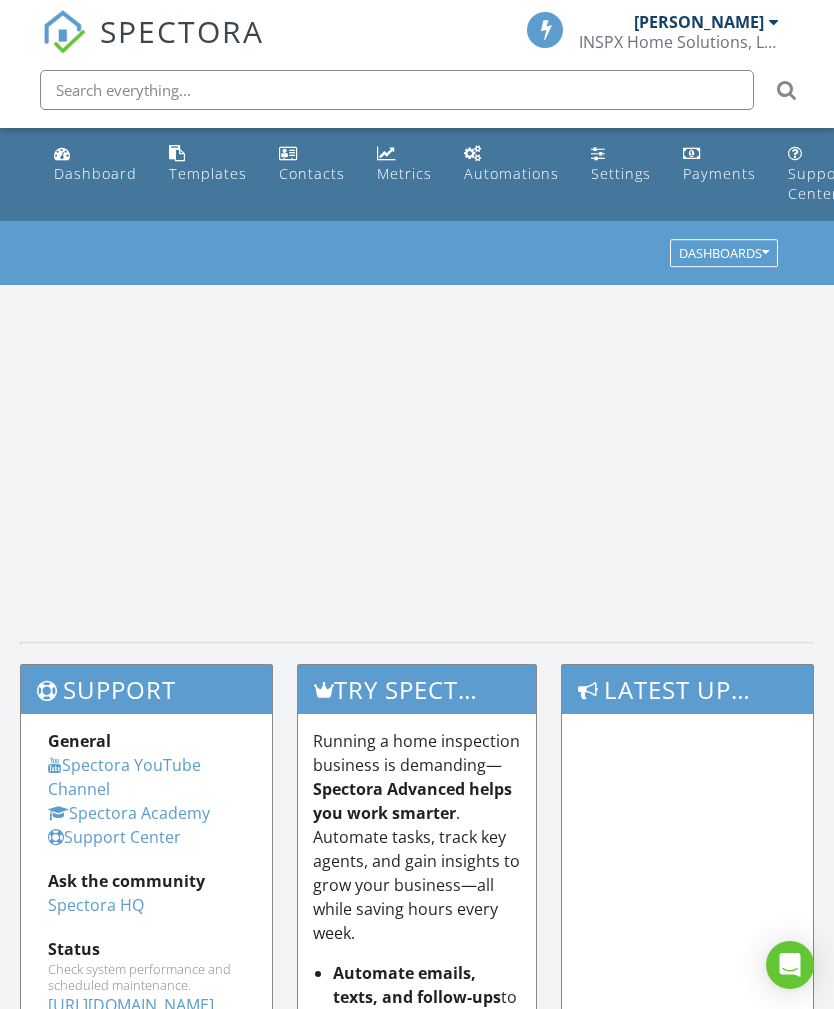 scroll, scrollTop: 0, scrollLeft: 0, axis: both 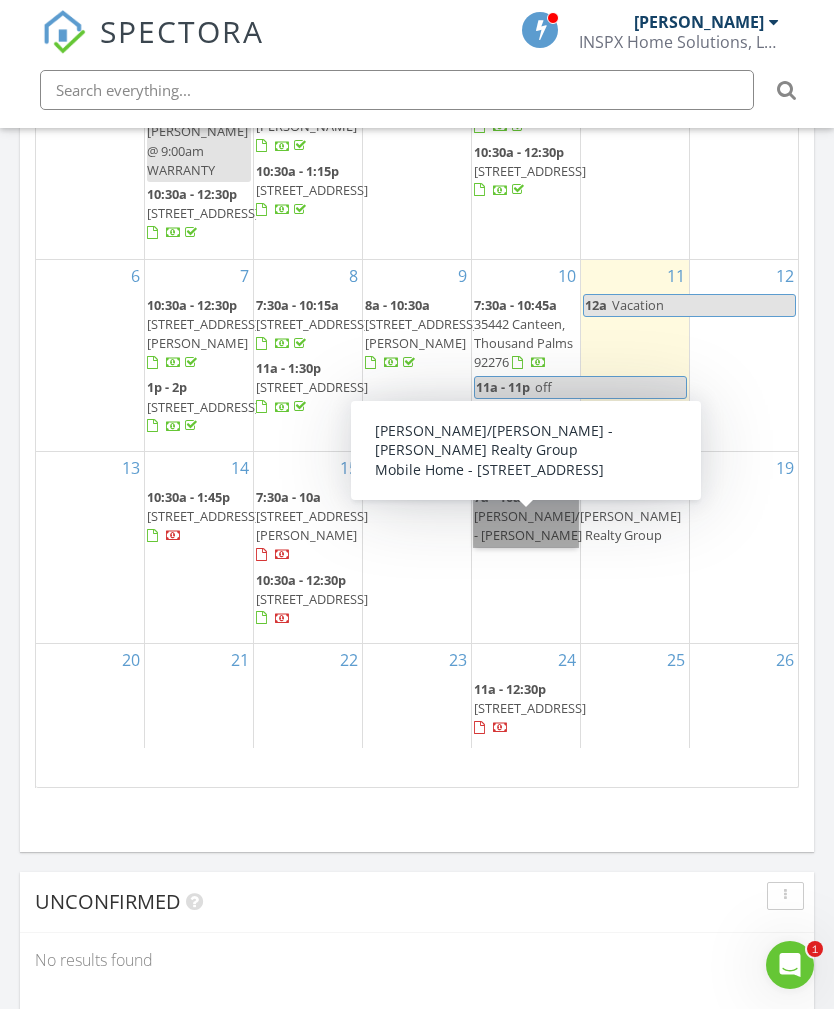 click on "7a - 10a
[PERSON_NAME]/[PERSON_NAME] - [PERSON_NAME] Realty Group" at bounding box center [526, 517] 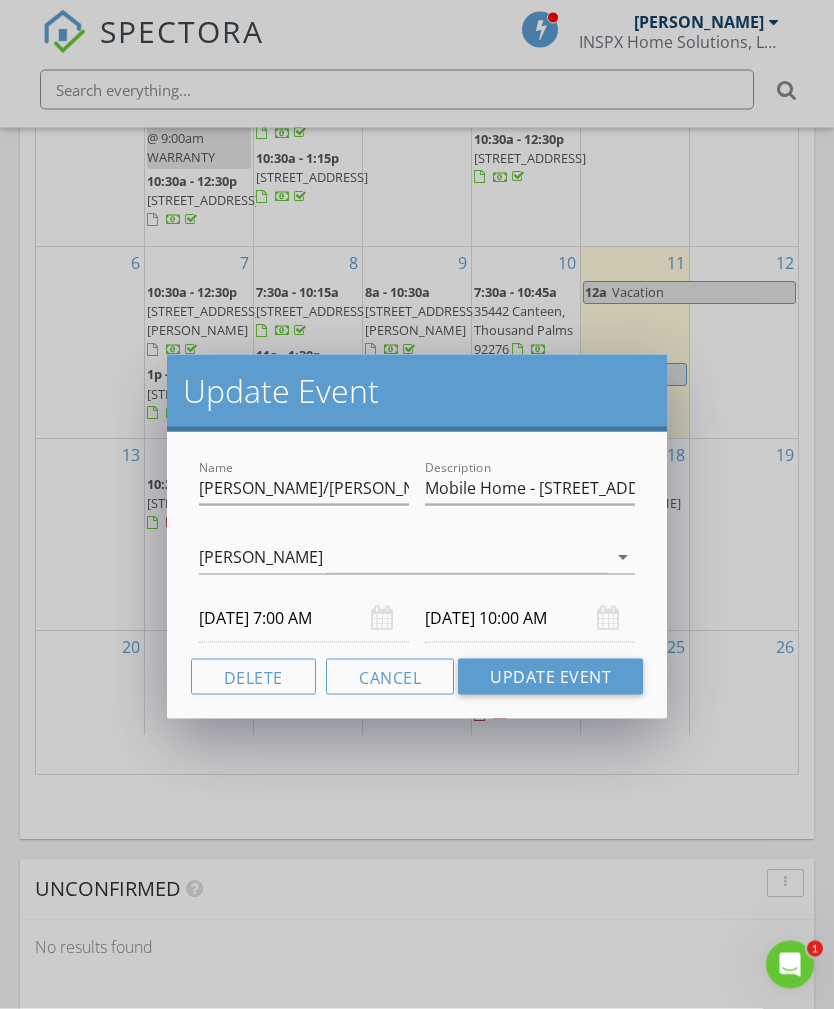 scroll, scrollTop: 2325, scrollLeft: 0, axis: vertical 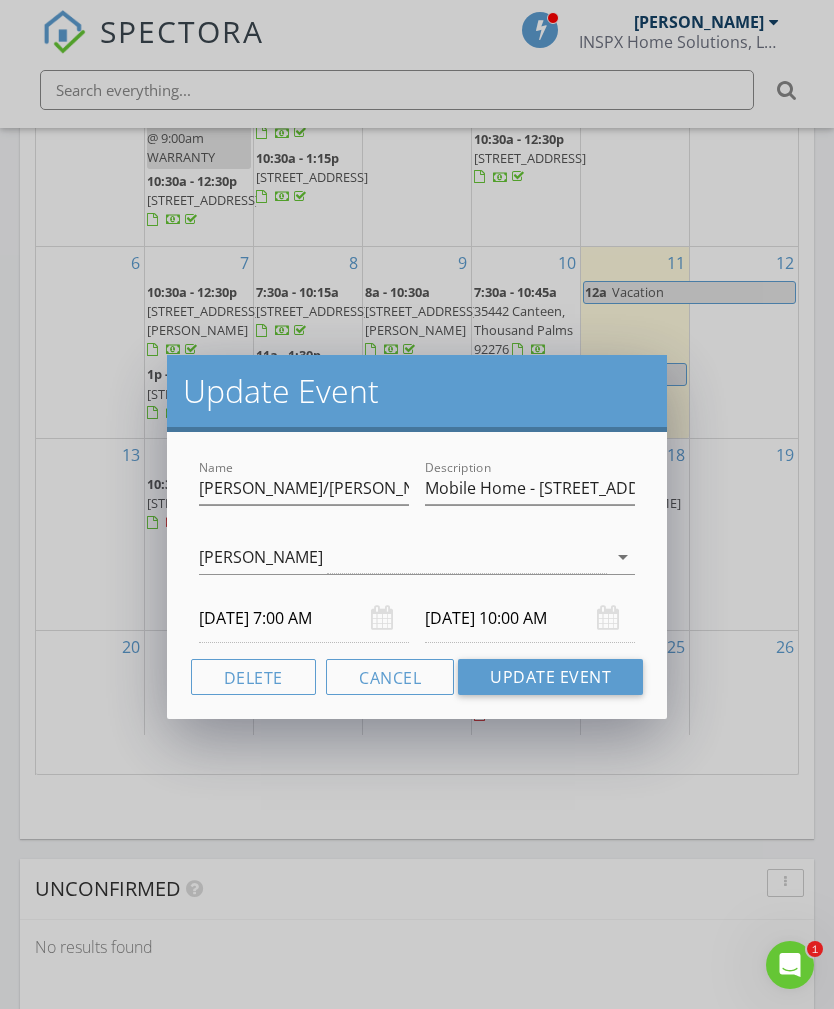 click on "Cancel" at bounding box center [390, 677] 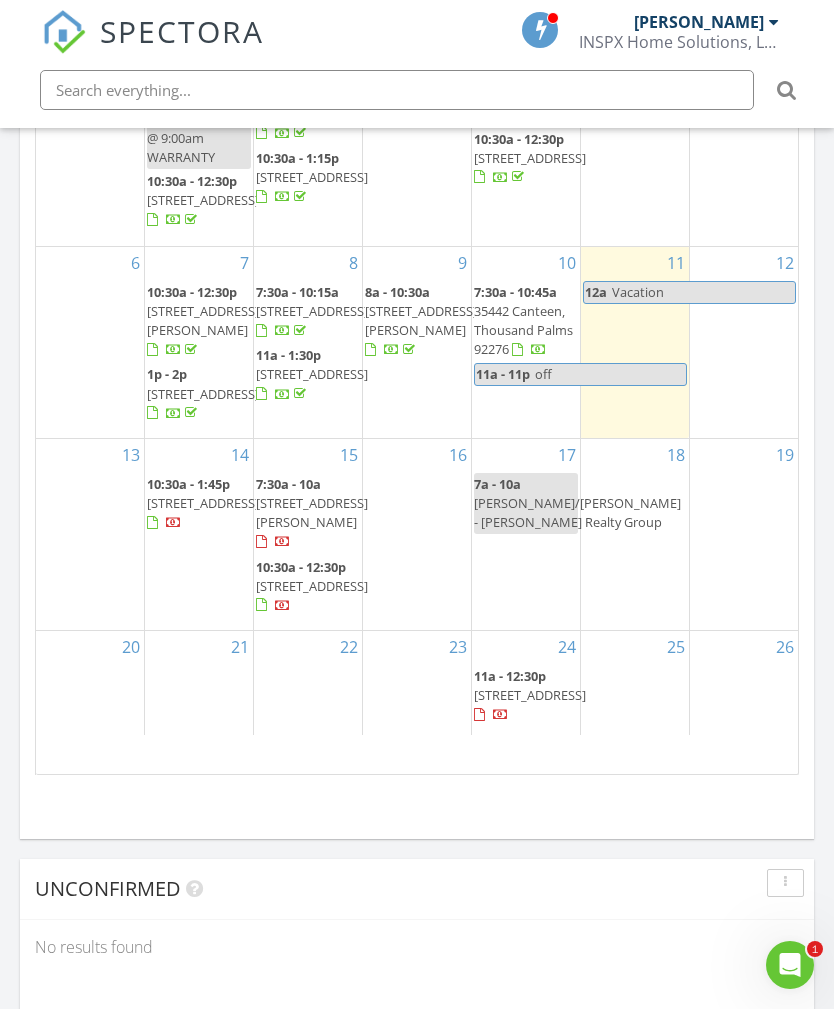 scroll, scrollTop: -24, scrollLeft: 0, axis: vertical 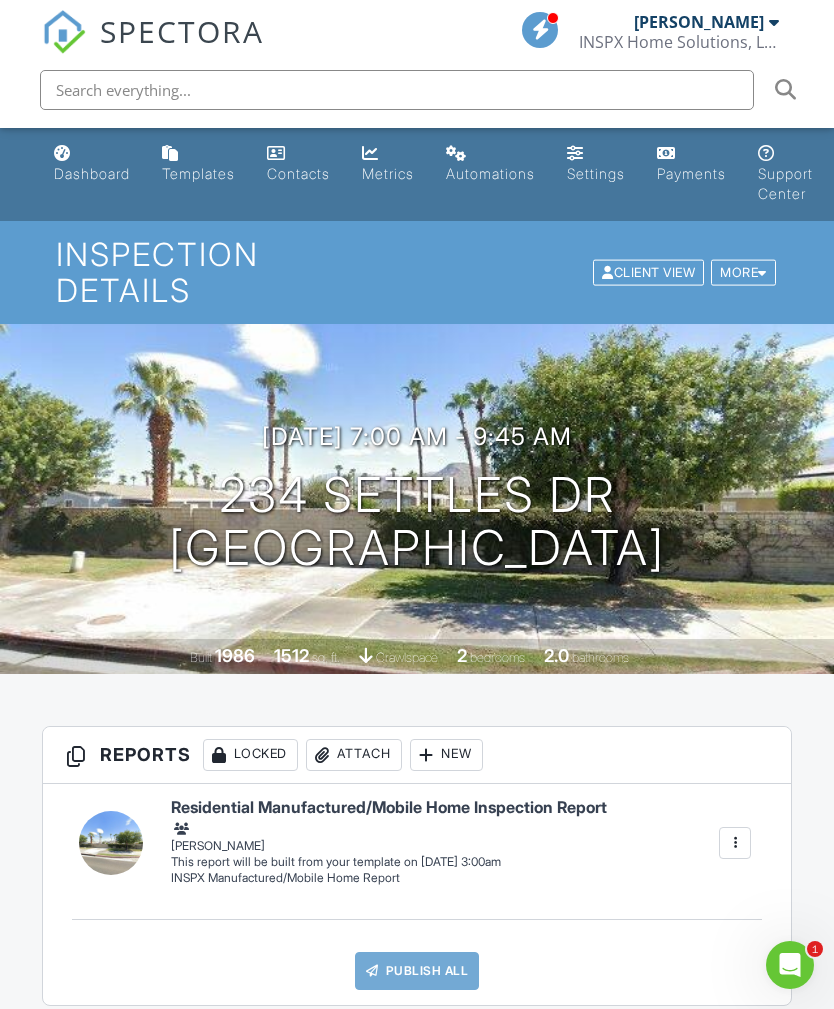 click on "Dashboard" at bounding box center (92, 173) 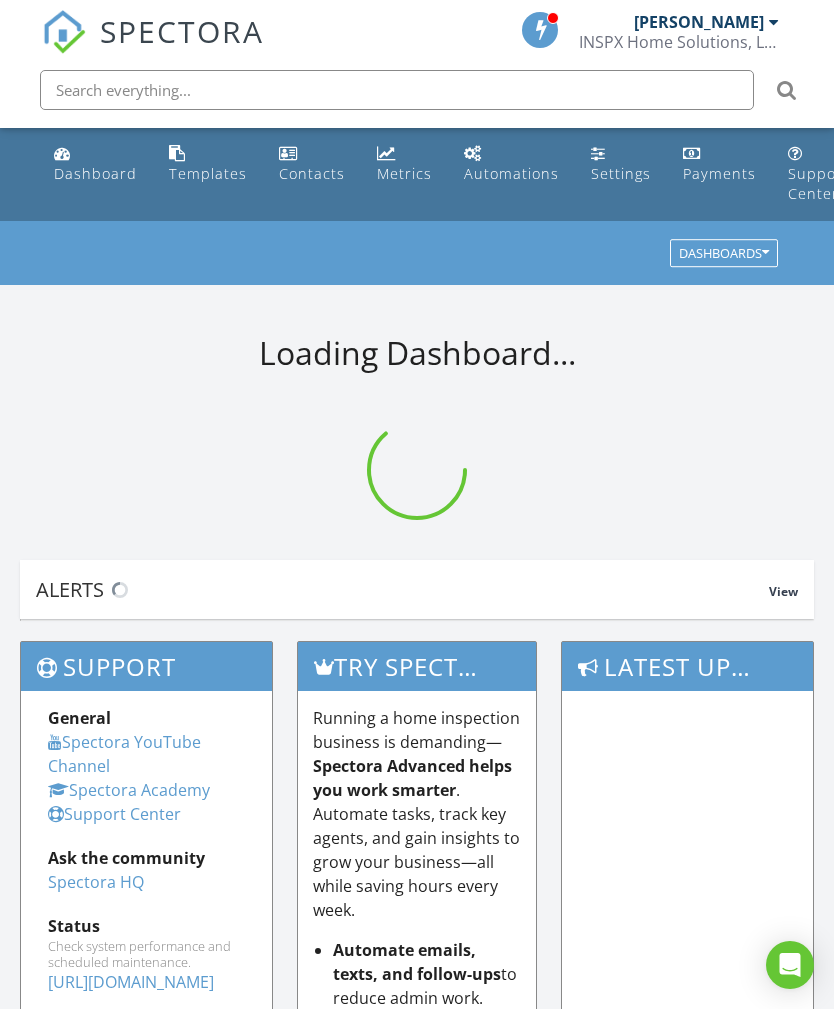 scroll, scrollTop: 0, scrollLeft: 0, axis: both 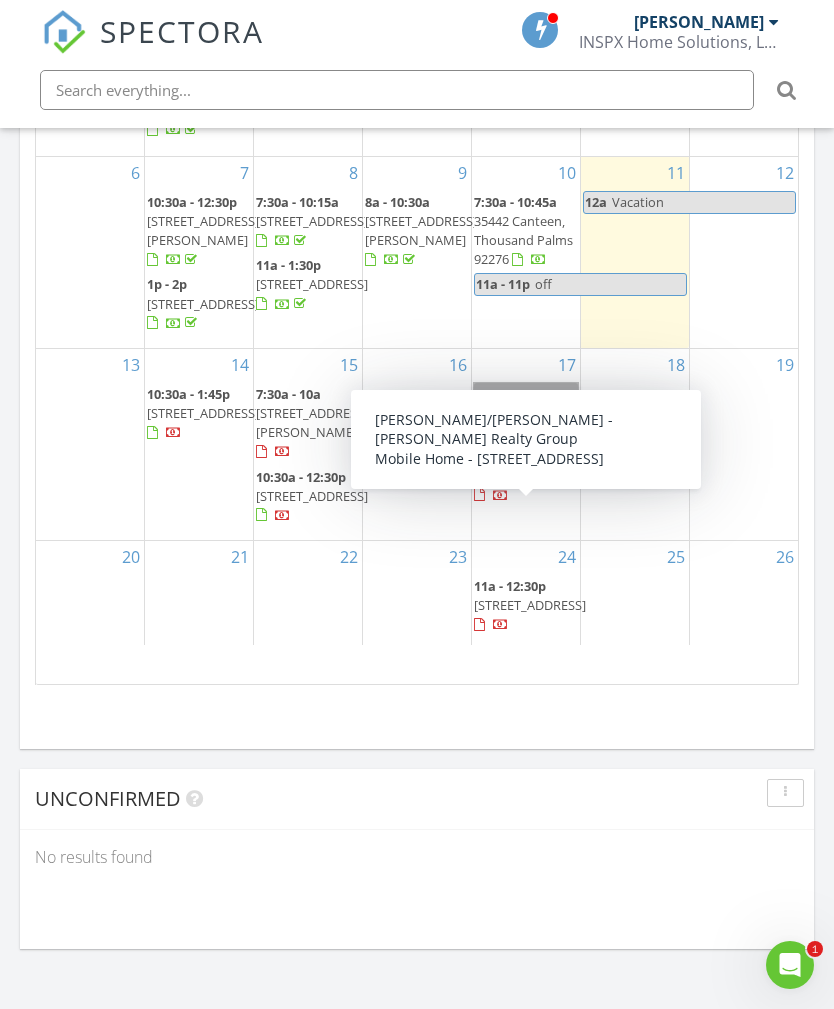 click on "7a - 10a
[PERSON_NAME]/[PERSON_NAME] - [PERSON_NAME] Realty Group" at bounding box center (526, 414) 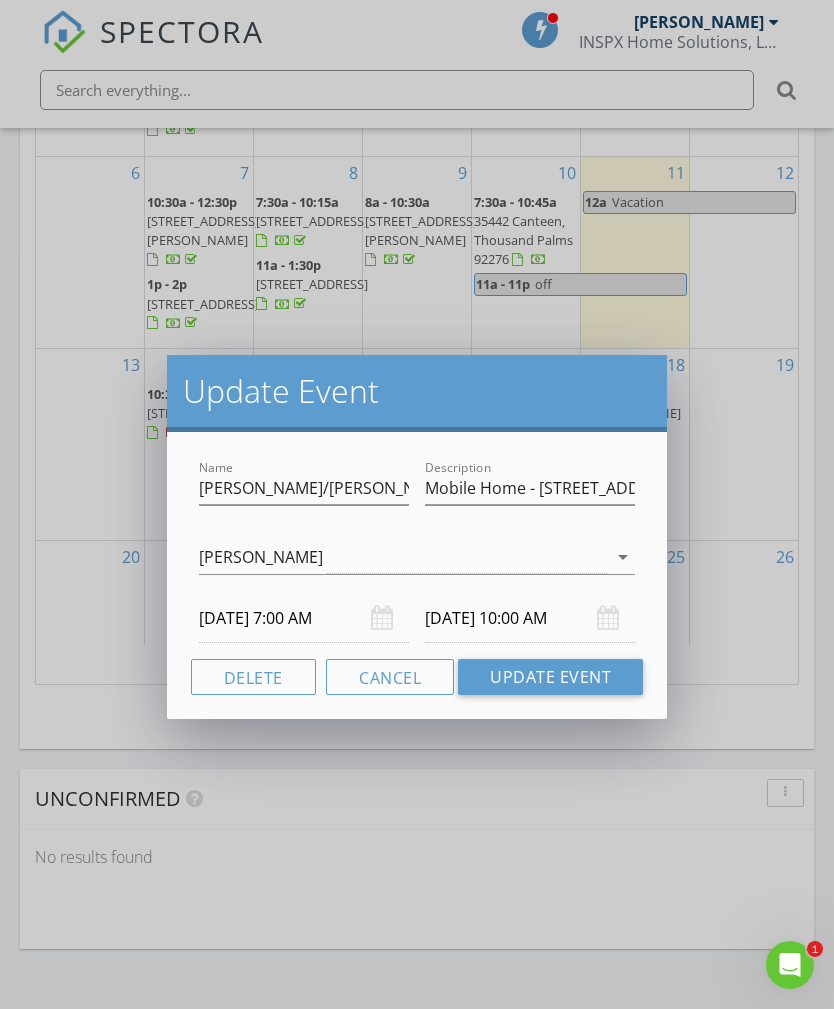click on "Delete" at bounding box center (253, 677) 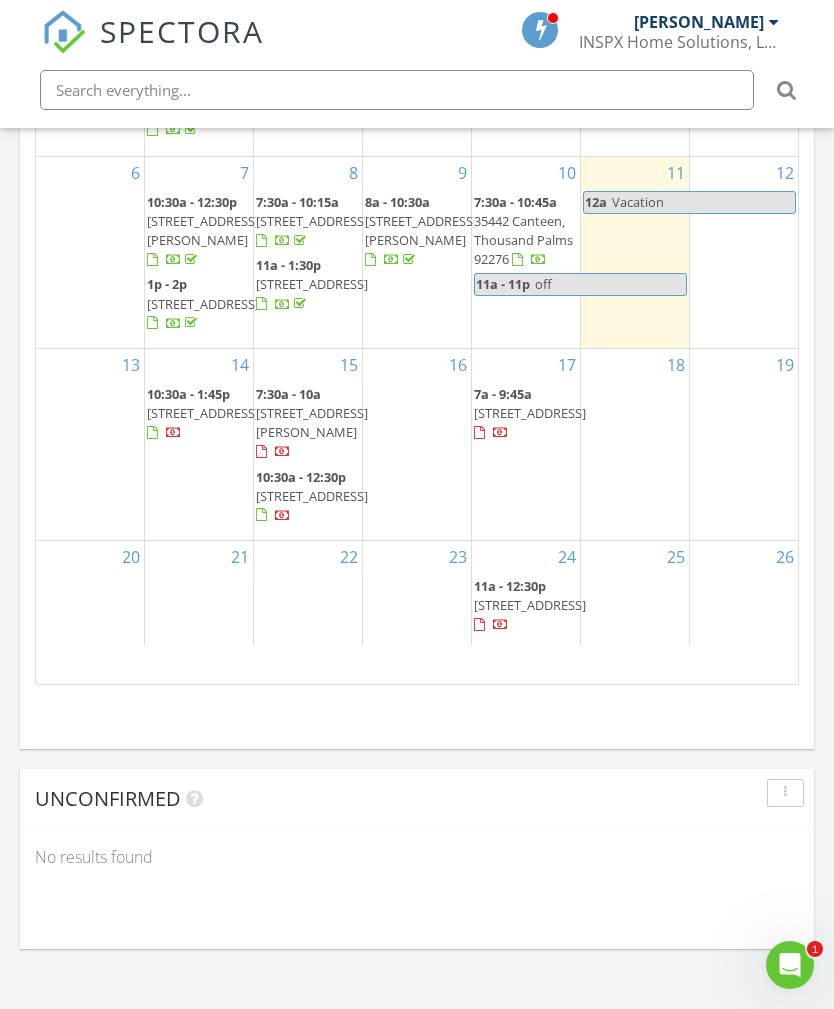 scroll, scrollTop: 0, scrollLeft: 0, axis: both 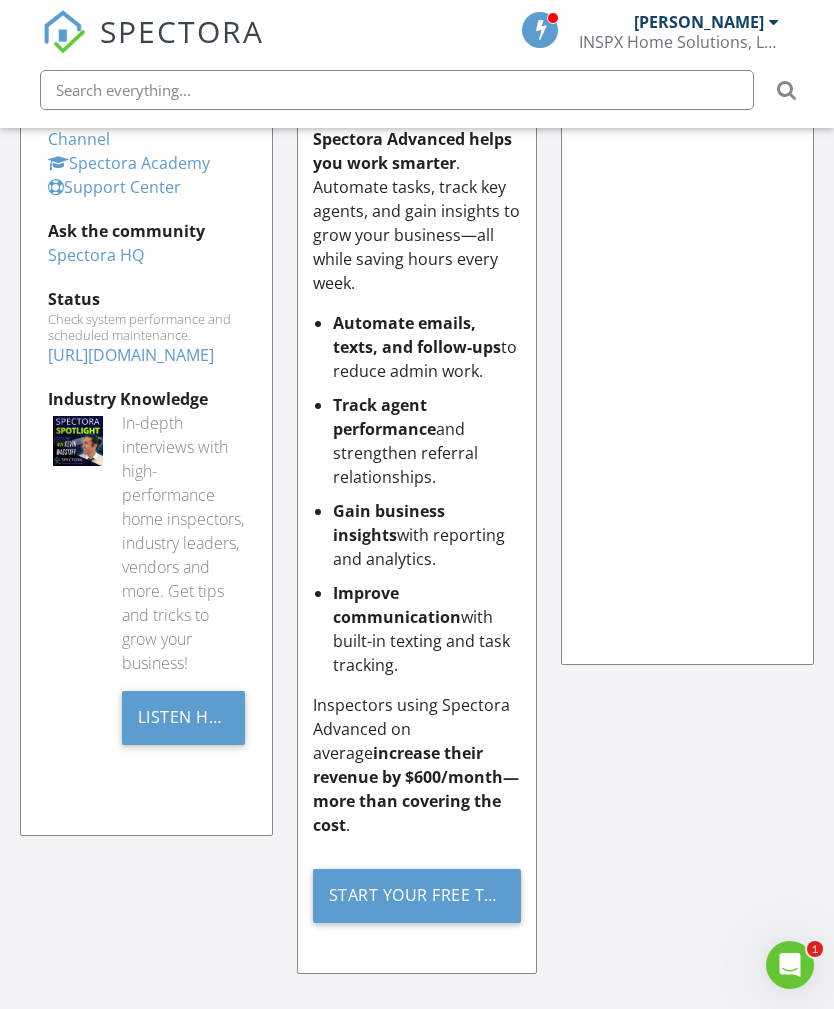 click at bounding box center [64, 32] 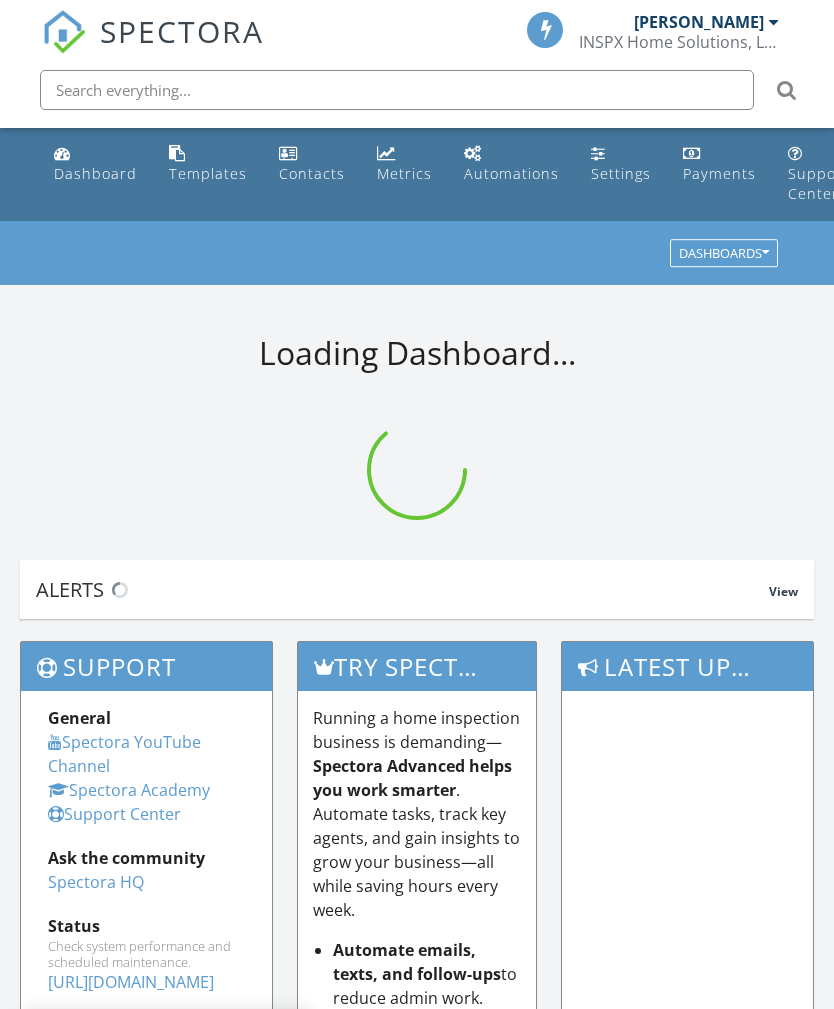 scroll, scrollTop: 0, scrollLeft: 0, axis: both 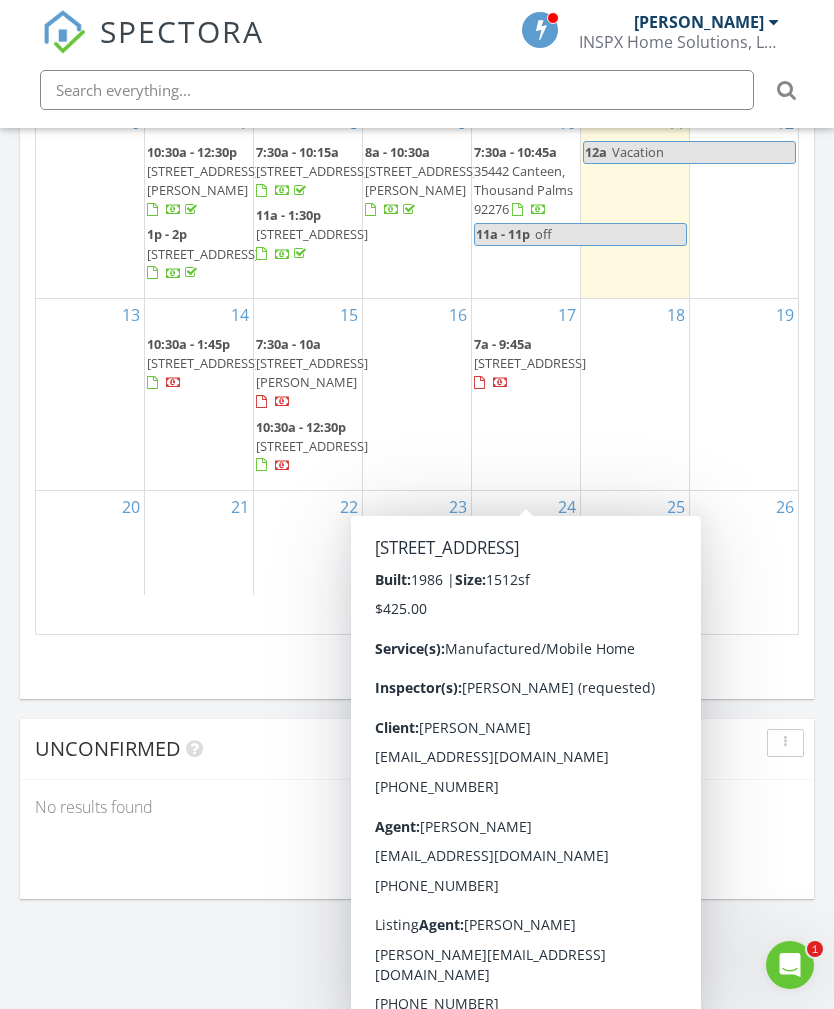 click on "7a - 9:45a" at bounding box center [503, 344] 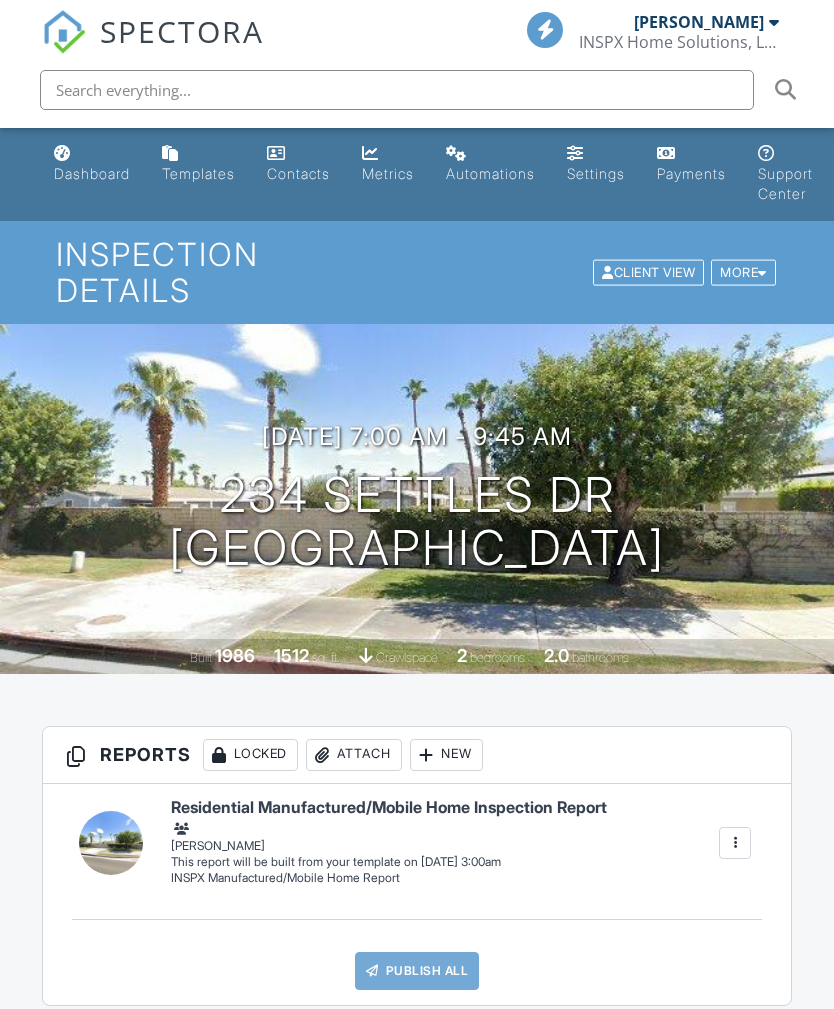 scroll, scrollTop: 558, scrollLeft: 0, axis: vertical 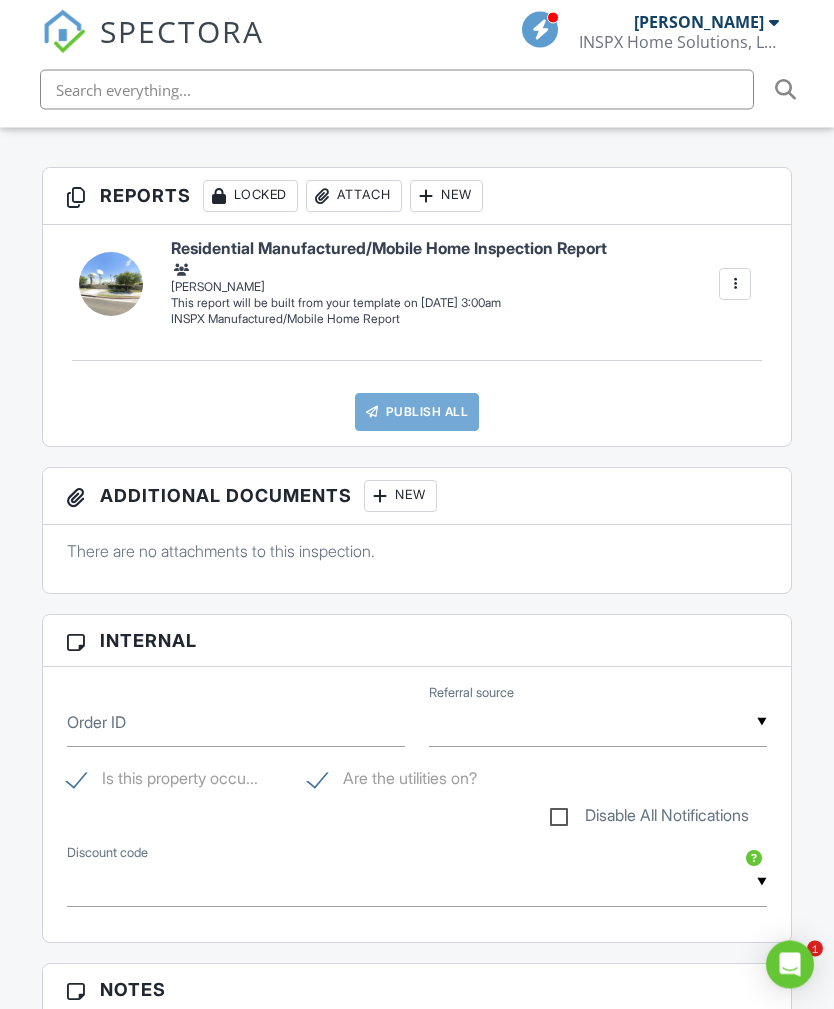 click at bounding box center [417, 1113] 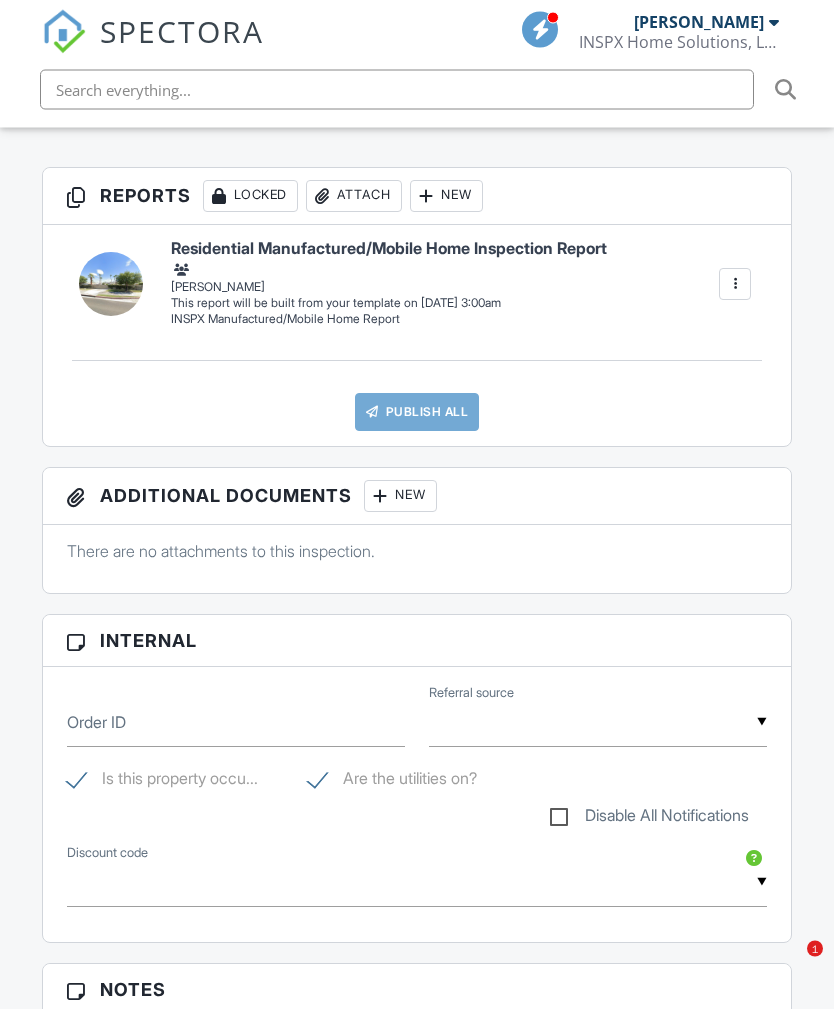 scroll, scrollTop: 1047, scrollLeft: 0, axis: vertical 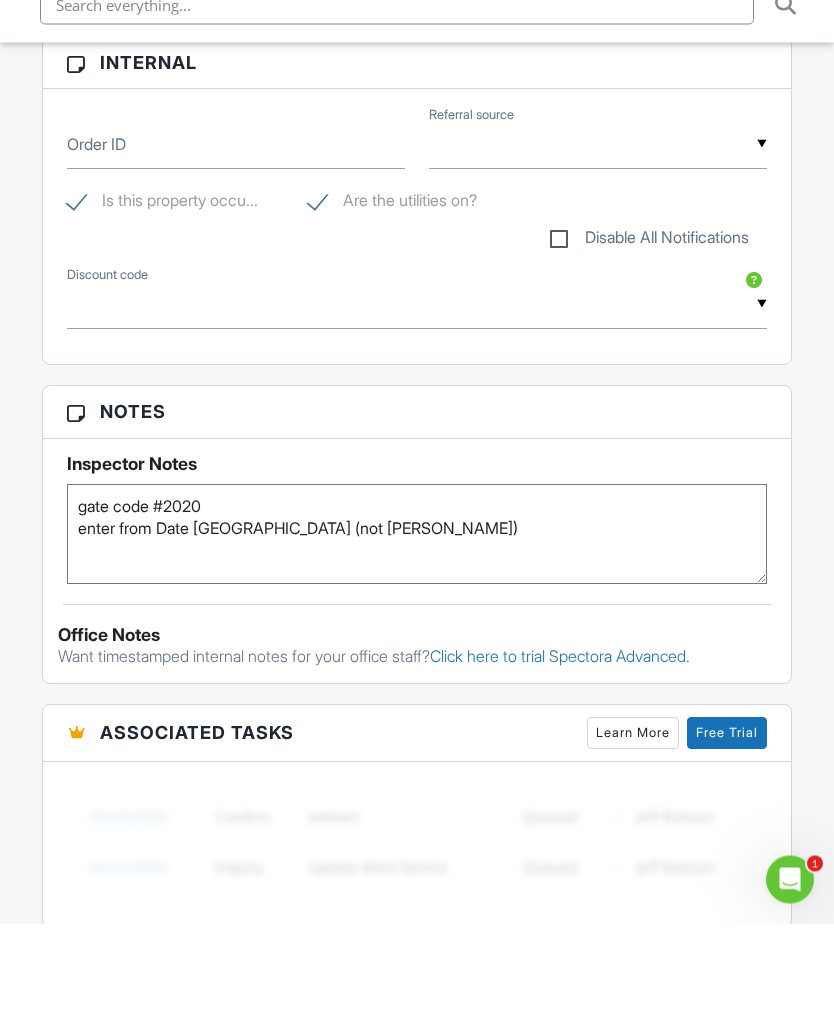 click on "gate code #2020
enter from Date Palm drive (not dinah shore)" at bounding box center (417, 620) 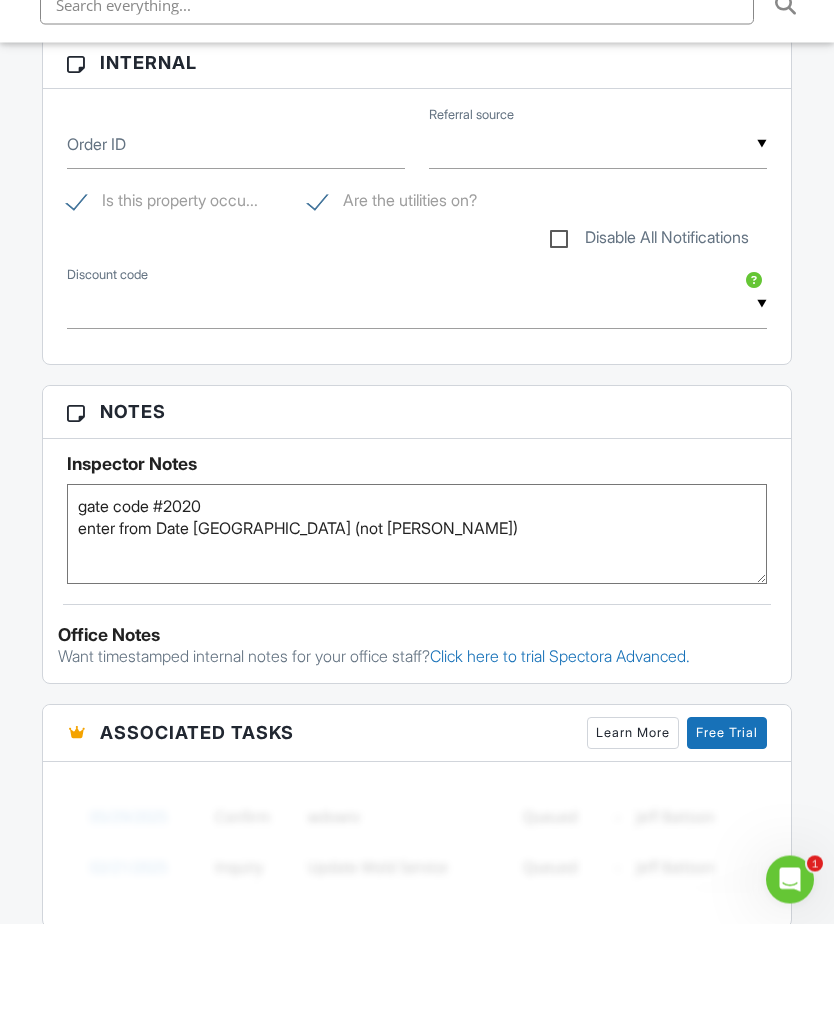 click on "gate code #2020
enter from Date Palm drive (not Dinah shore)" at bounding box center (417, 620) 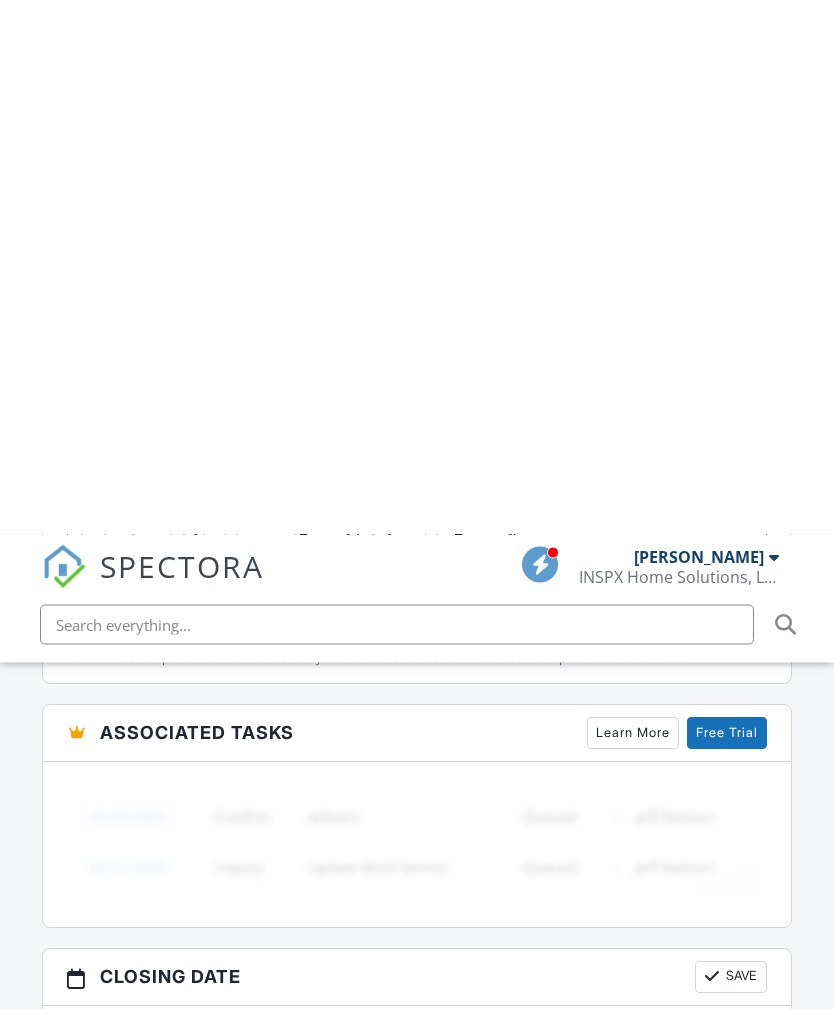 scroll, scrollTop: 835, scrollLeft: 0, axis: vertical 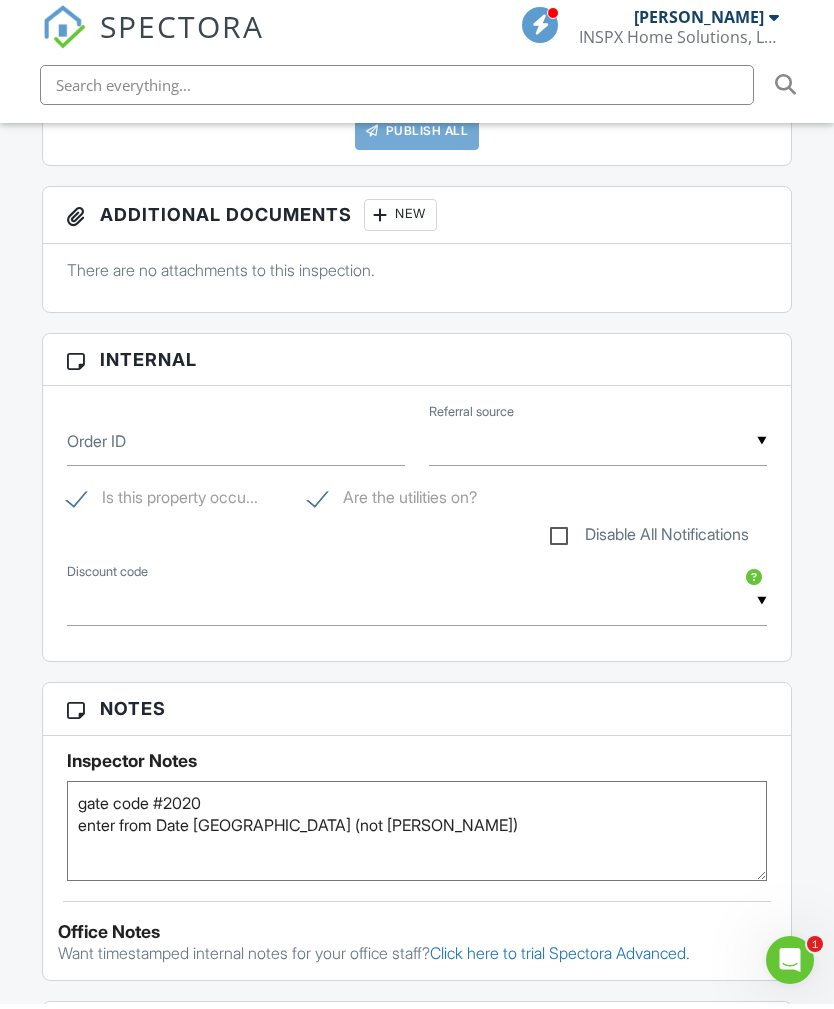 type on "gate code #2020
enter from Date Palm drive (not Dinah shore)" 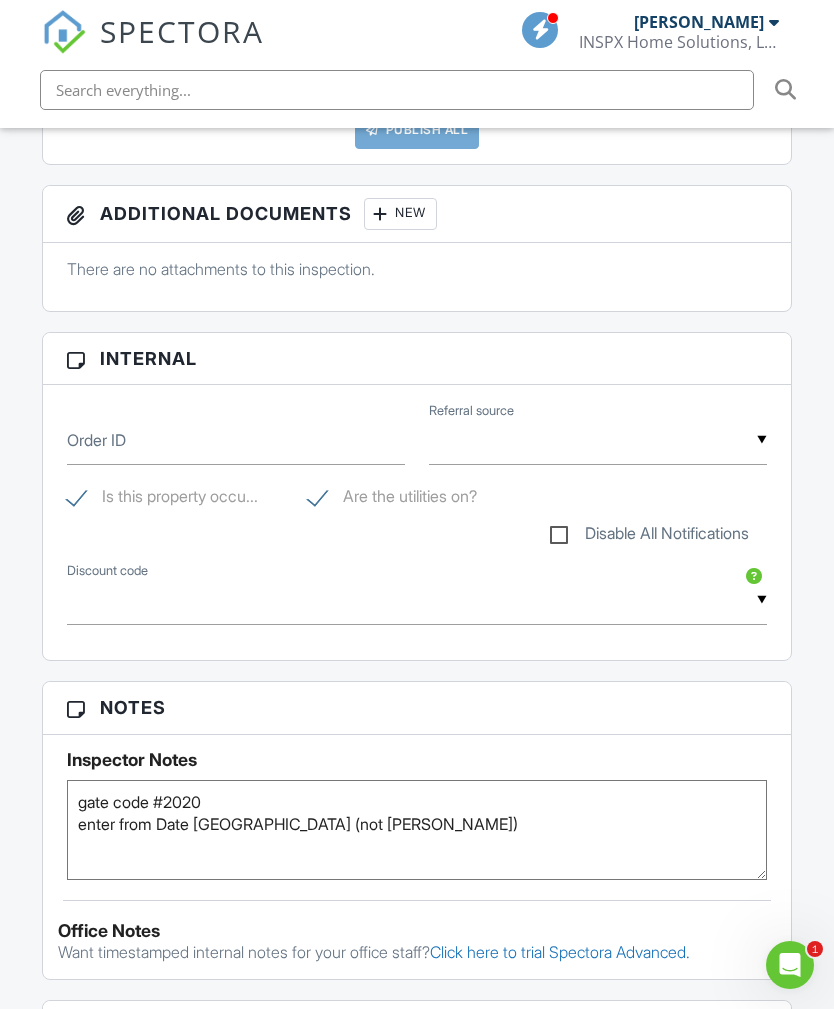 click on "SPECTORA" at bounding box center [182, 31] 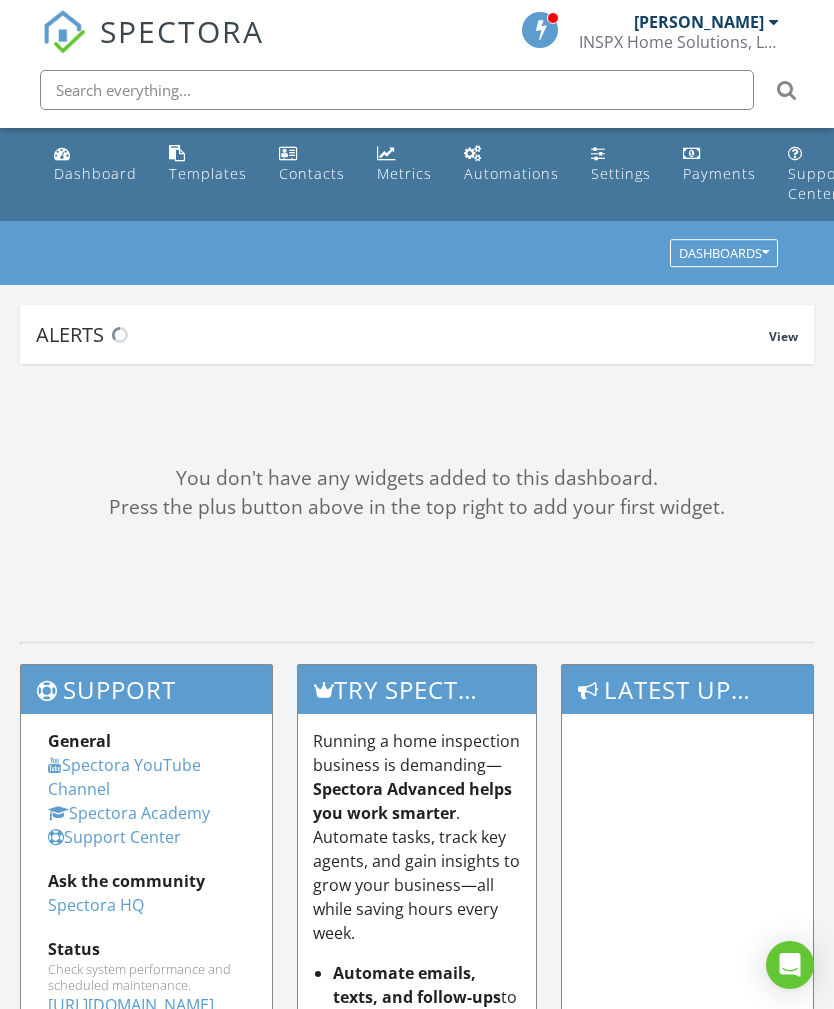 scroll, scrollTop: 0, scrollLeft: 0, axis: both 